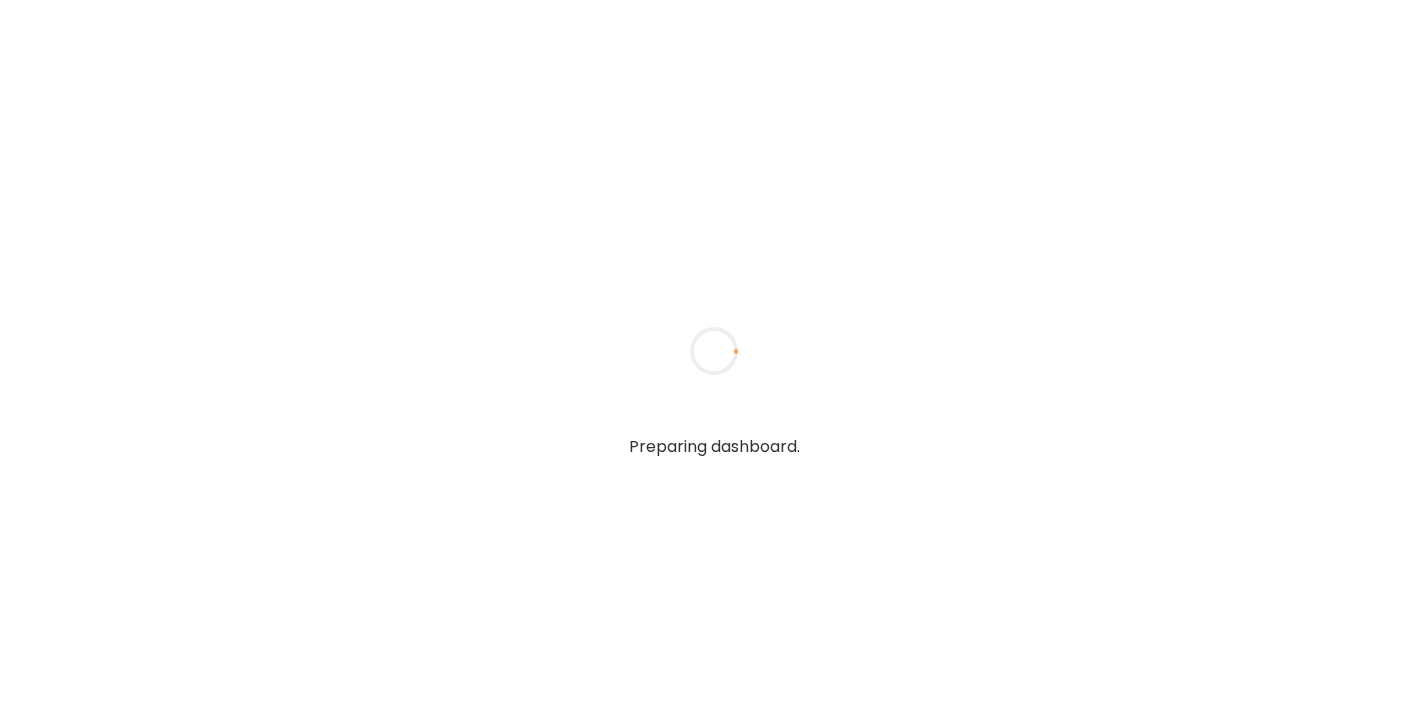 scroll, scrollTop: 0, scrollLeft: 0, axis: both 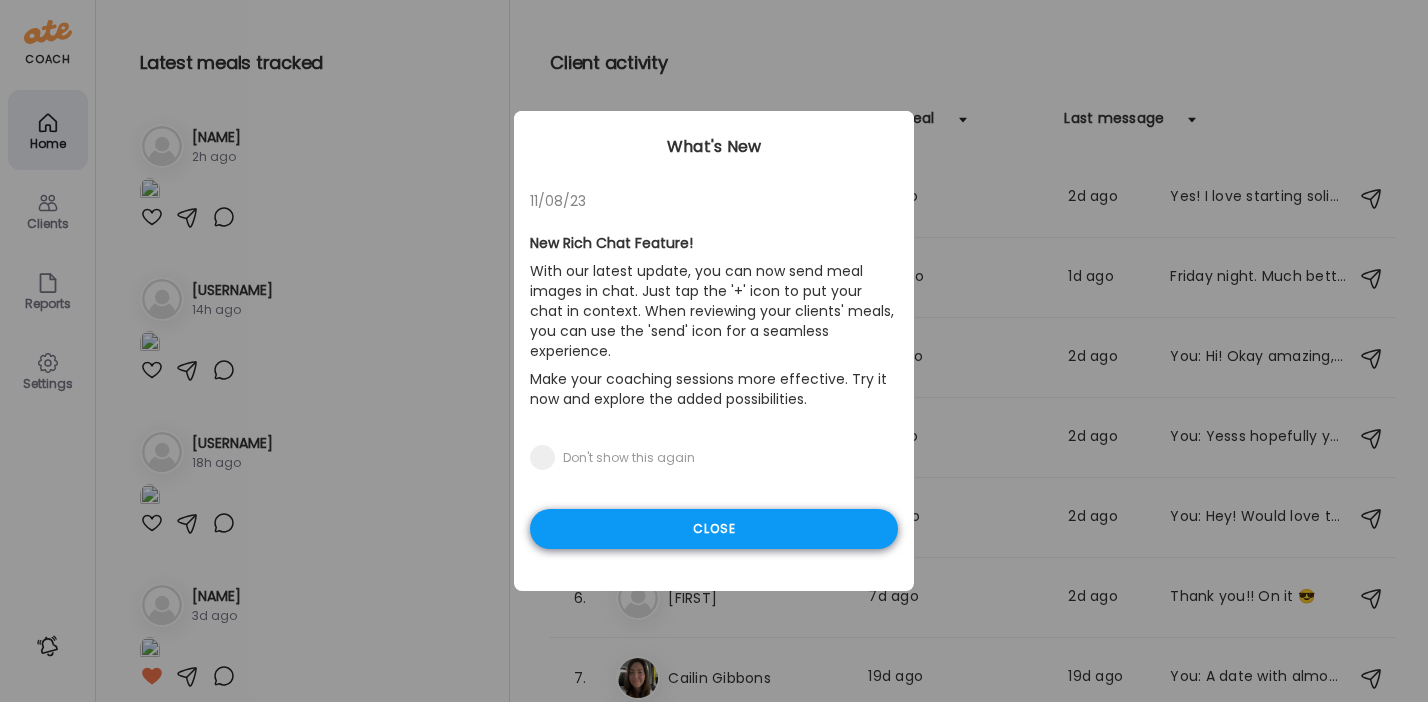 type on "**********" 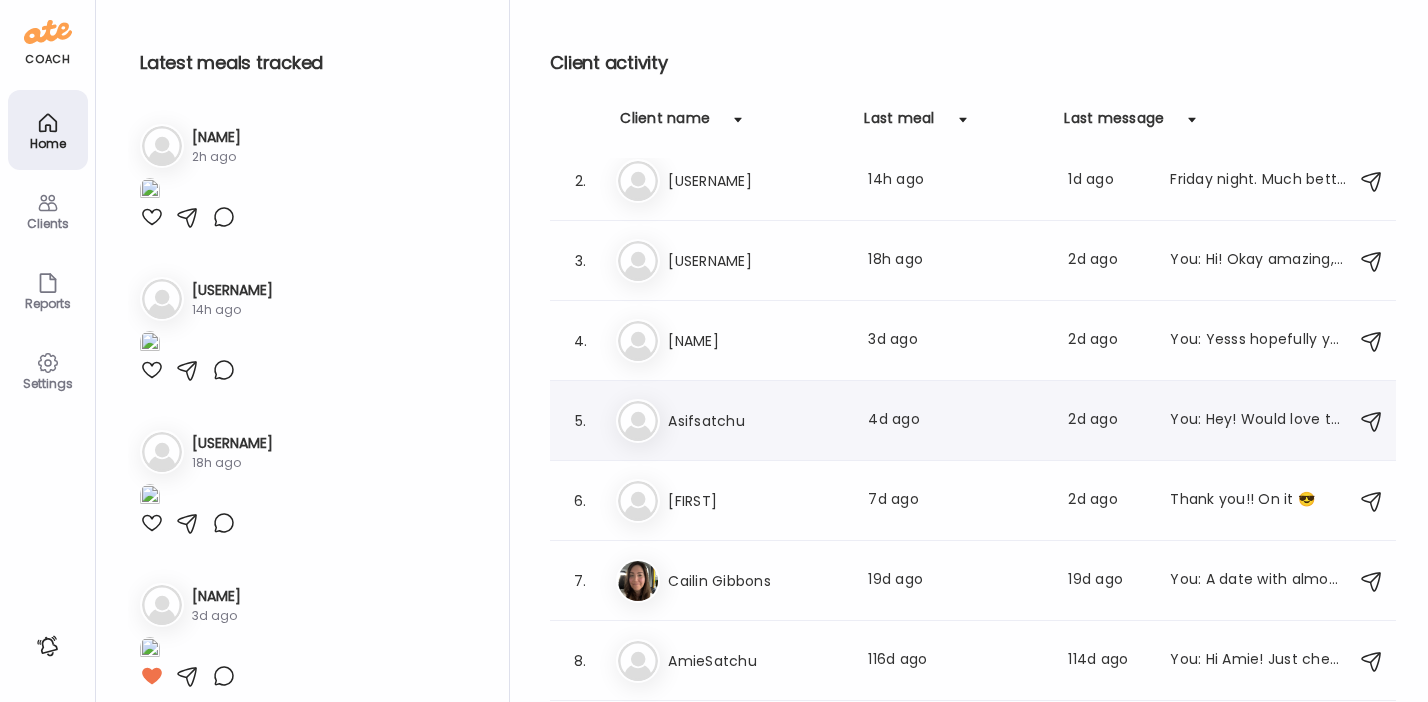 scroll, scrollTop: 90, scrollLeft: 0, axis: vertical 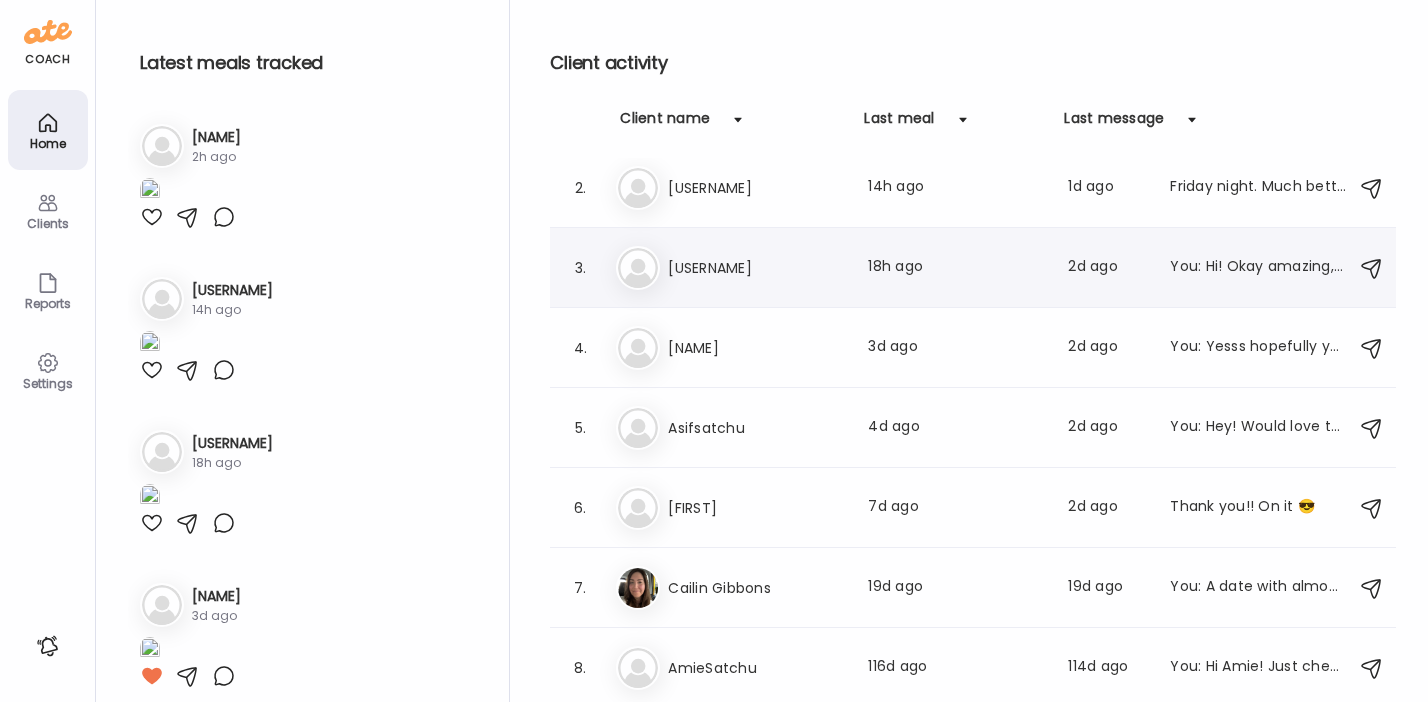 click on "[USERNAME]" at bounding box center (756, 268) 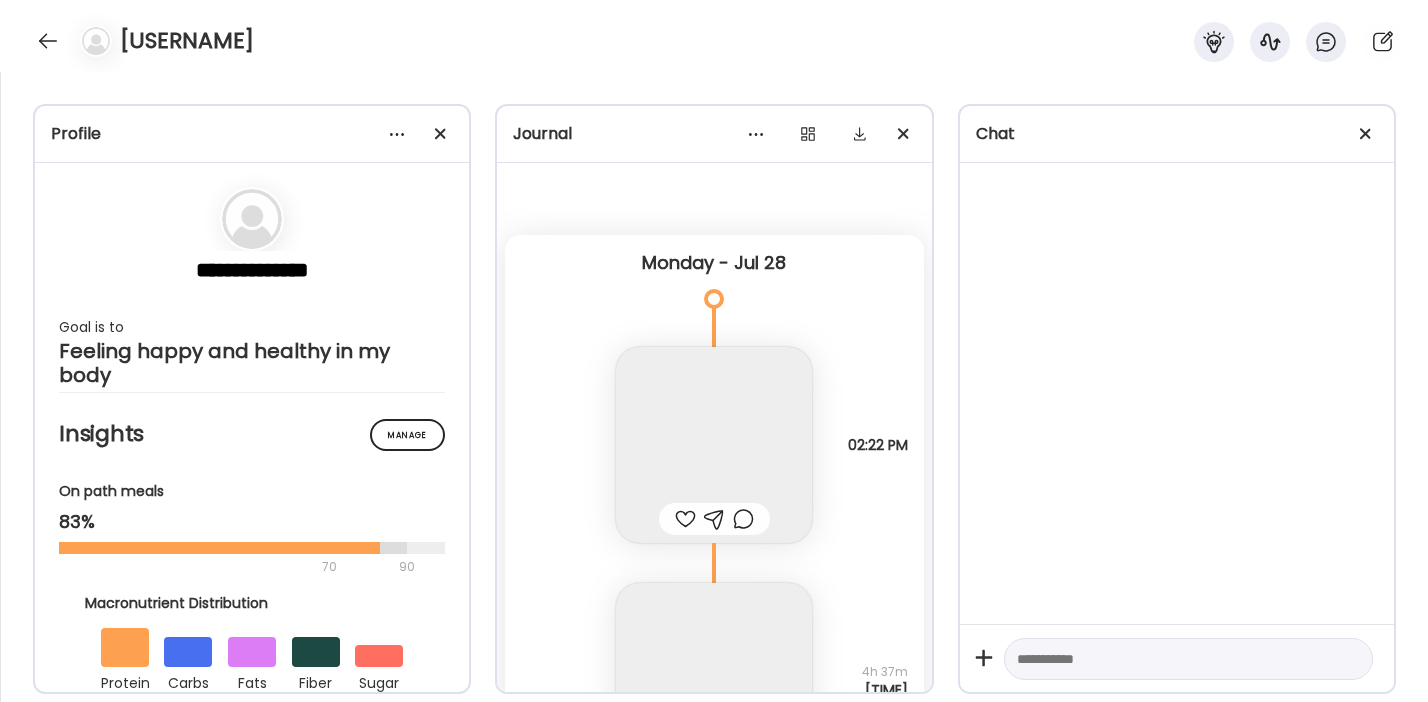 scroll, scrollTop: 6747, scrollLeft: 0, axis: vertical 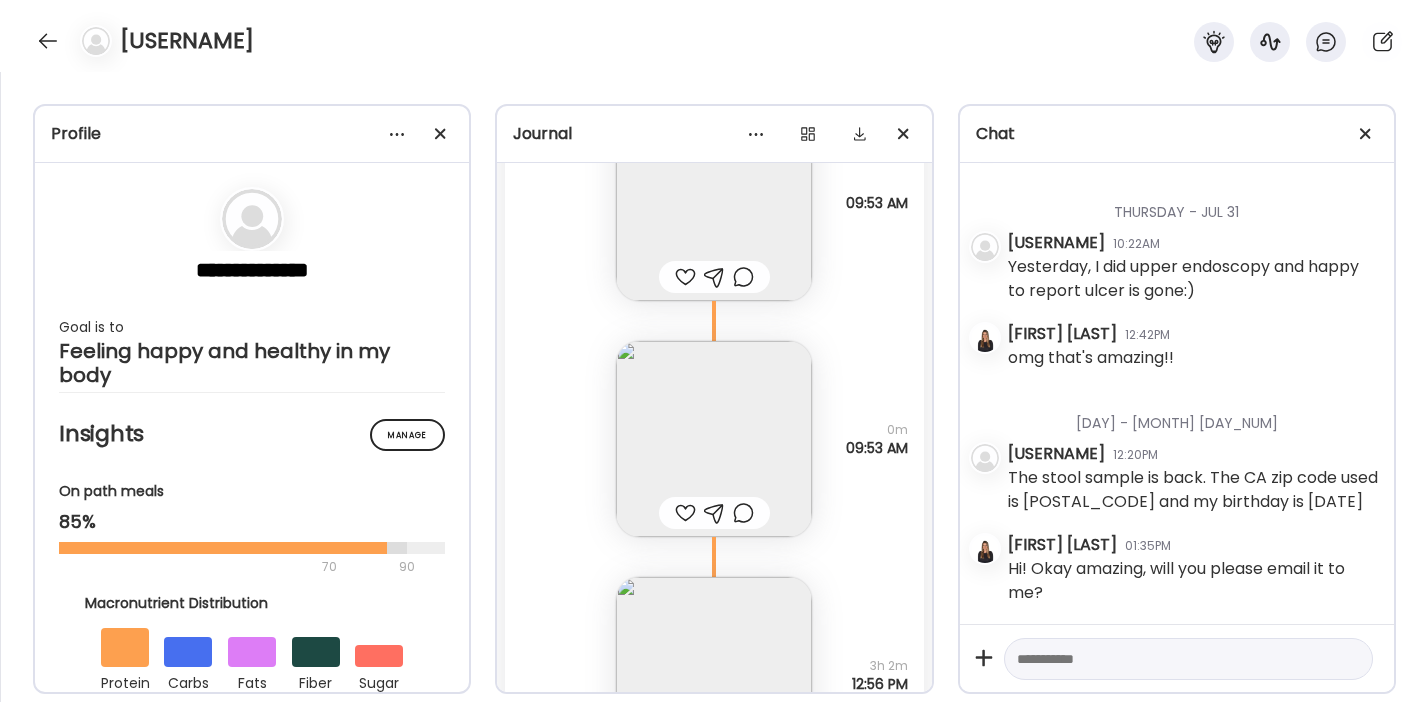 click at bounding box center (714, 203) 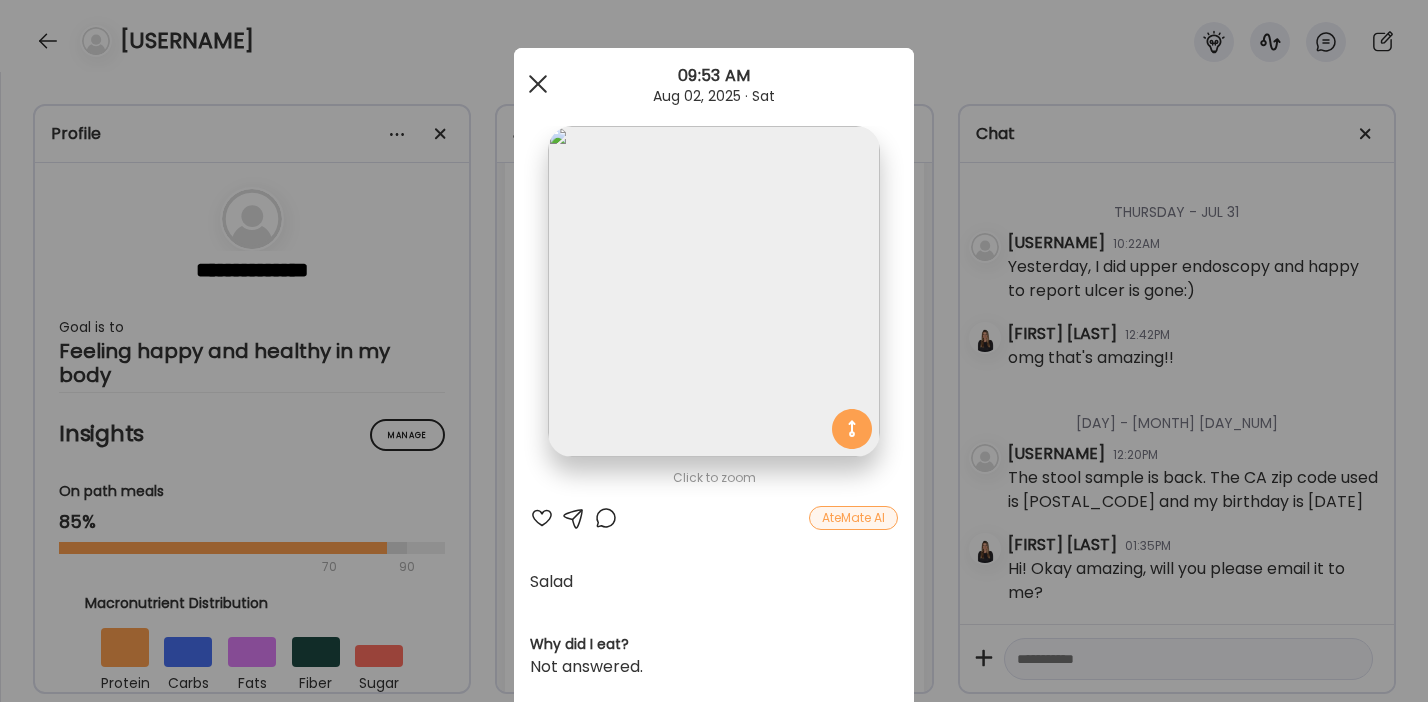 click at bounding box center (538, 84) 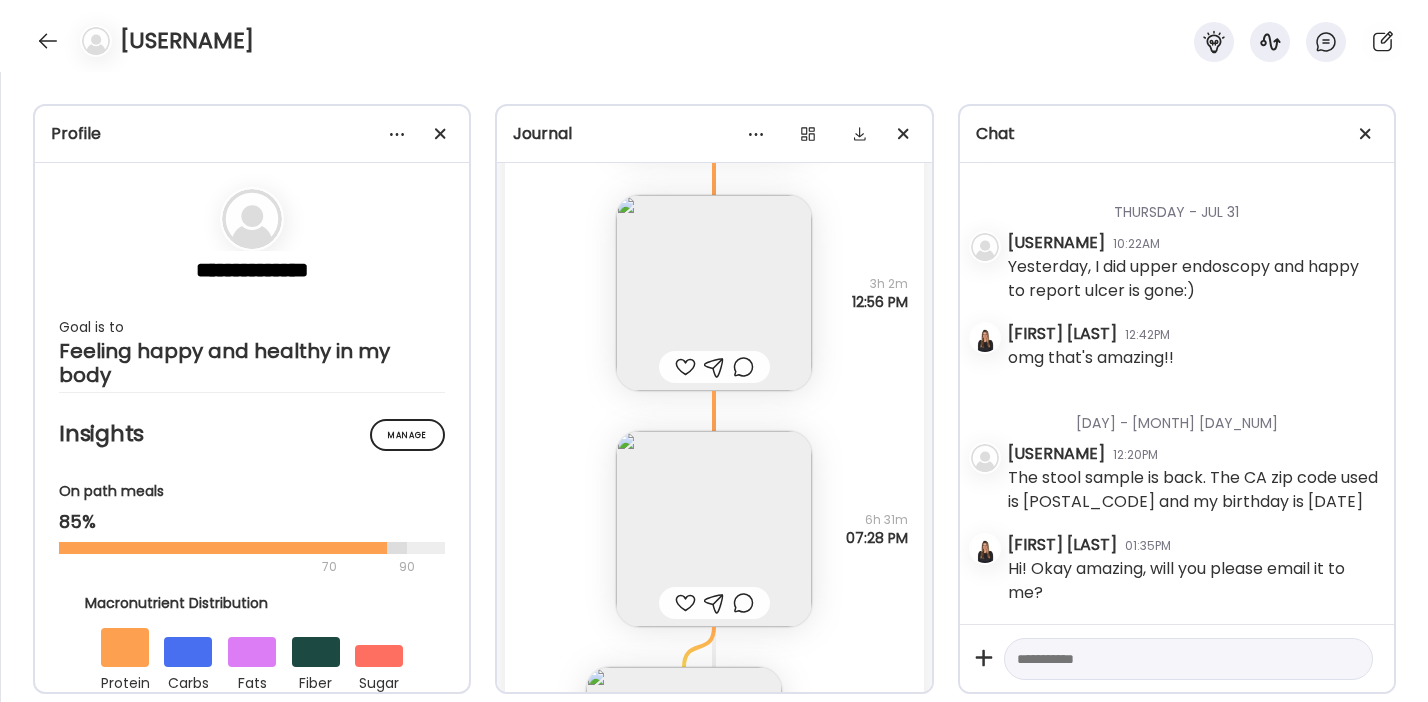 scroll, scrollTop: 10207, scrollLeft: 0, axis: vertical 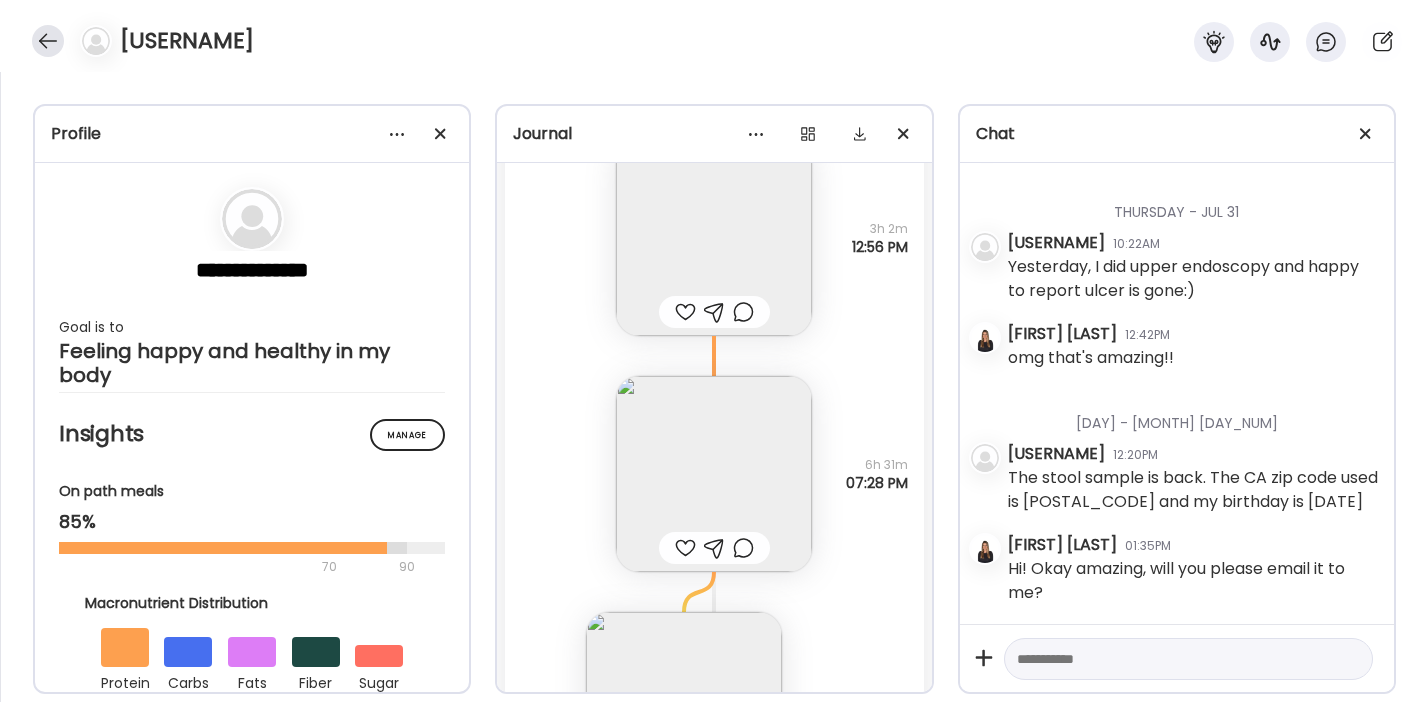 click at bounding box center [48, 41] 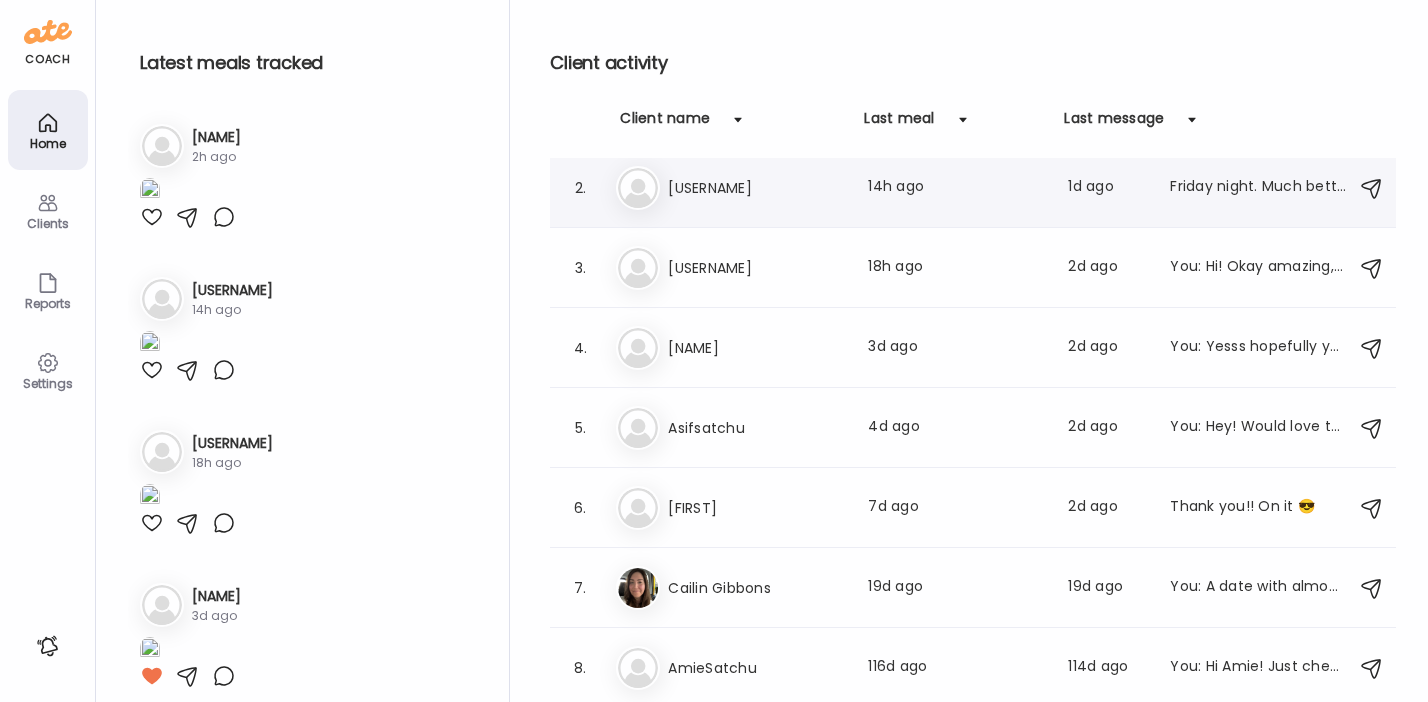 click on "[USERNAME]" at bounding box center (756, 188) 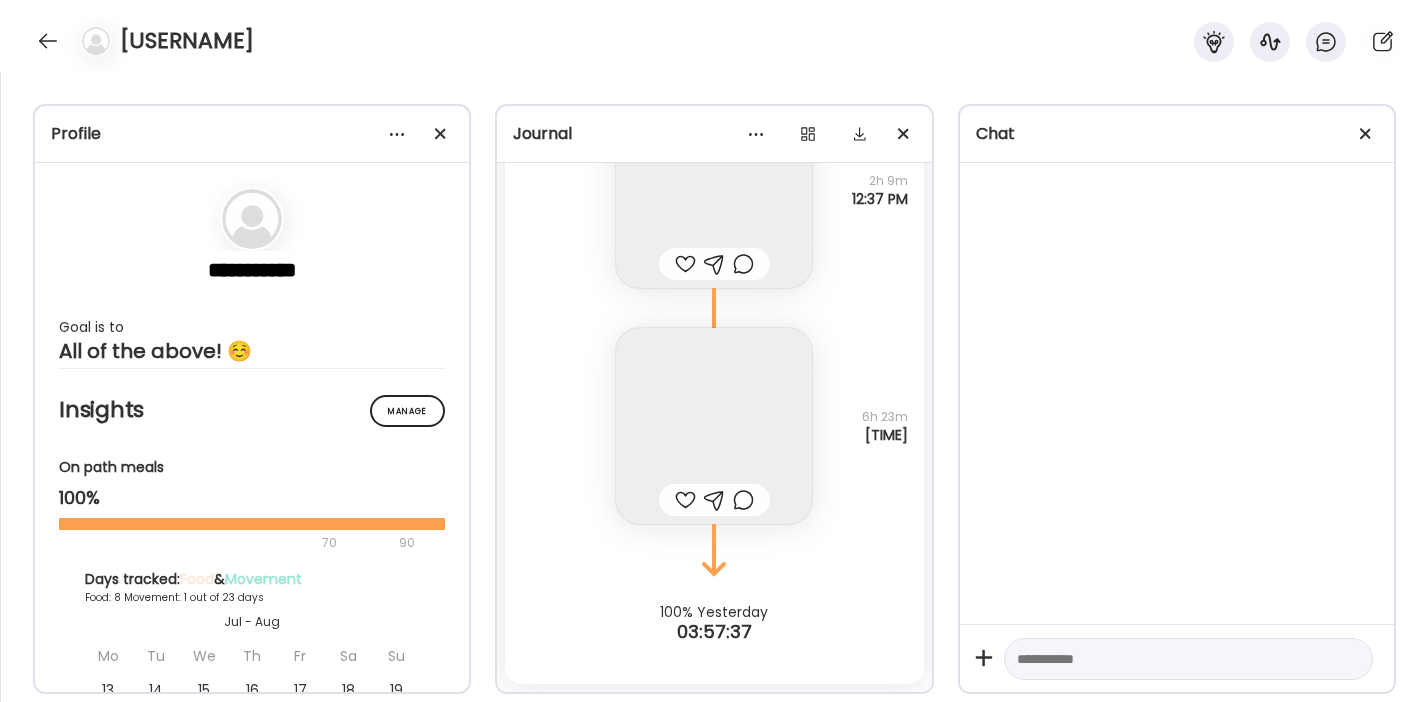 scroll, scrollTop: 7359, scrollLeft: 0, axis: vertical 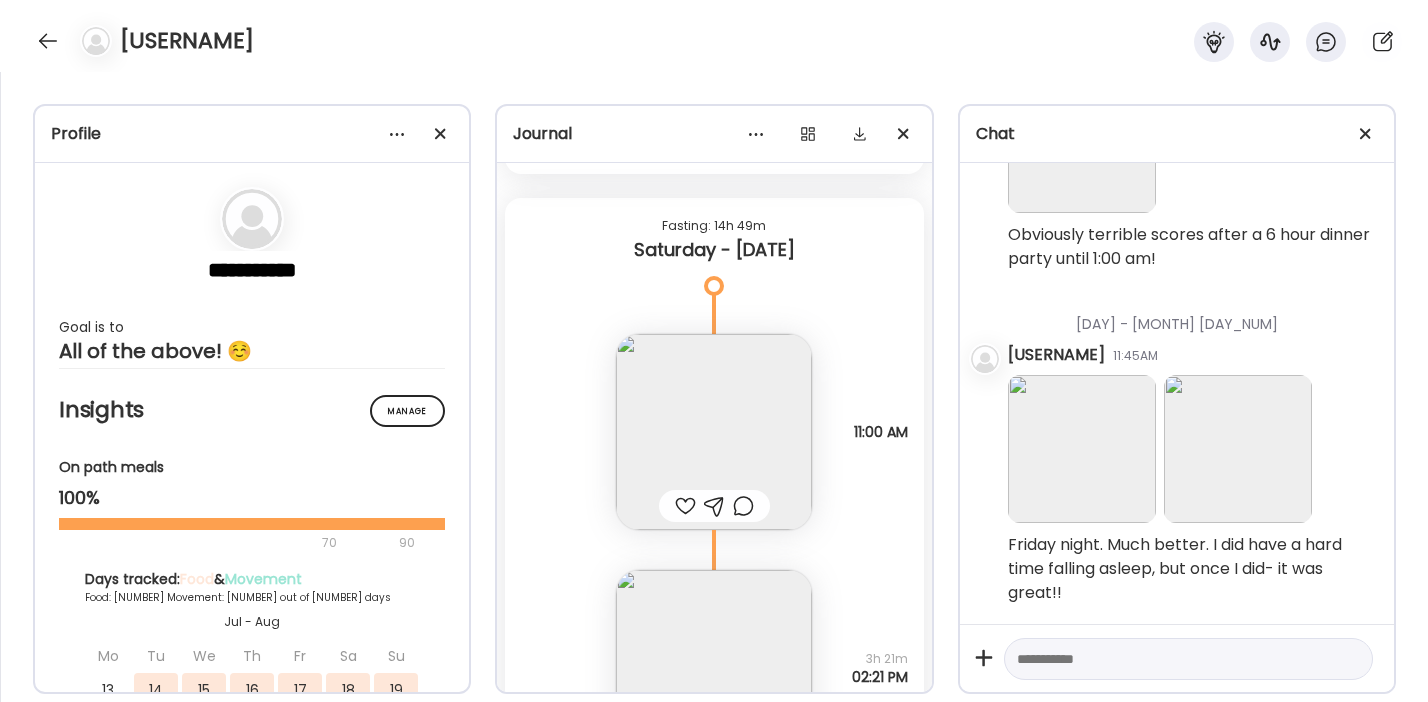 click at bounding box center (685, 506) 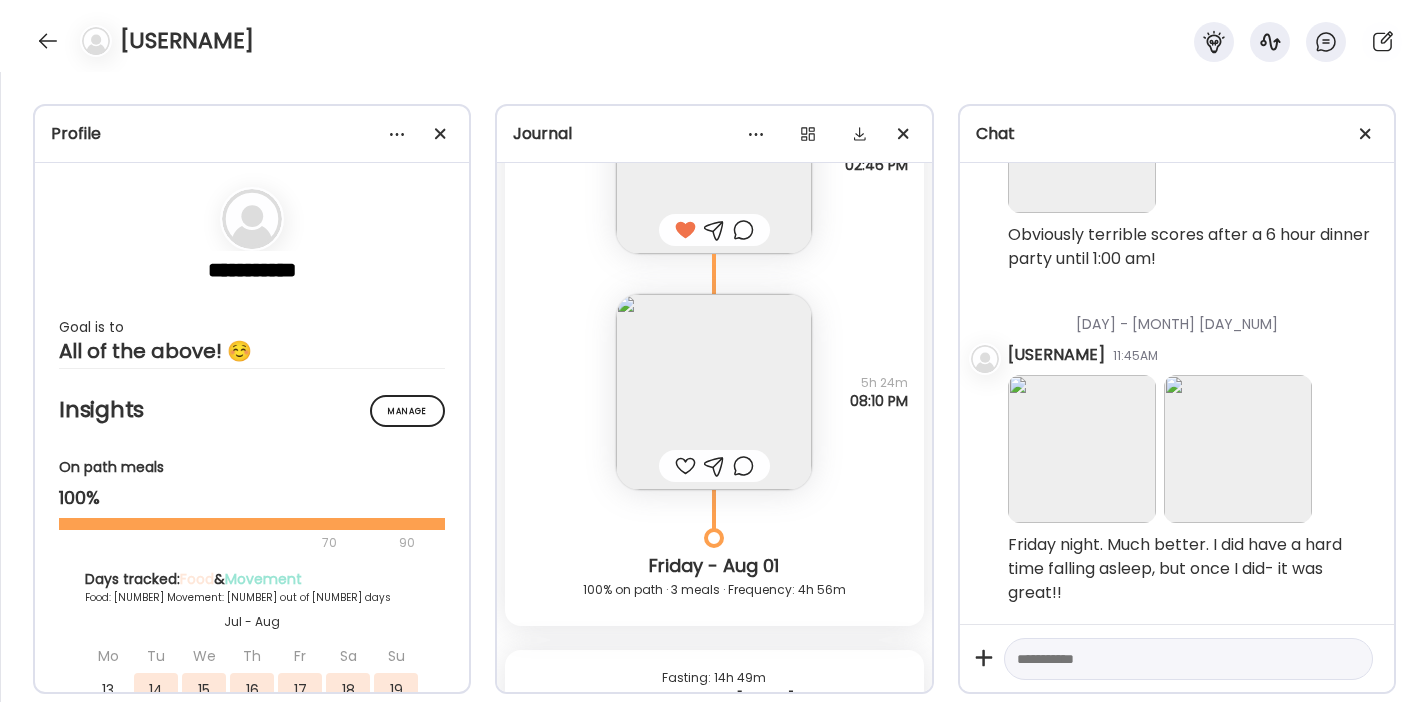 scroll, scrollTop: 30073, scrollLeft: 0, axis: vertical 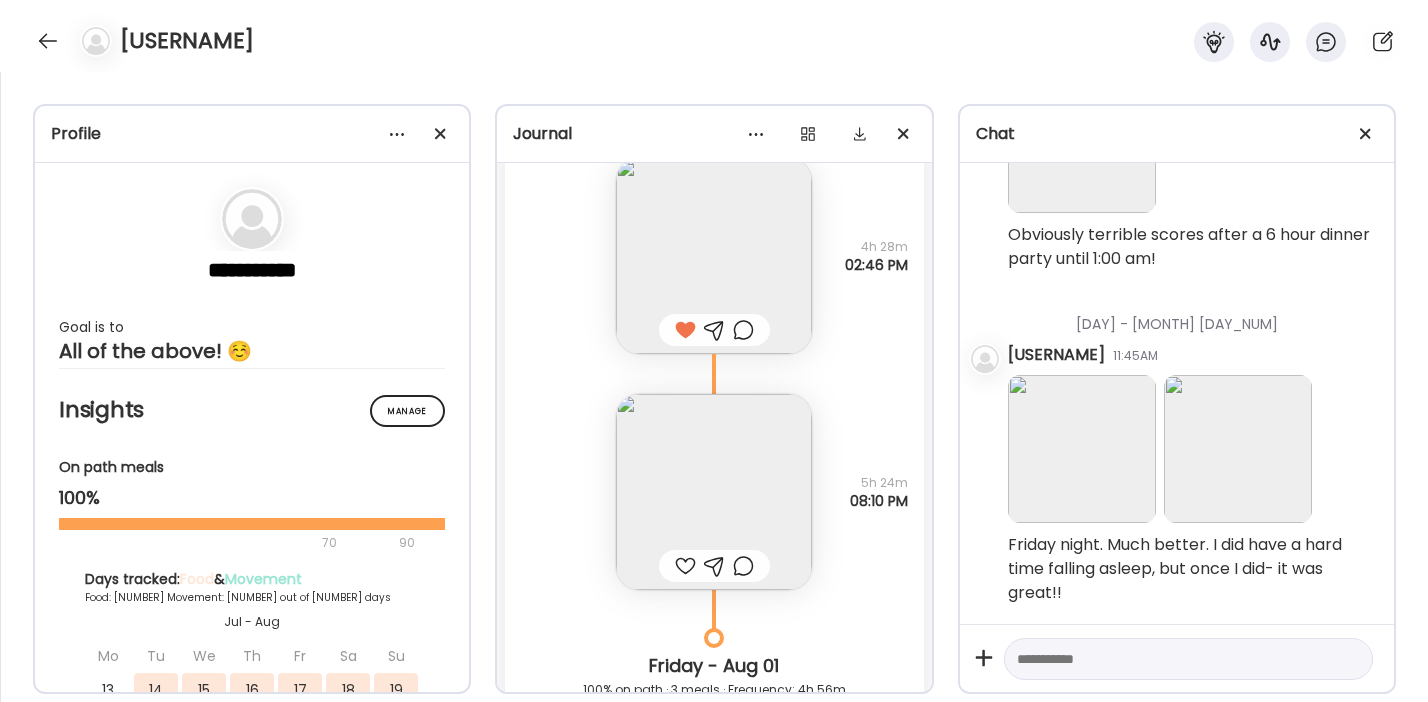 click at bounding box center [685, 566] 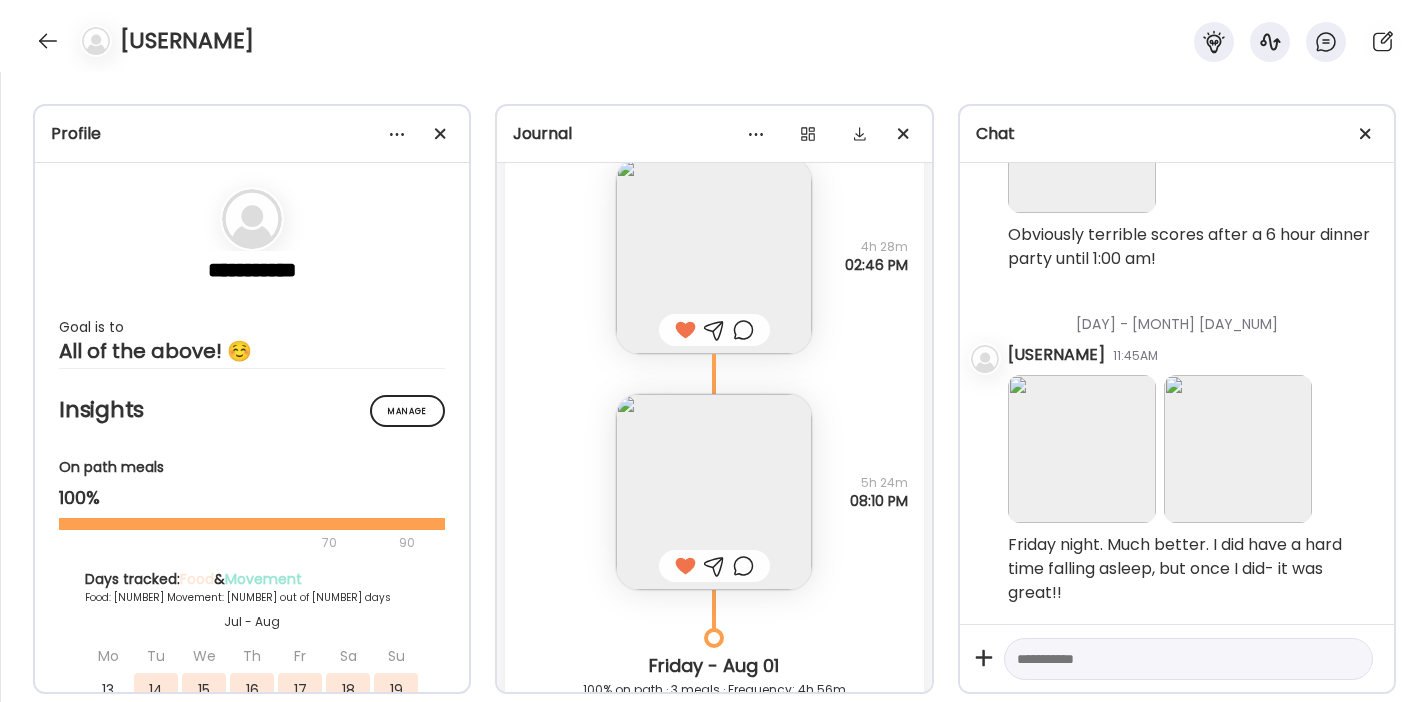 click at bounding box center (714, 492) 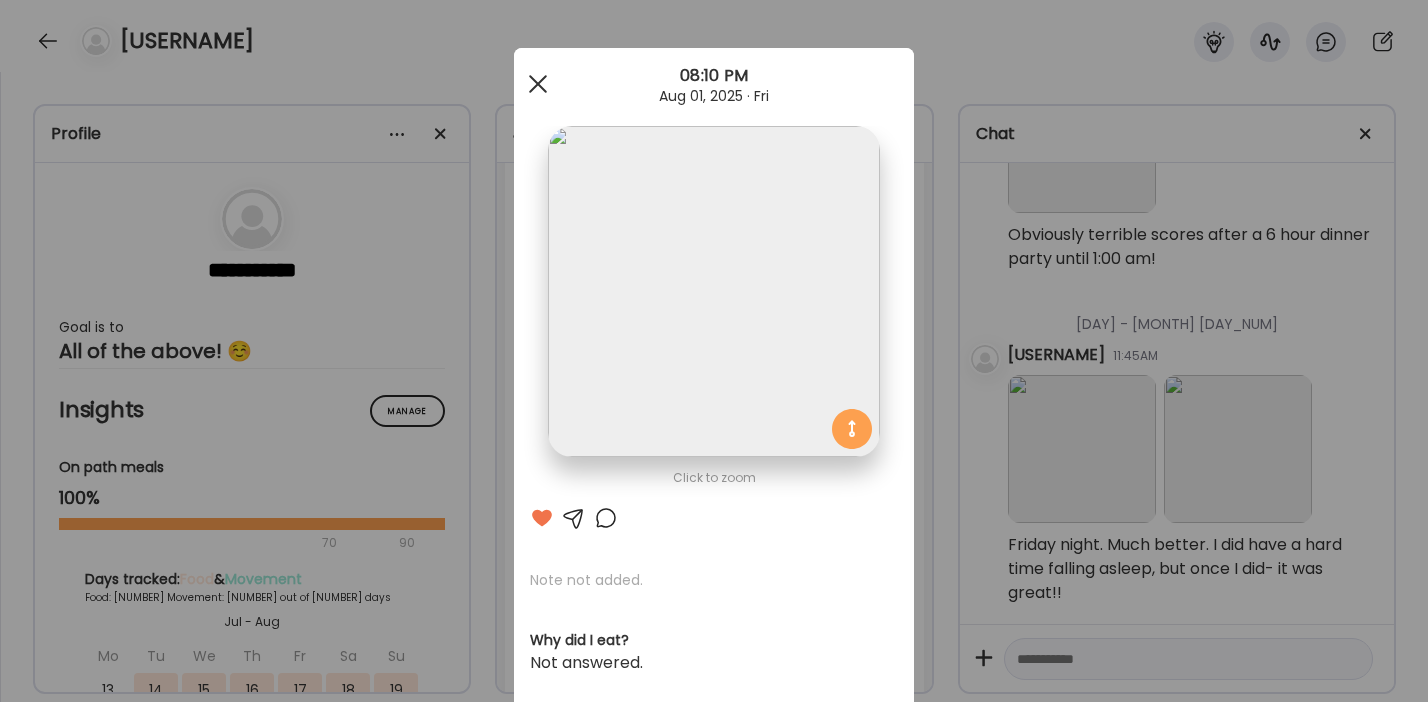 click at bounding box center [538, 84] 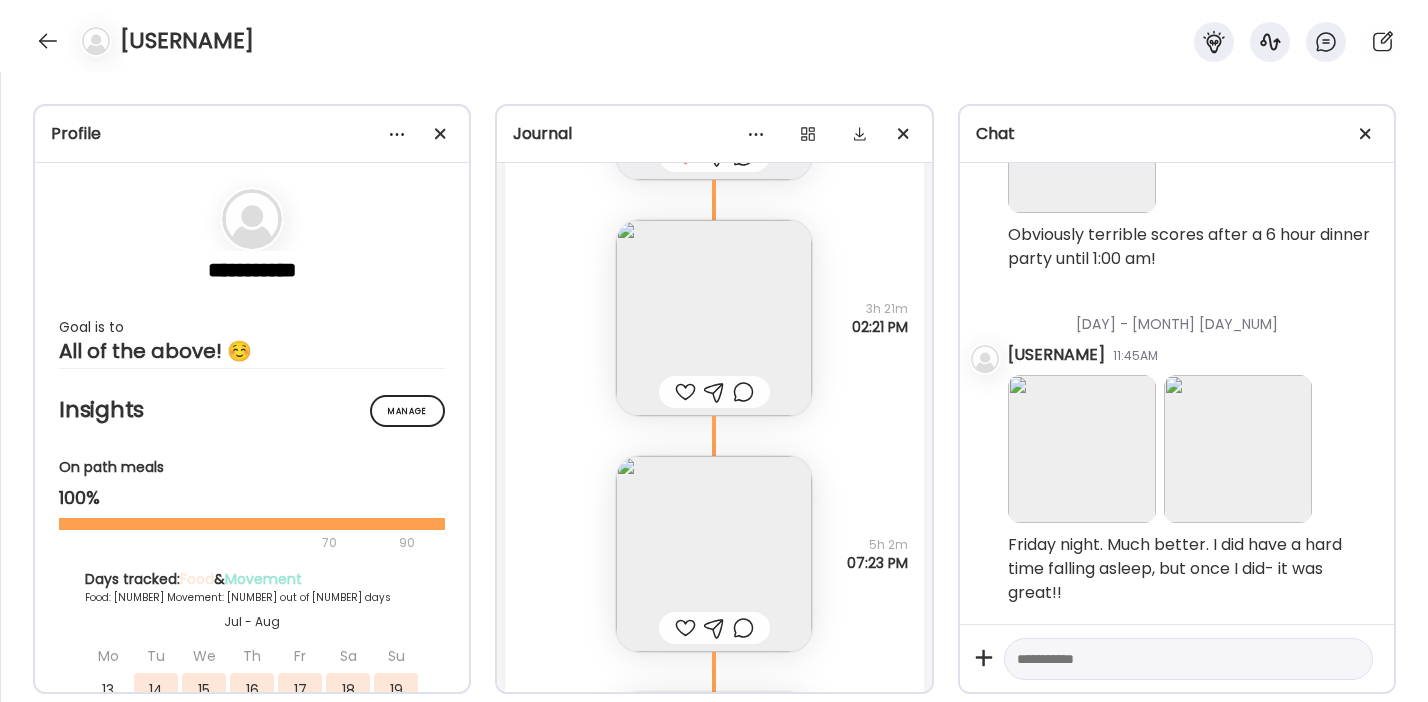 scroll, scrollTop: 30975, scrollLeft: 0, axis: vertical 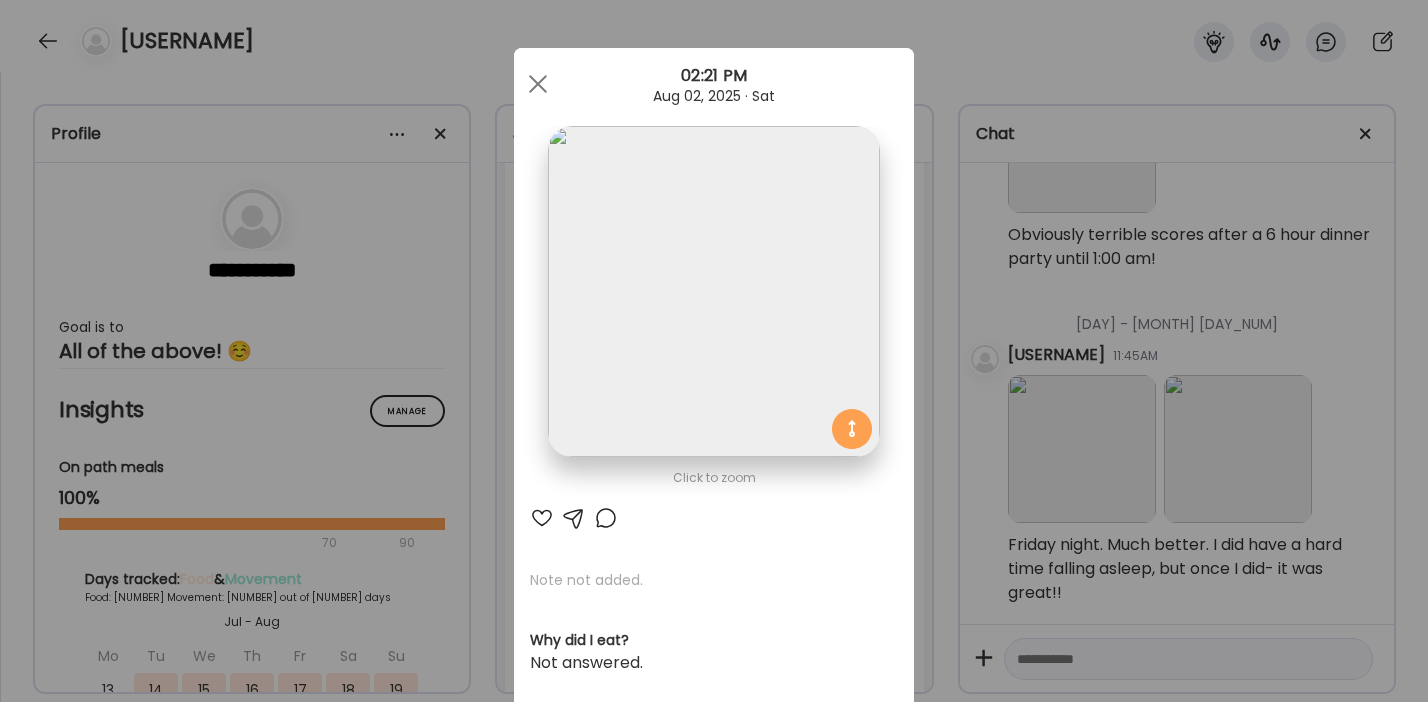 click at bounding box center [542, 518] 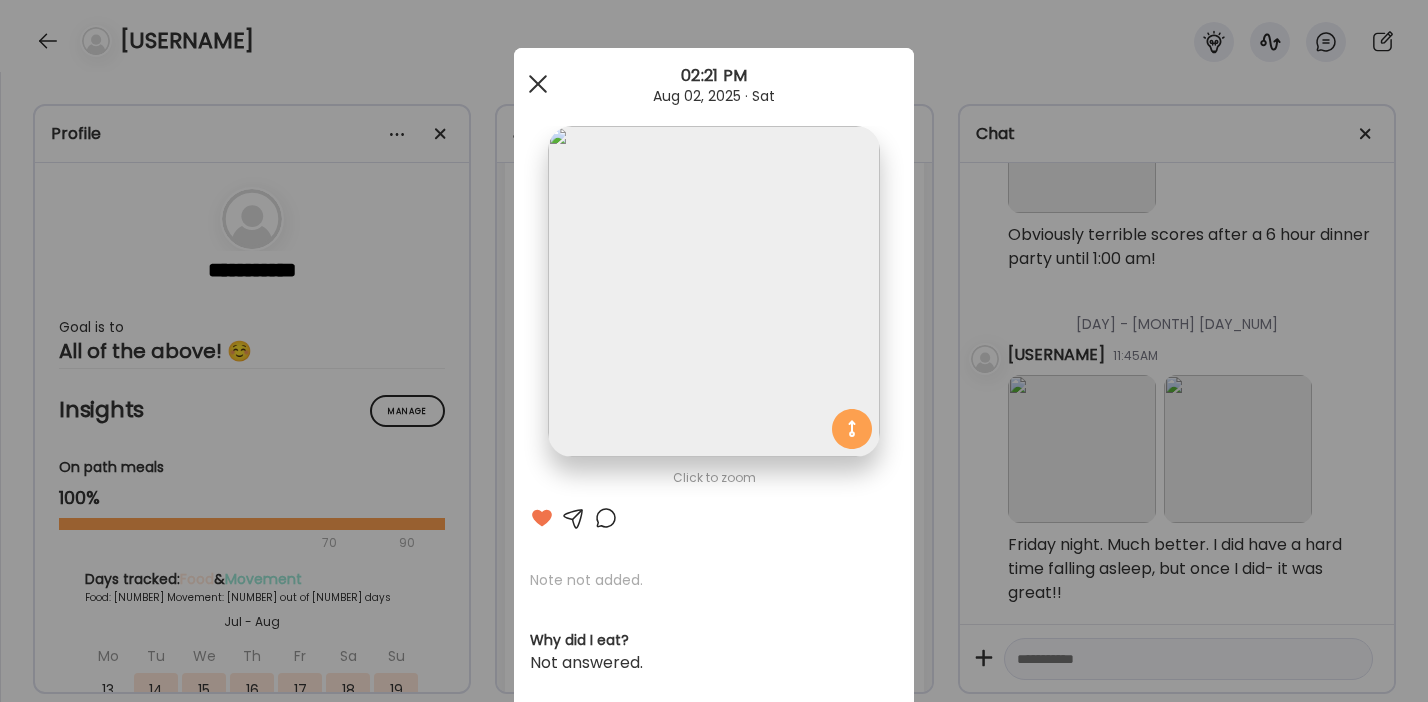 click at bounding box center [538, 84] 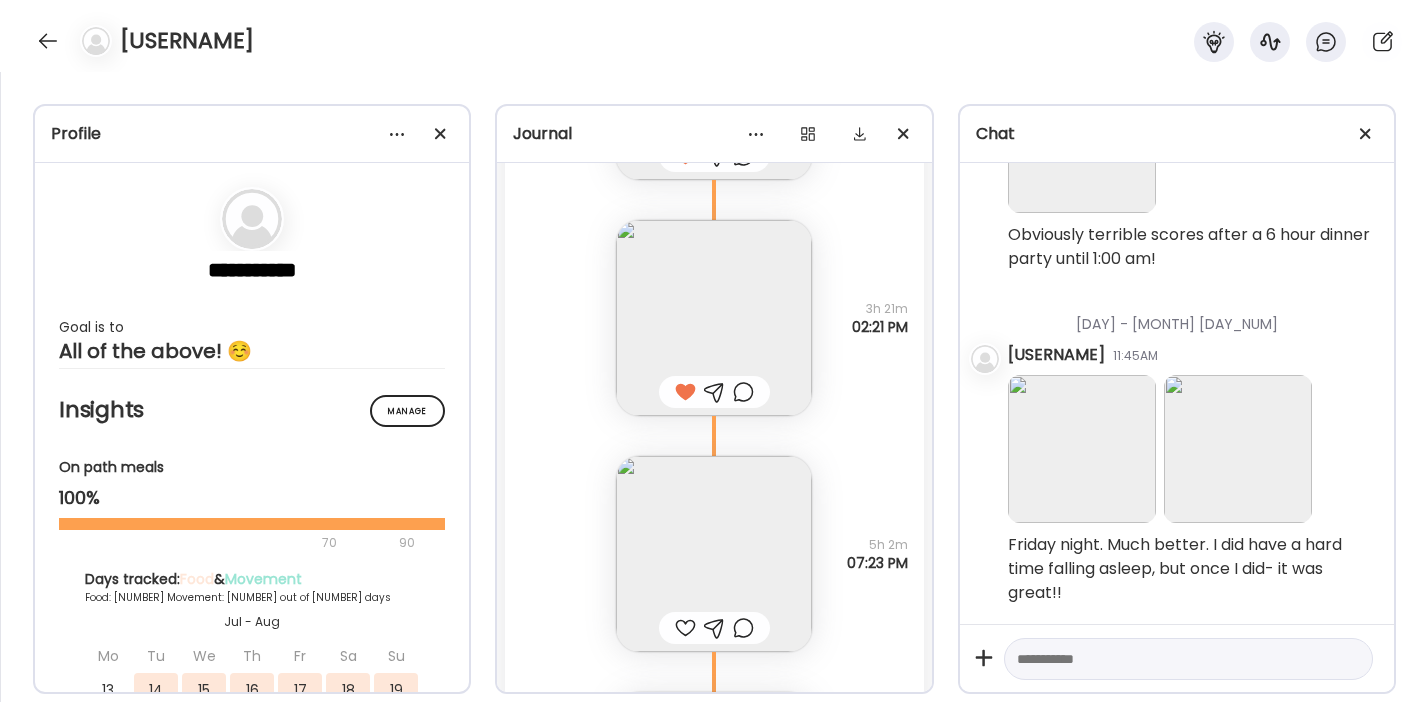scroll, scrollTop: 31134, scrollLeft: 0, axis: vertical 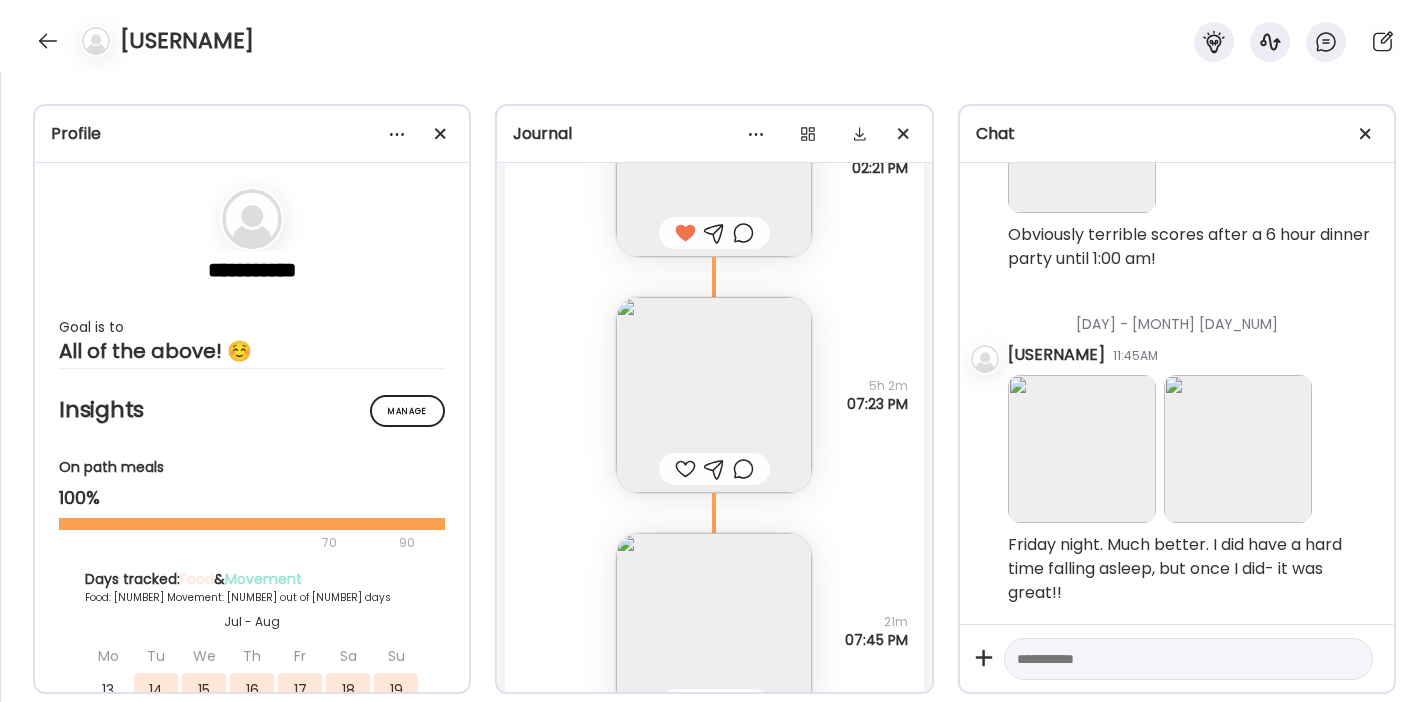 click at bounding box center [714, 395] 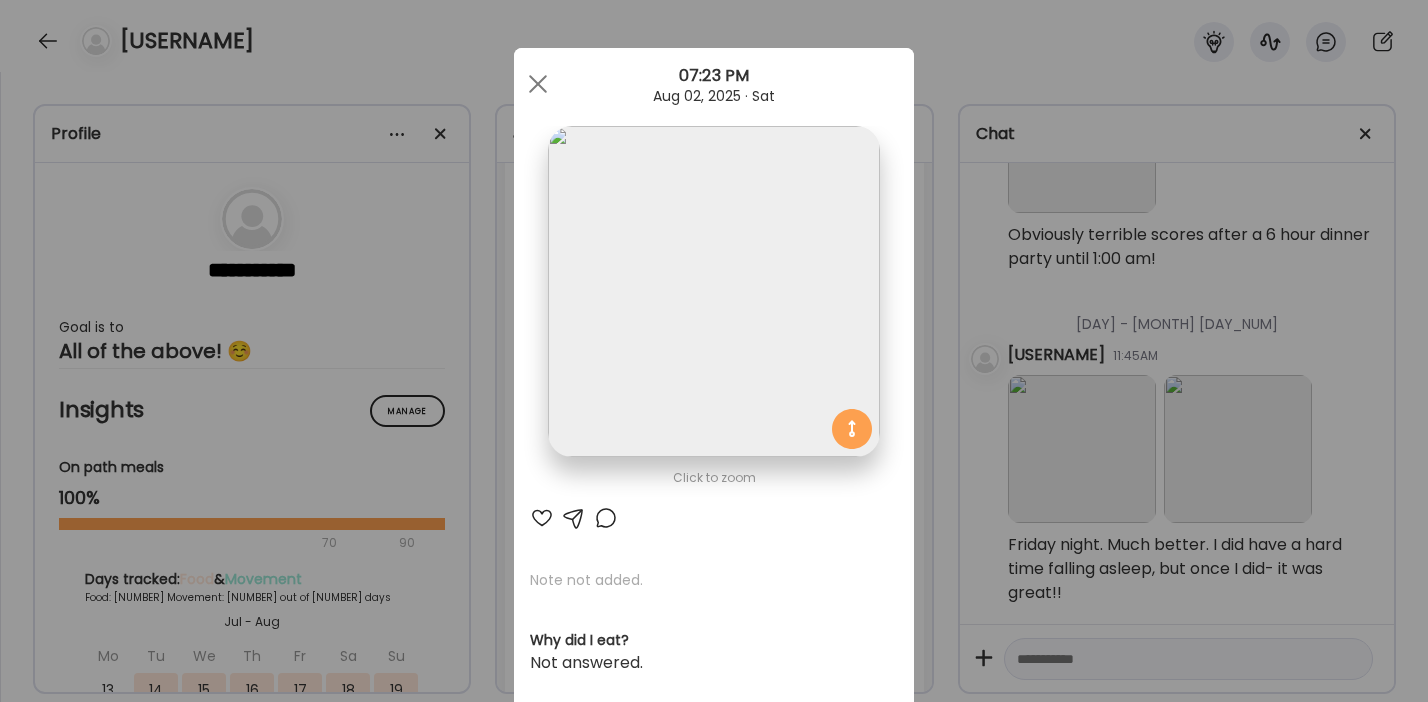 click at bounding box center [542, 518] 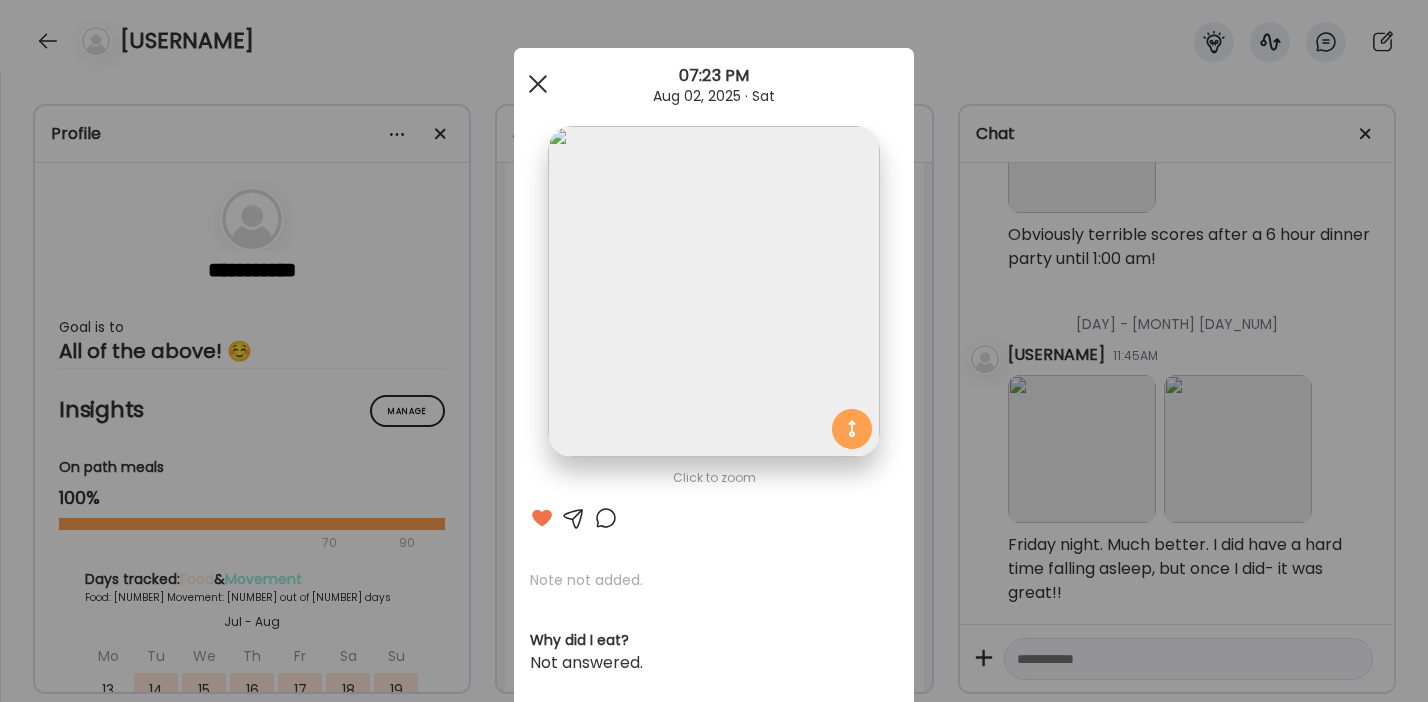 click at bounding box center (538, 84) 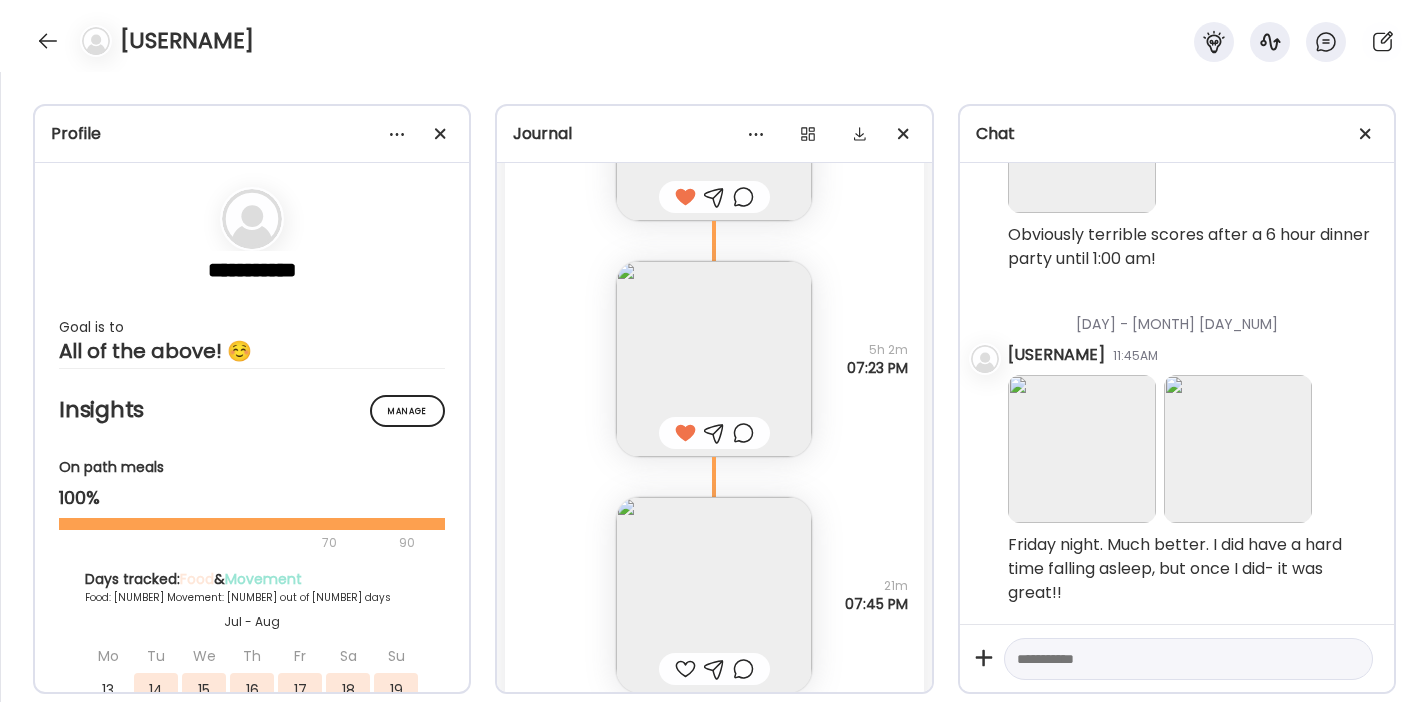 scroll, scrollTop: 31283, scrollLeft: 0, axis: vertical 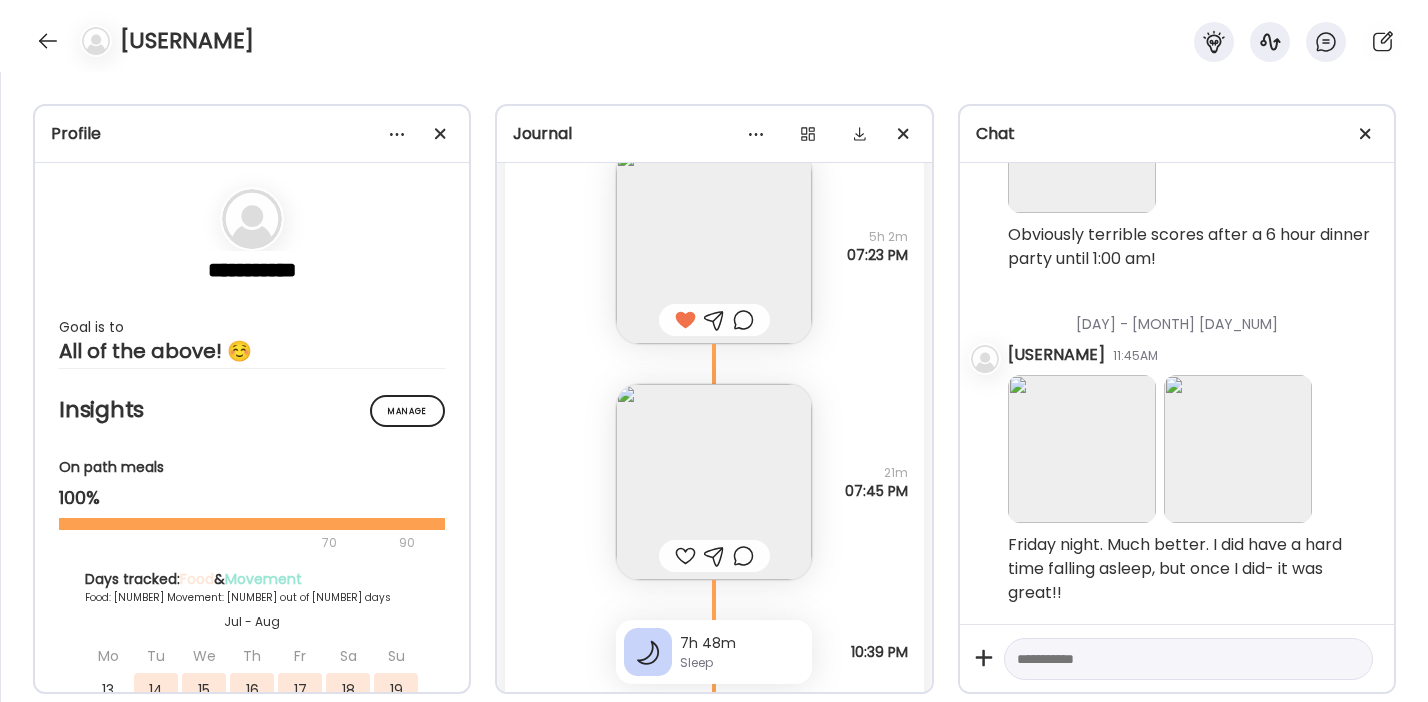 click at bounding box center (714, 482) 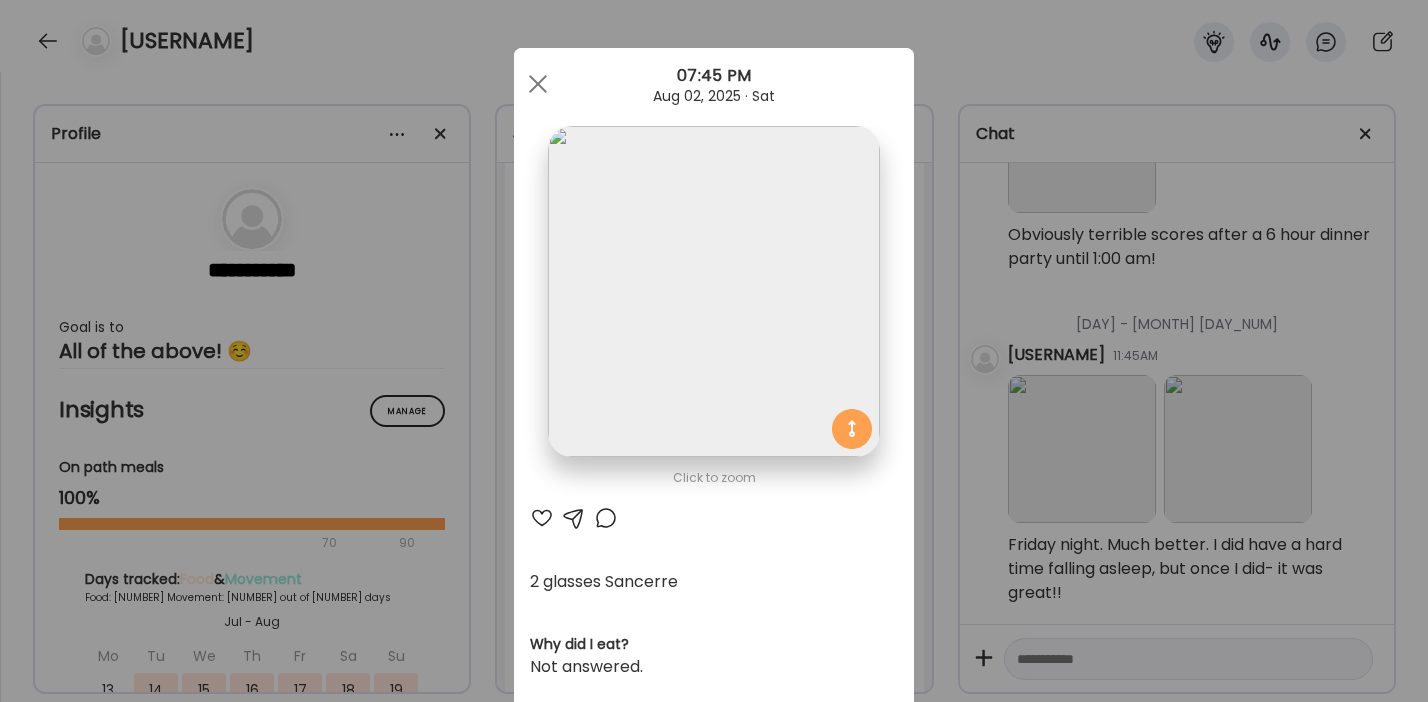 click at bounding box center (542, 518) 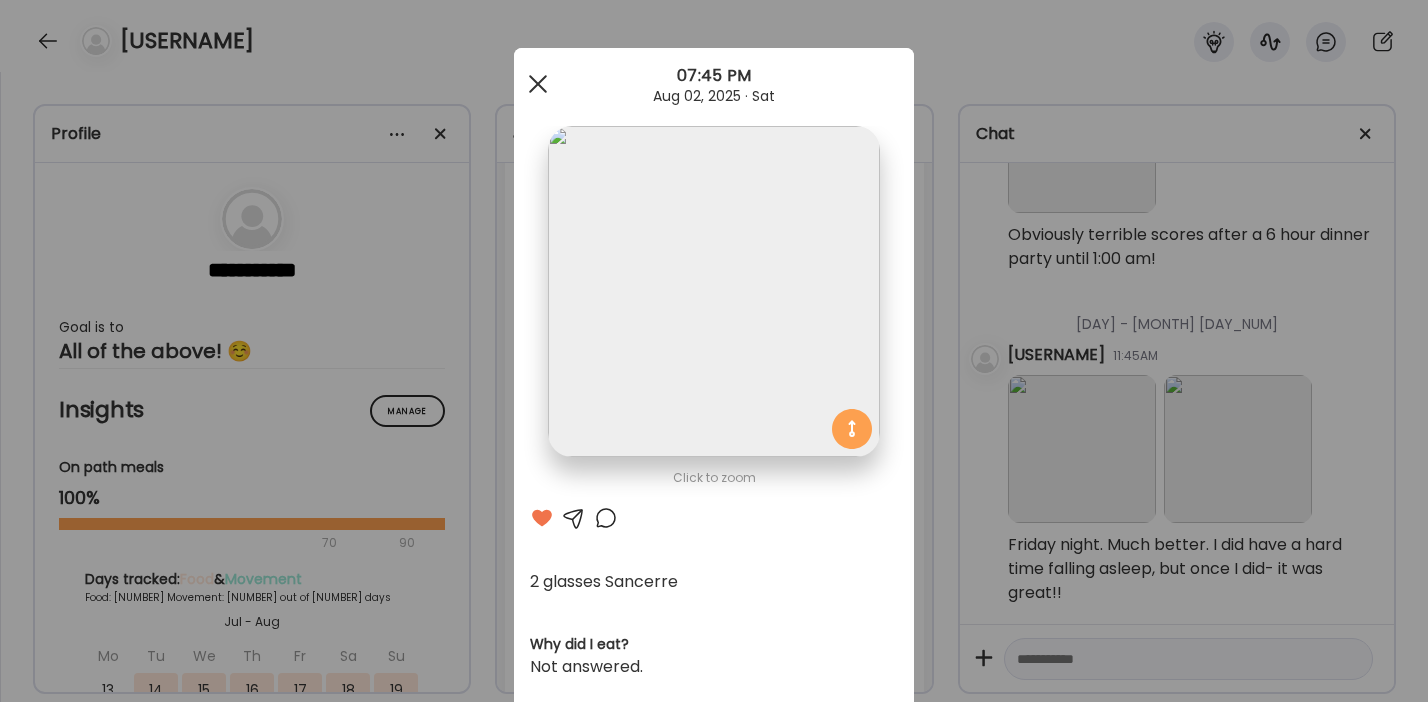 click at bounding box center (538, 84) 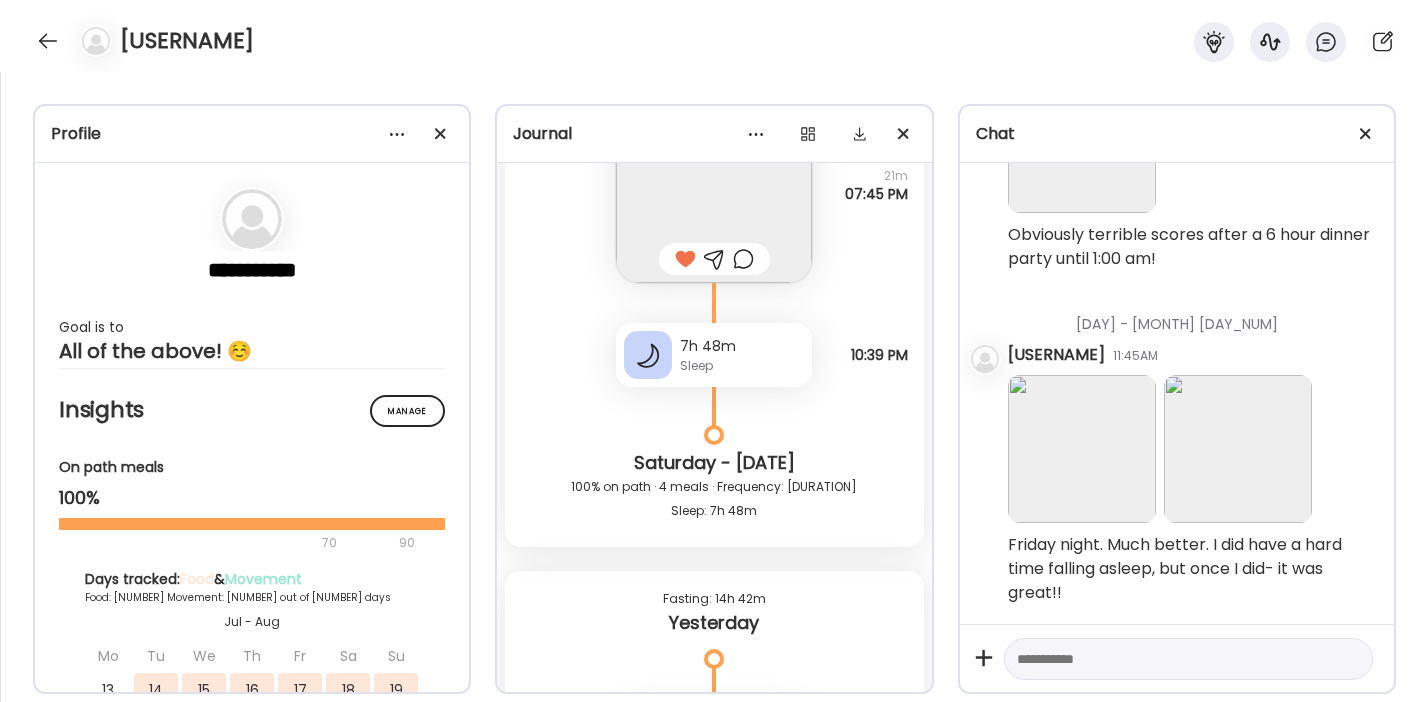 scroll, scrollTop: 31737, scrollLeft: 0, axis: vertical 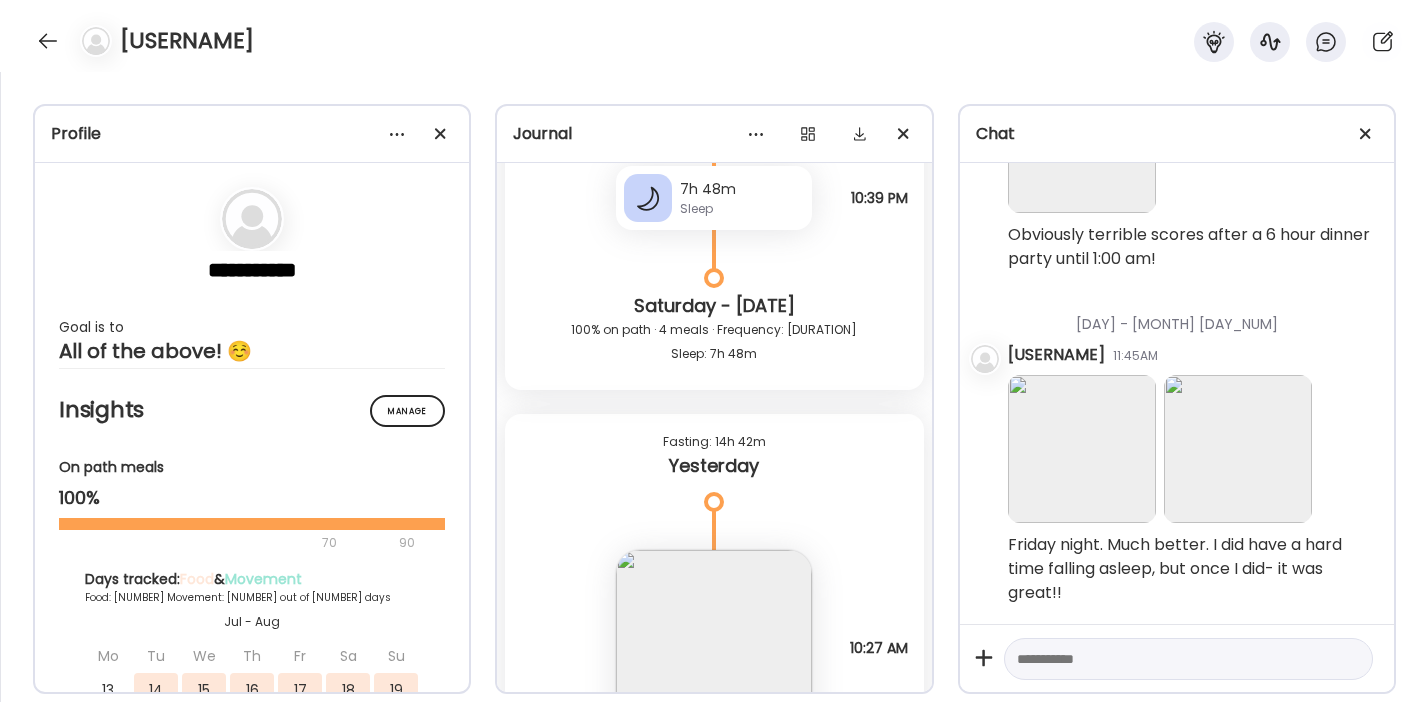 click at bounding box center (1170, 659) 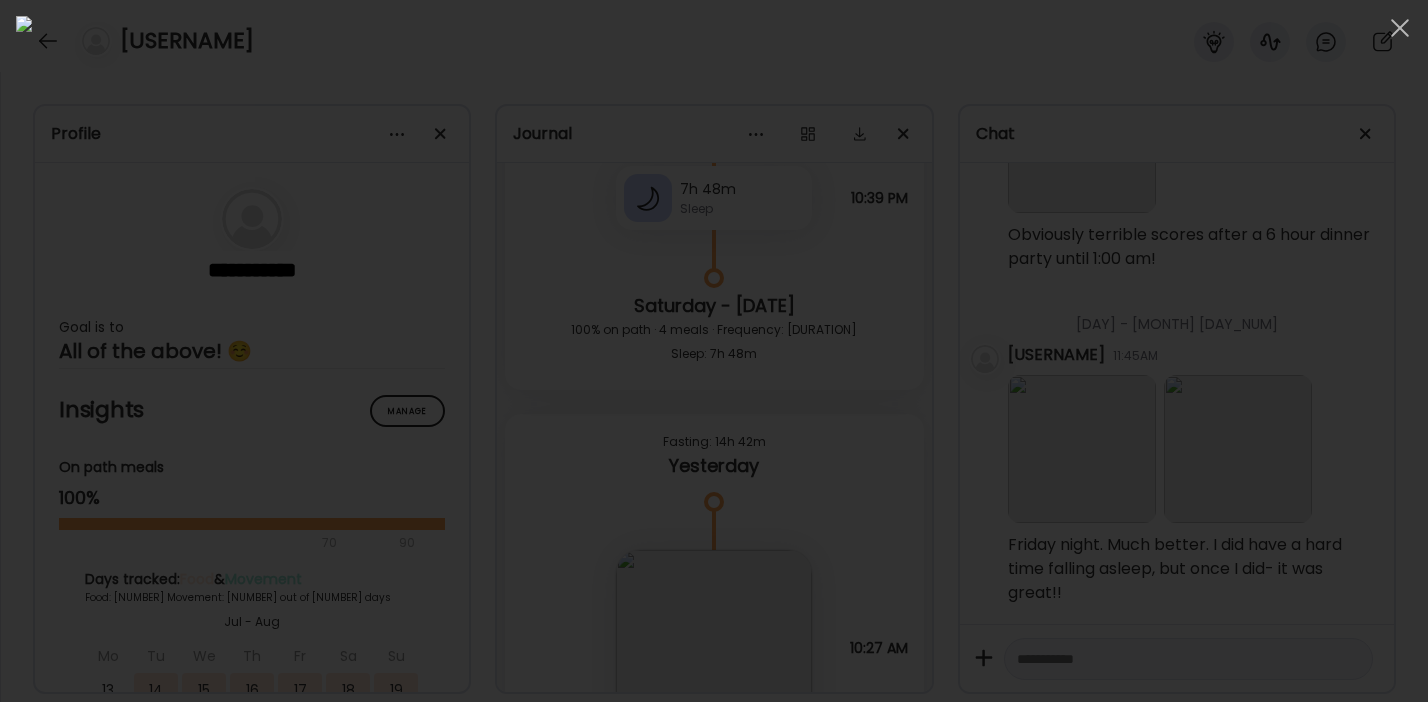 click at bounding box center (714, 351) 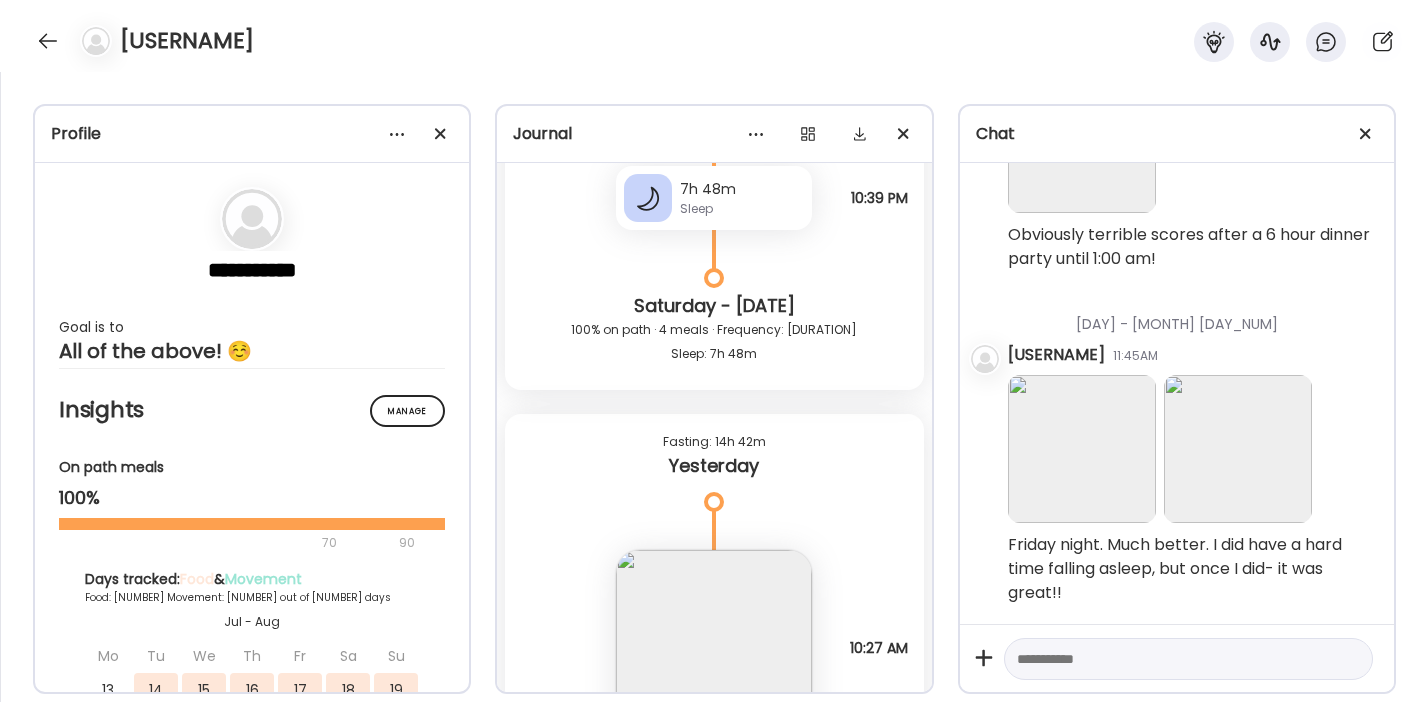 scroll, scrollTop: 35943, scrollLeft: 0, axis: vertical 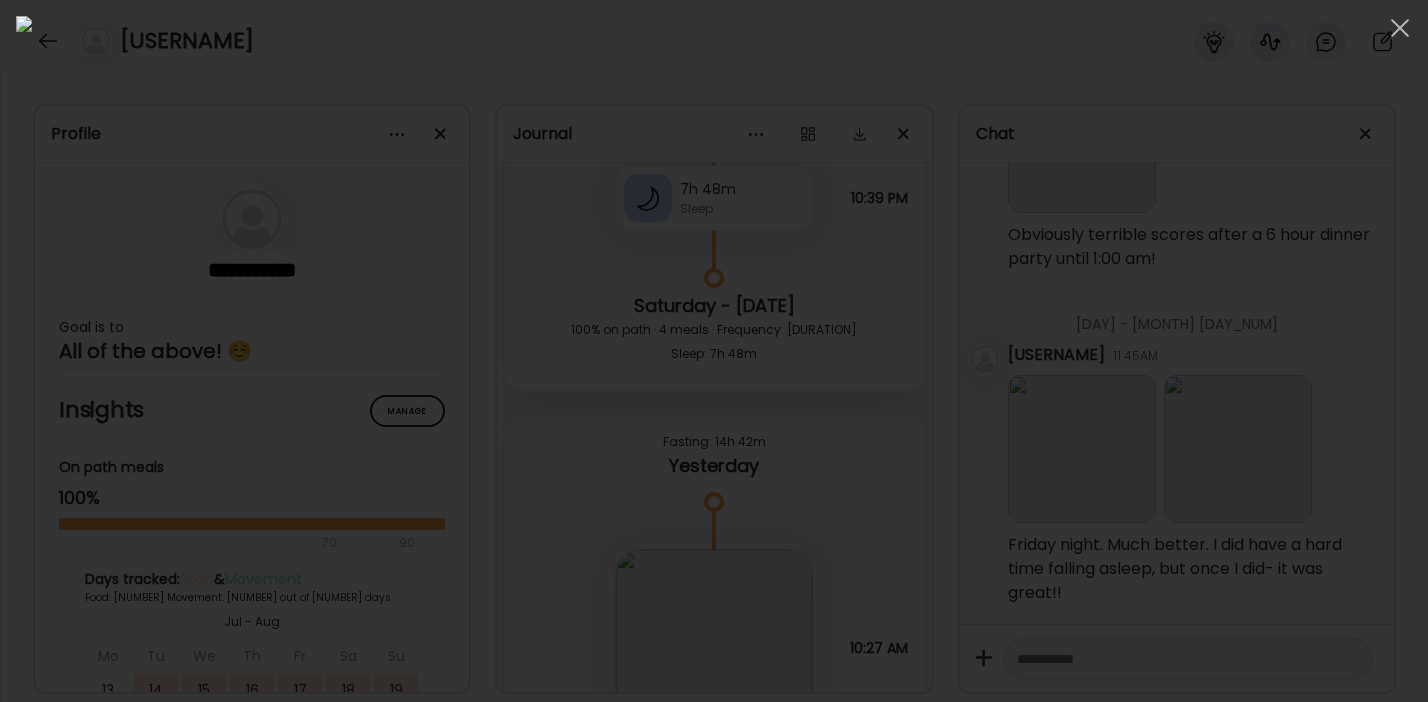 click at bounding box center [714, 351] 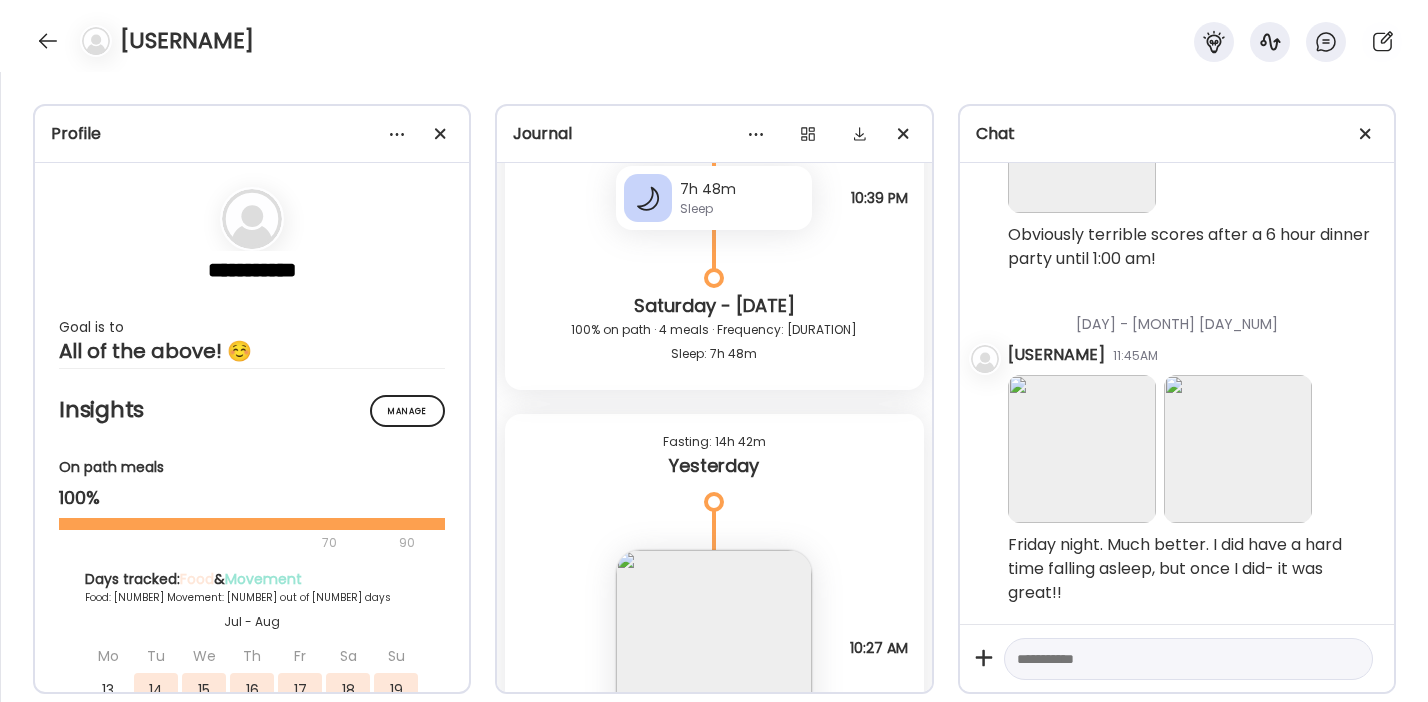 click at bounding box center (1238, 449) 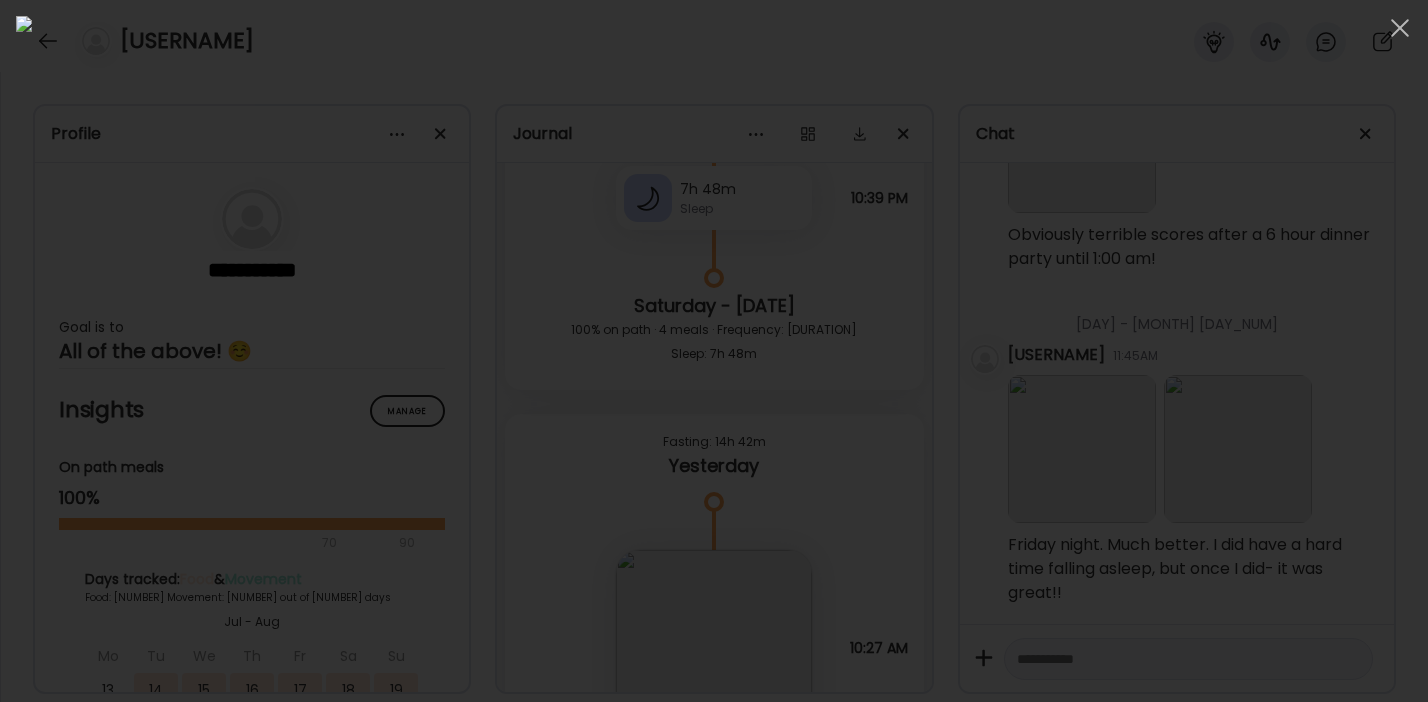 click at bounding box center [714, 351] 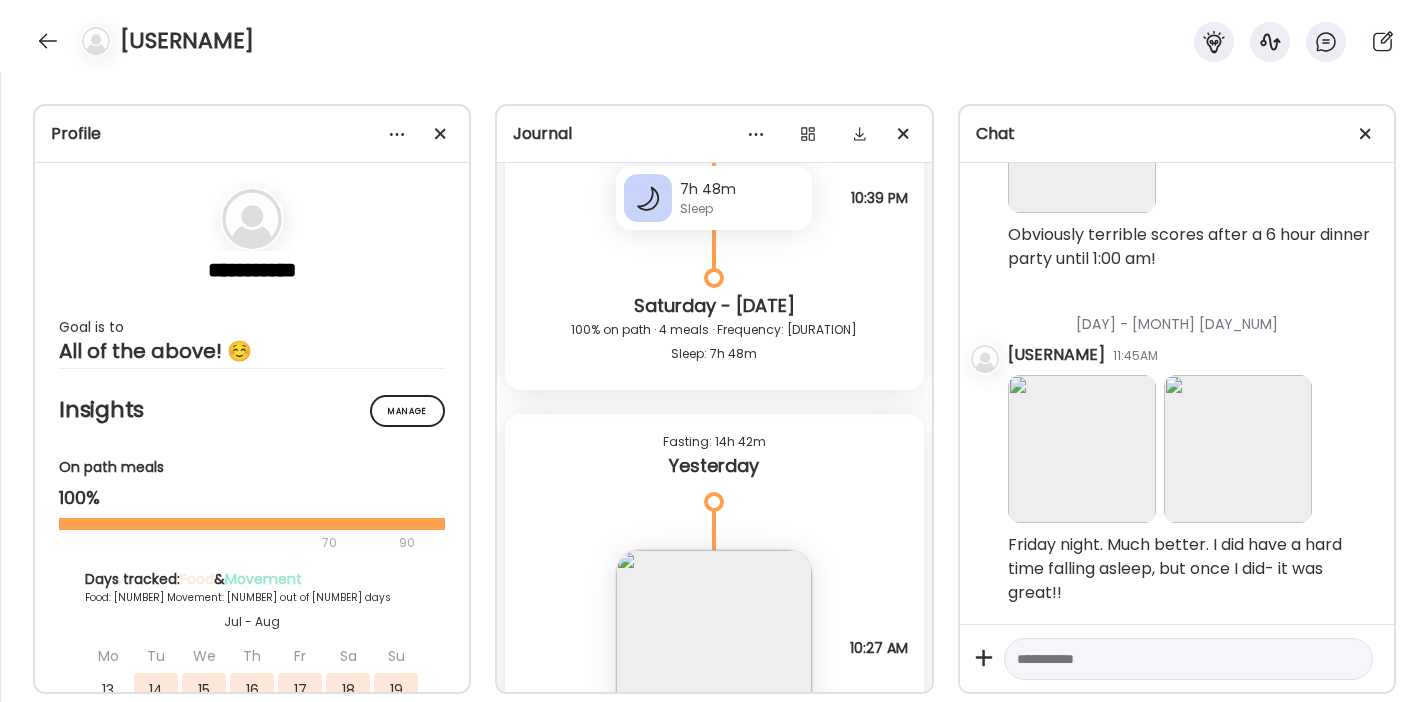 scroll, scrollTop: 31925, scrollLeft: 0, axis: vertical 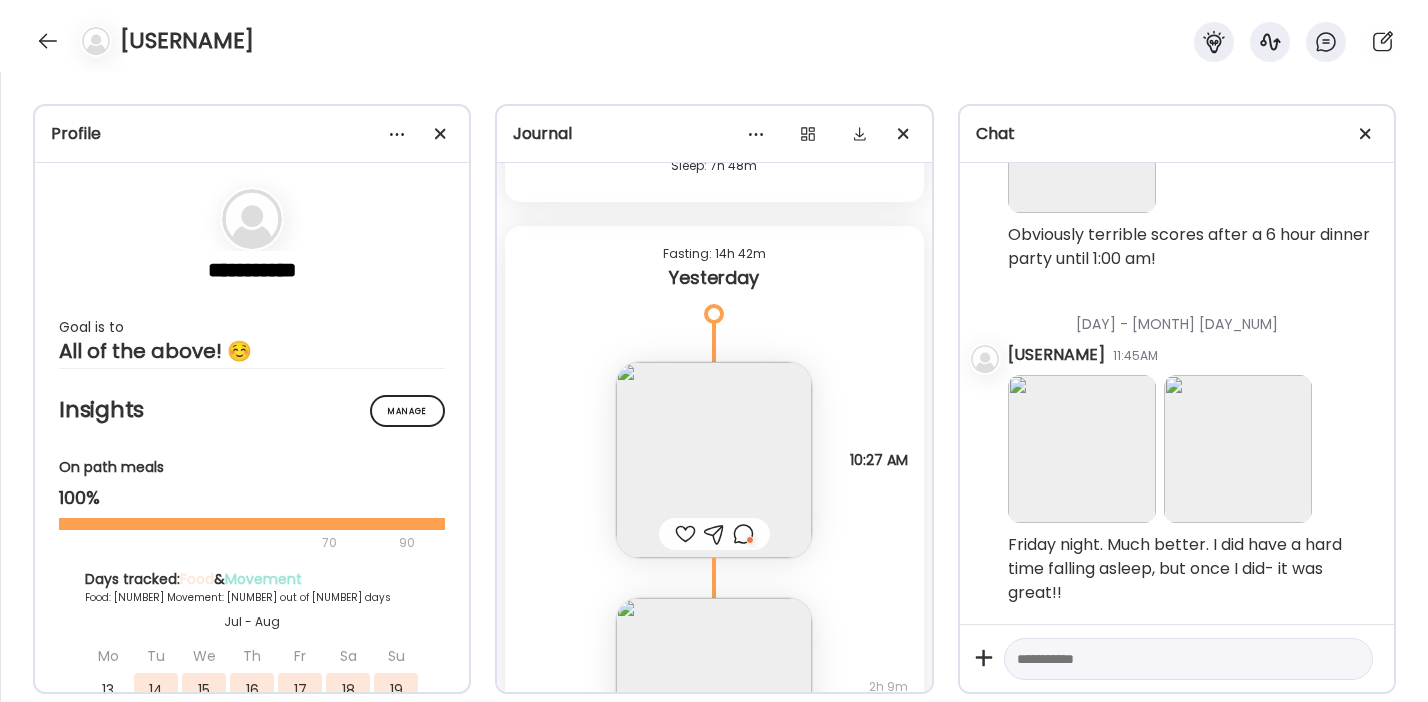 click at bounding box center (714, 460) 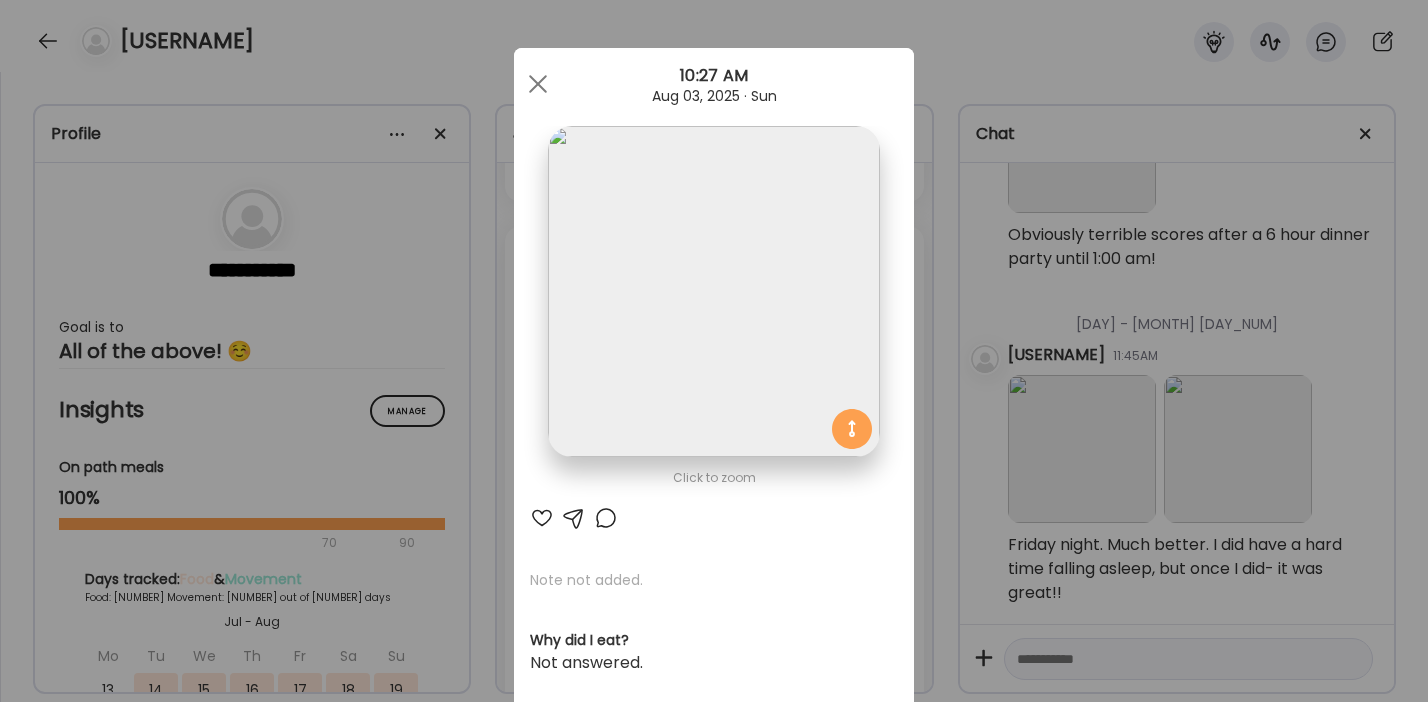 click at bounding box center [542, 518] 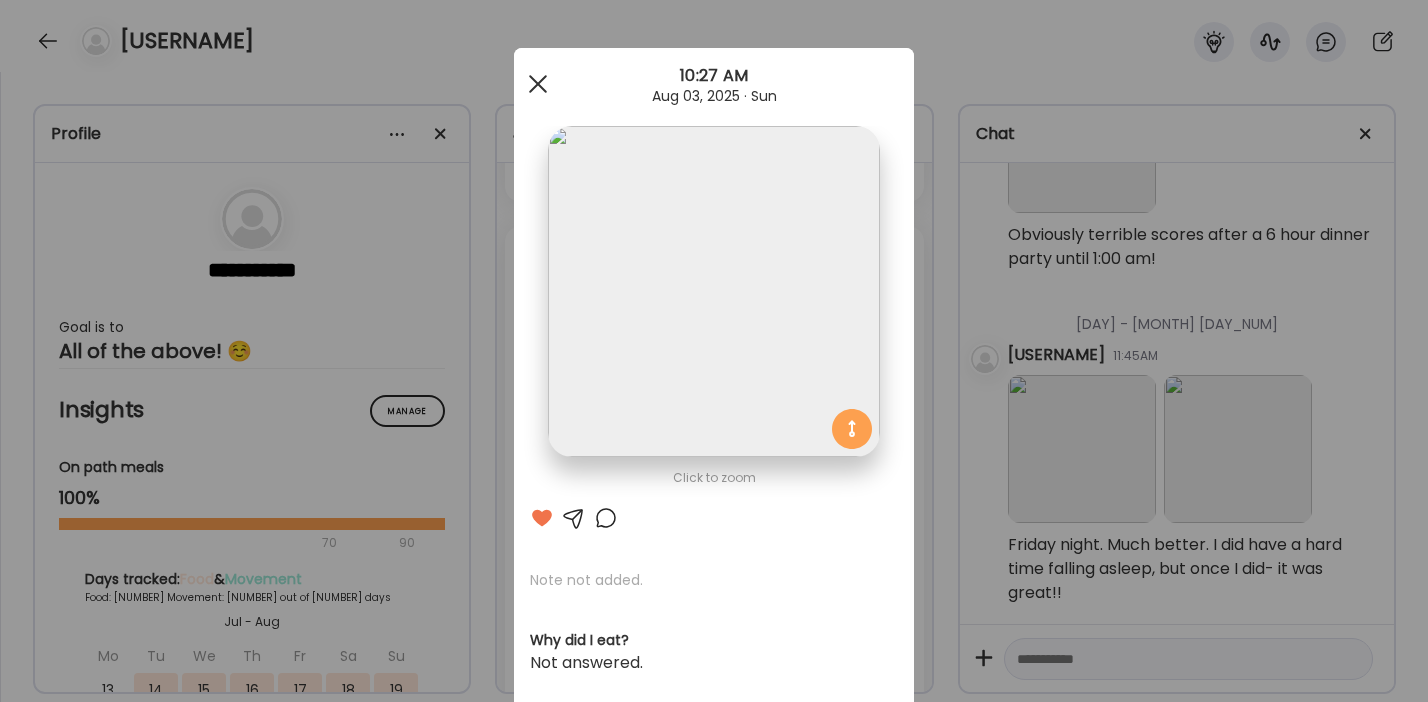 click at bounding box center [538, 84] 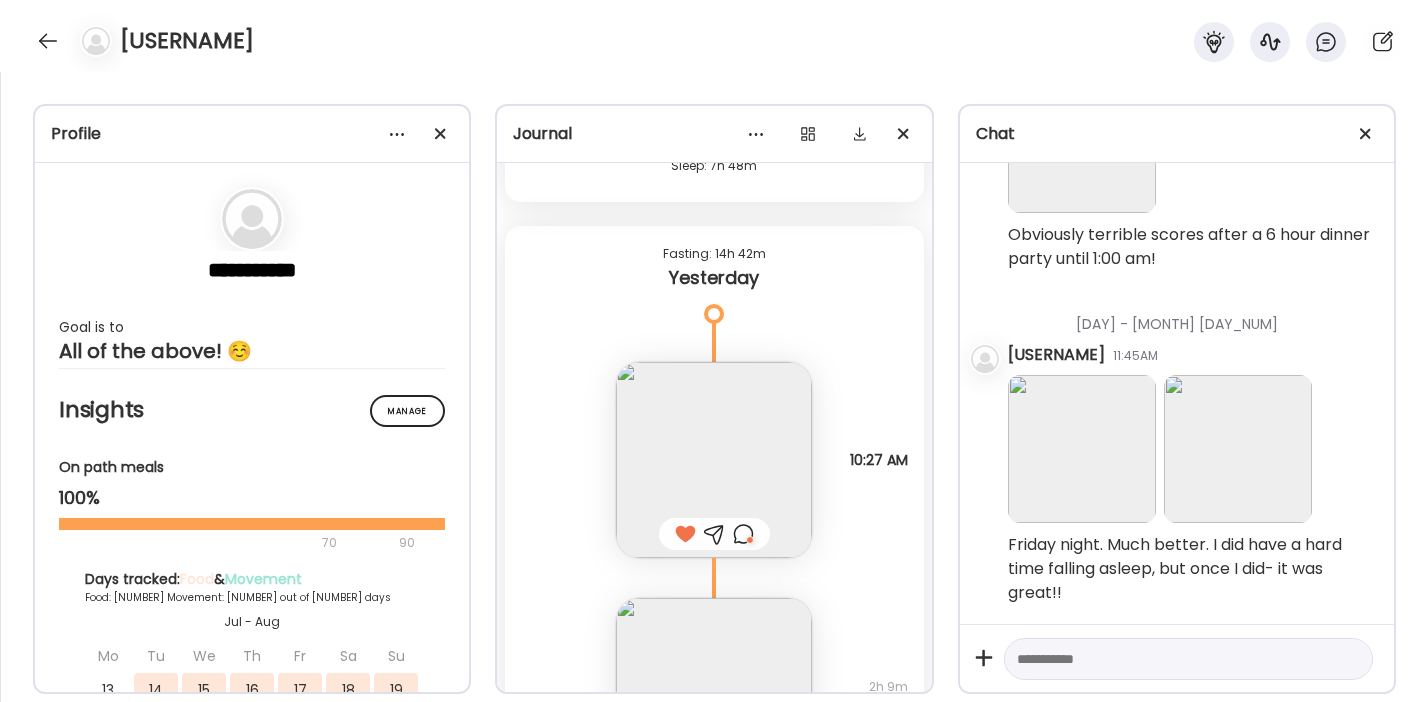 click at bounding box center [1170, 659] 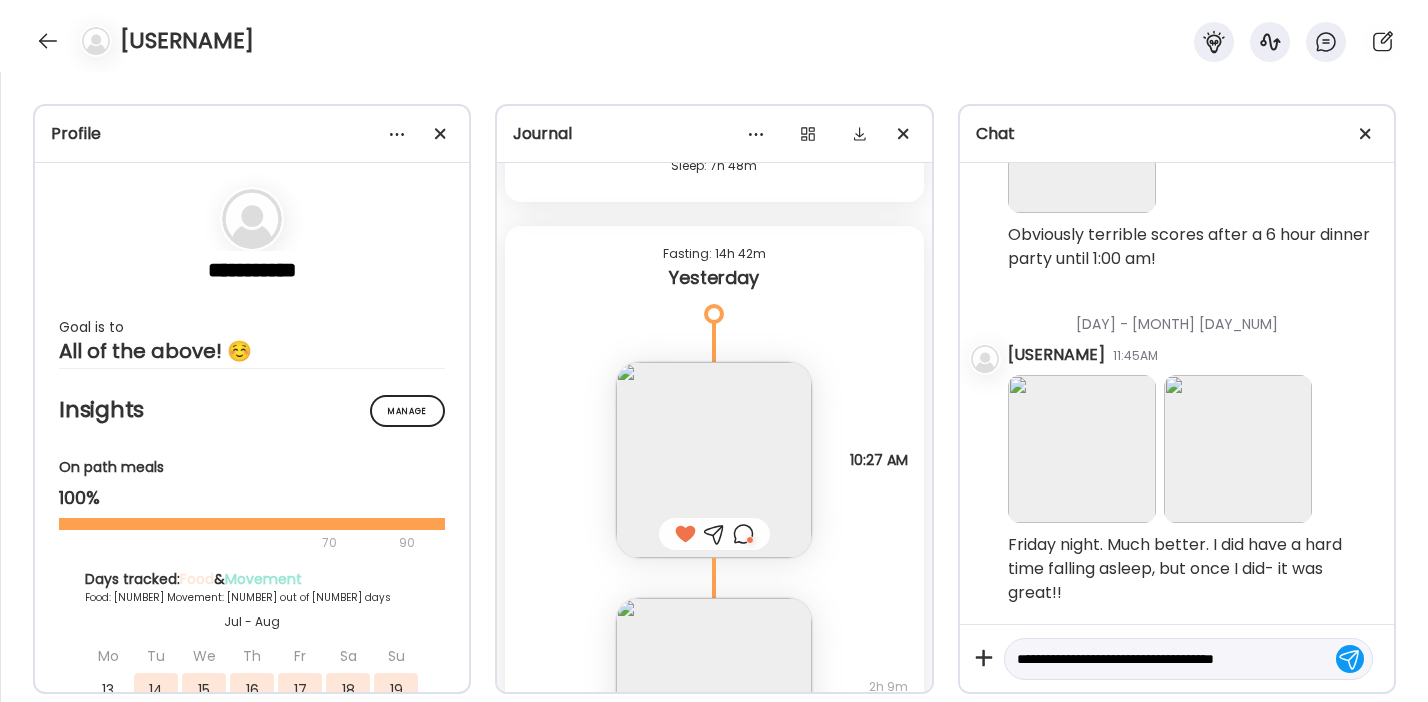 type on "**********" 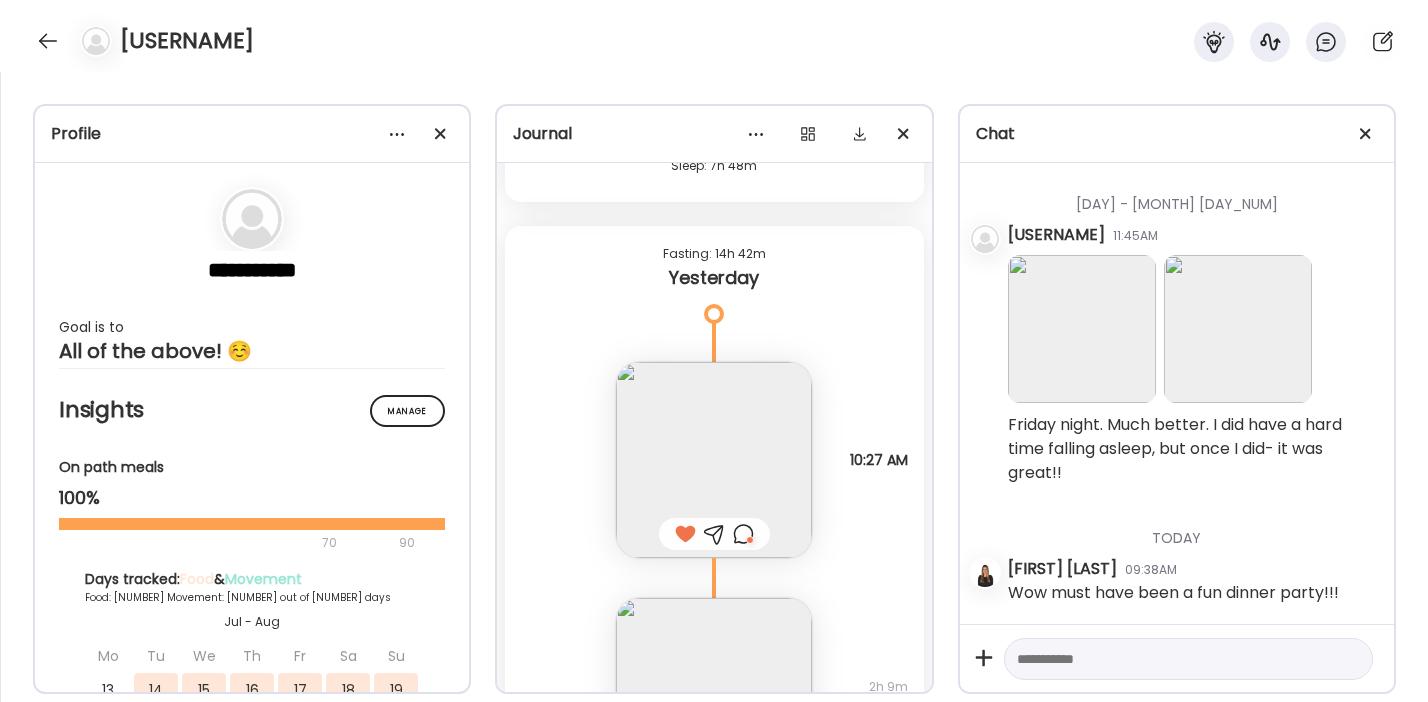 scroll, scrollTop: 36064, scrollLeft: 0, axis: vertical 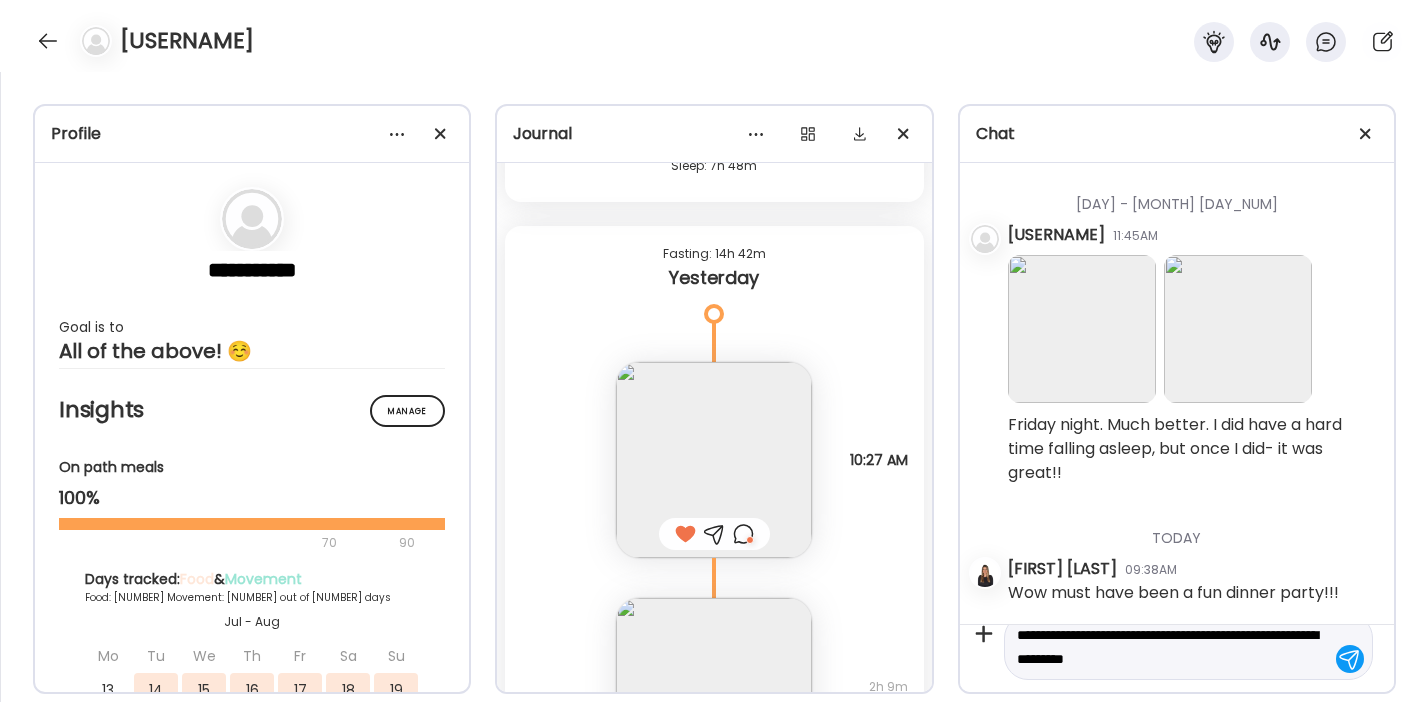 type on "**********" 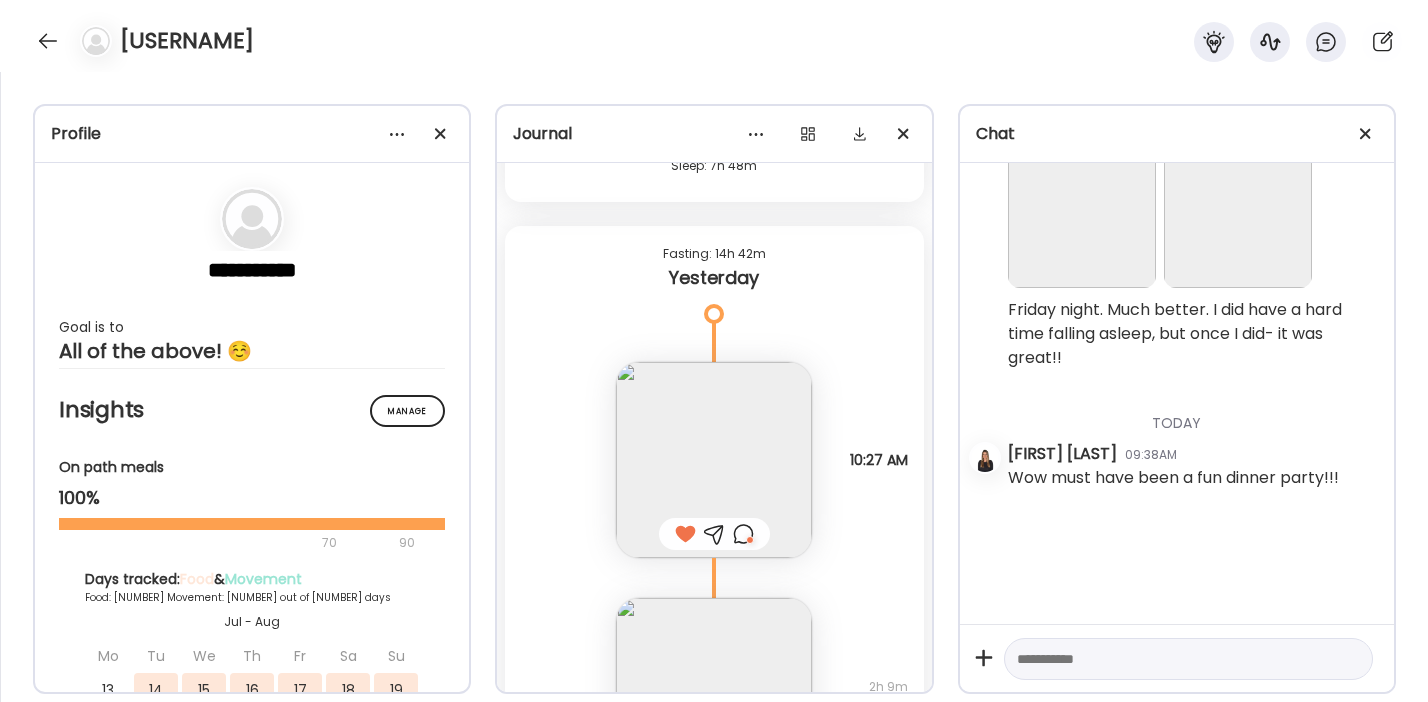 scroll, scrollTop: 0, scrollLeft: 0, axis: both 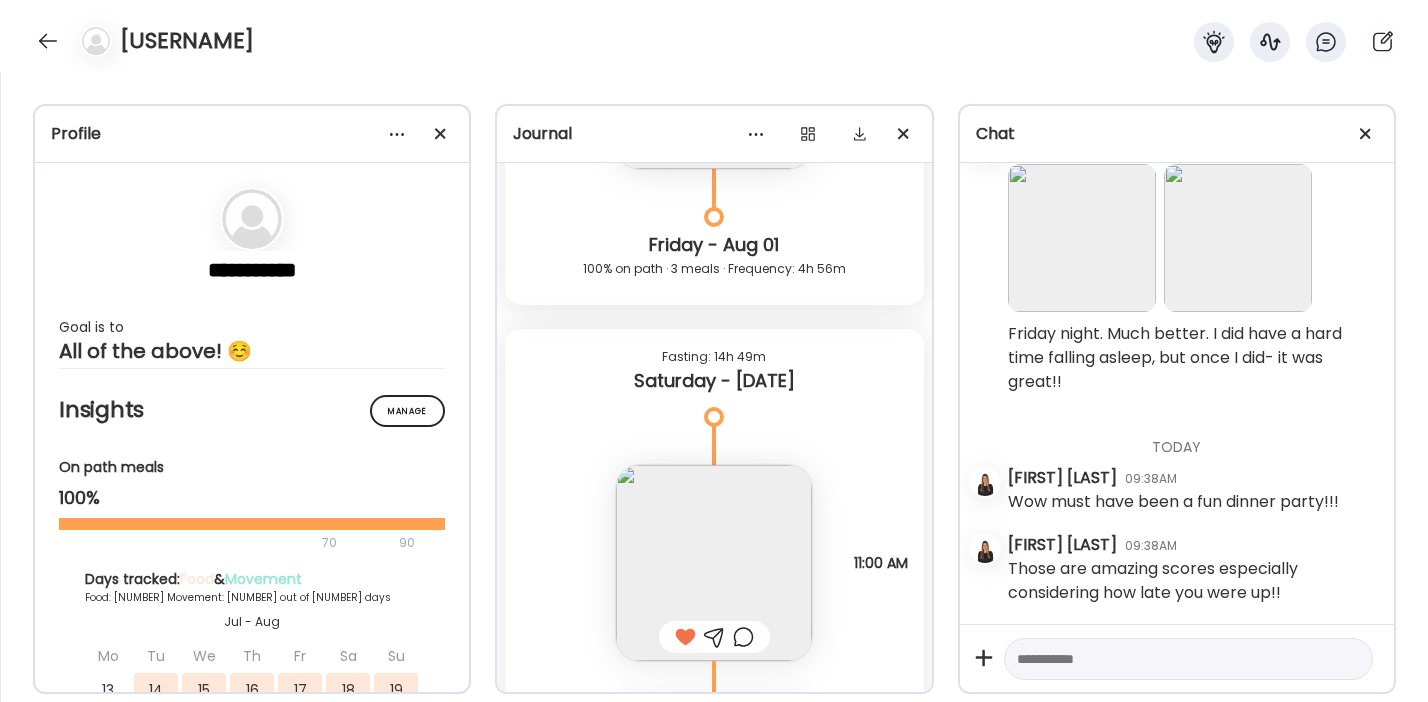 click at bounding box center [1170, 659] 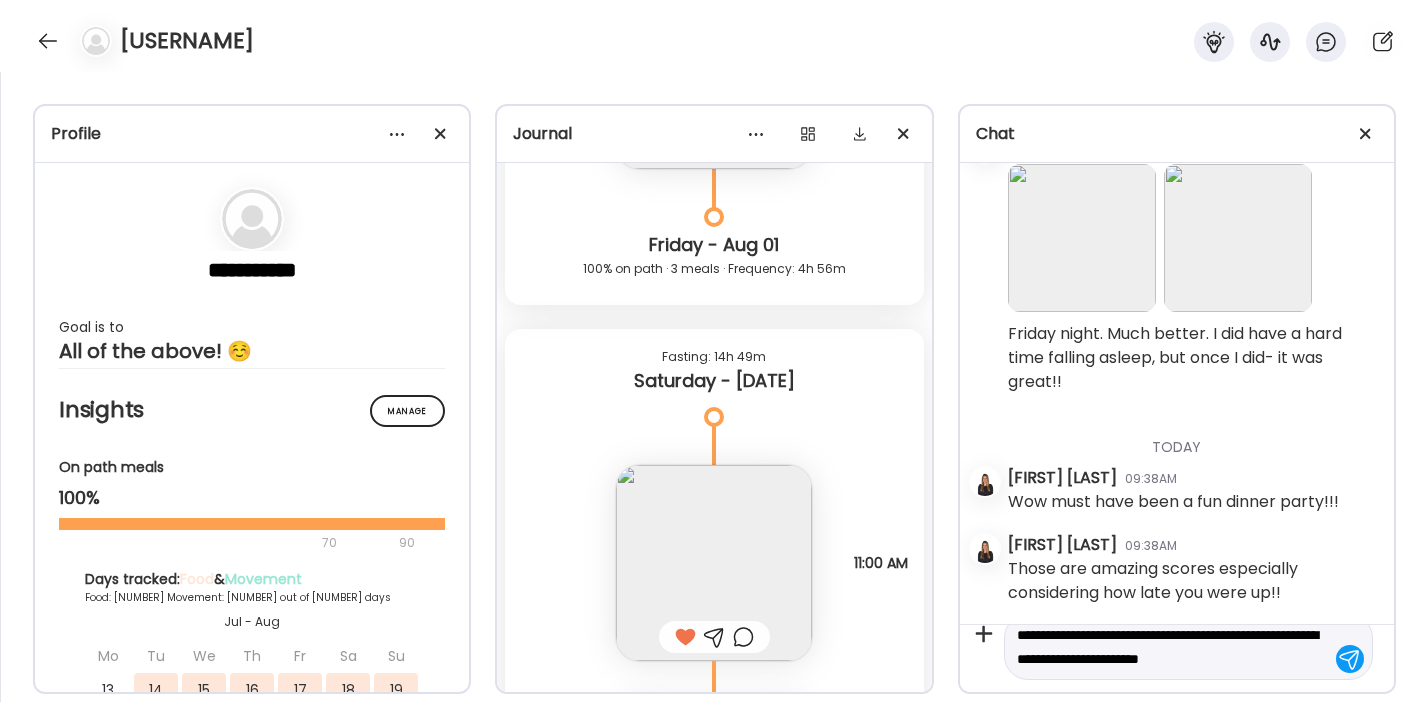 scroll, scrollTop: 47, scrollLeft: 0, axis: vertical 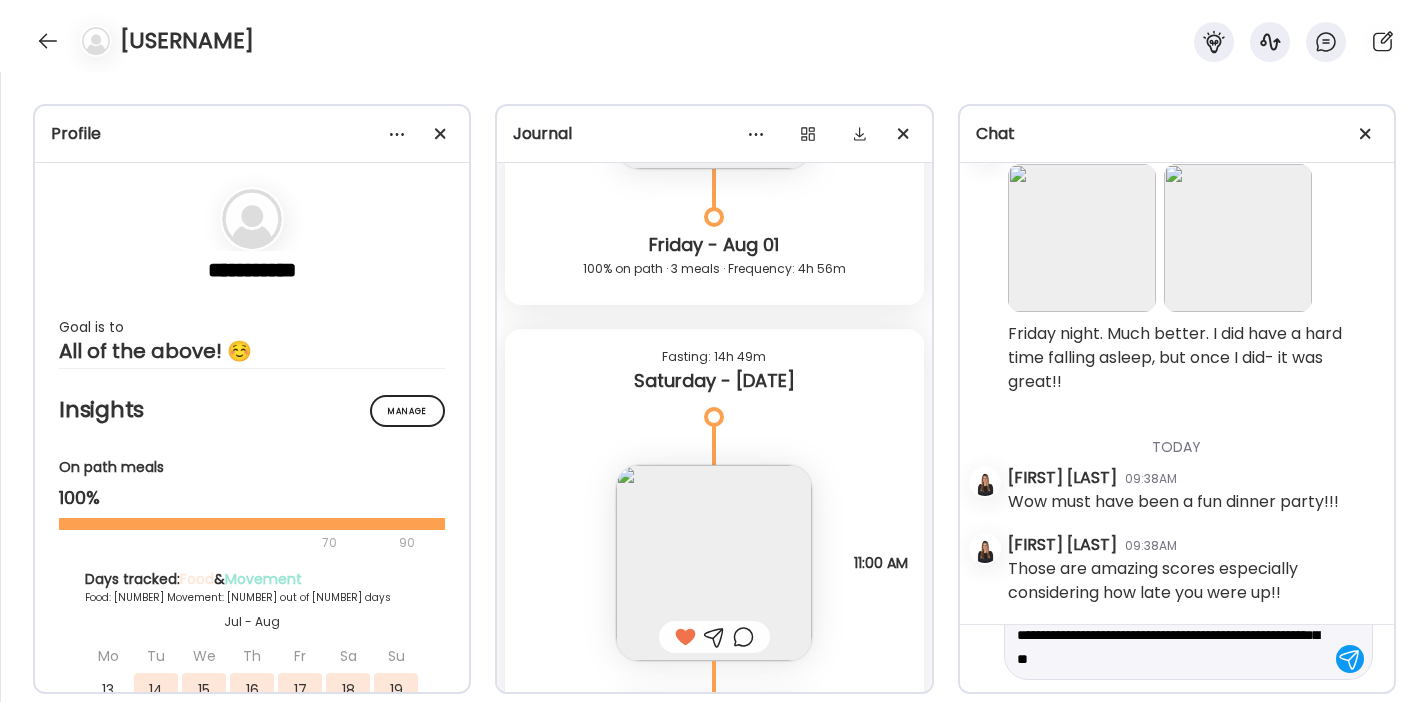 type on "**********" 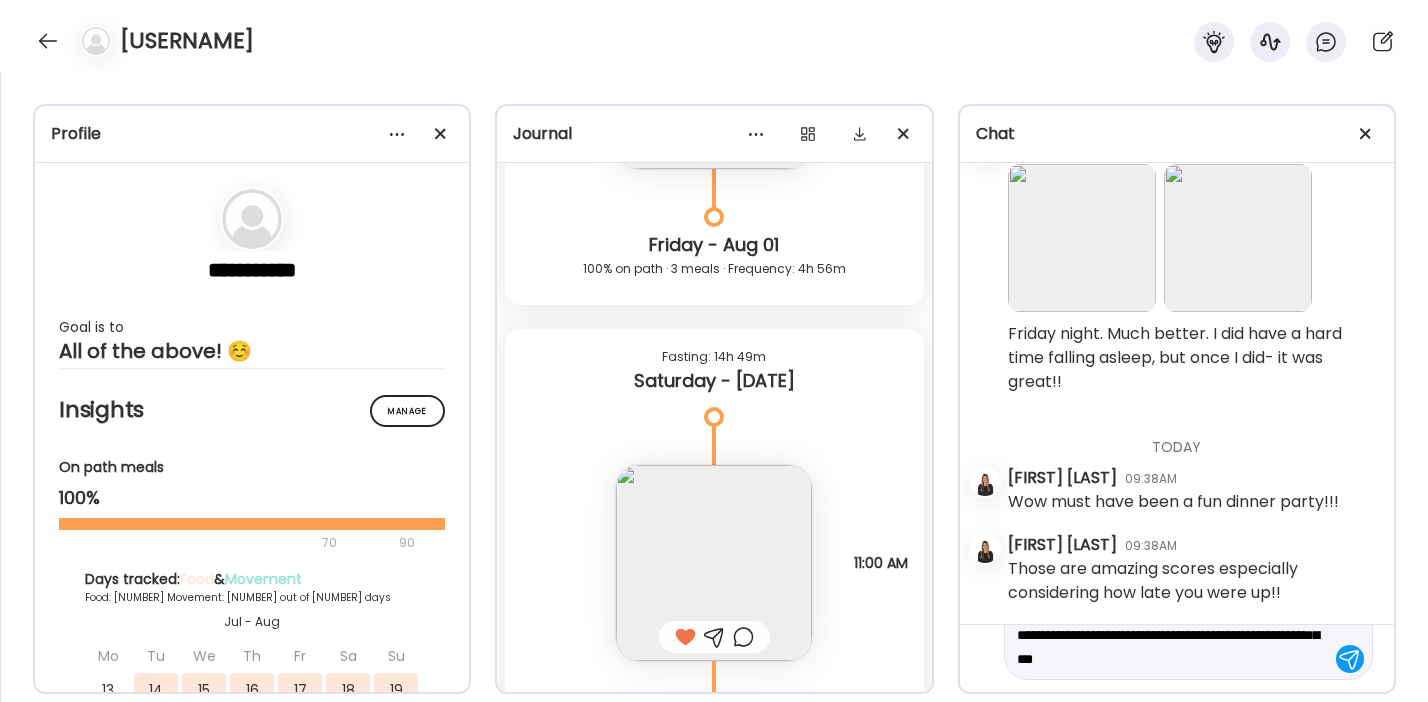 type 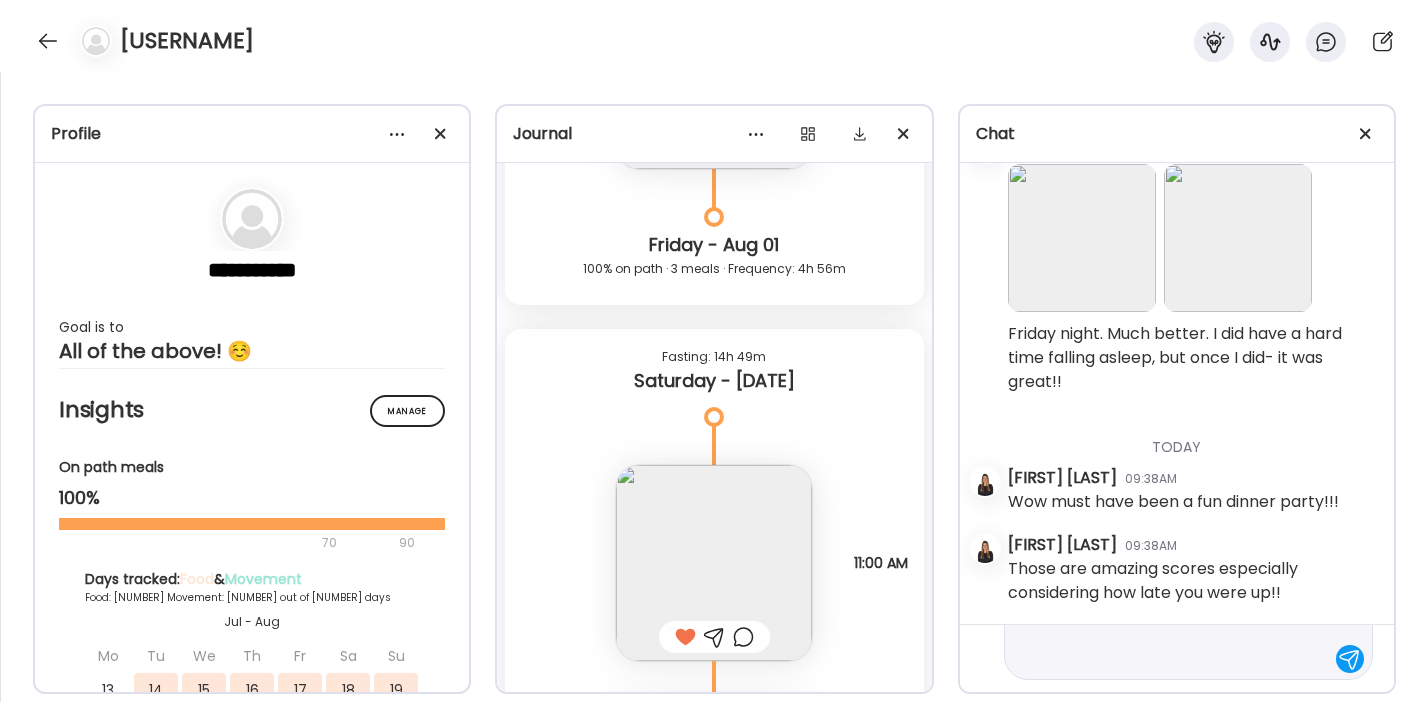 scroll, scrollTop: 0, scrollLeft: 0, axis: both 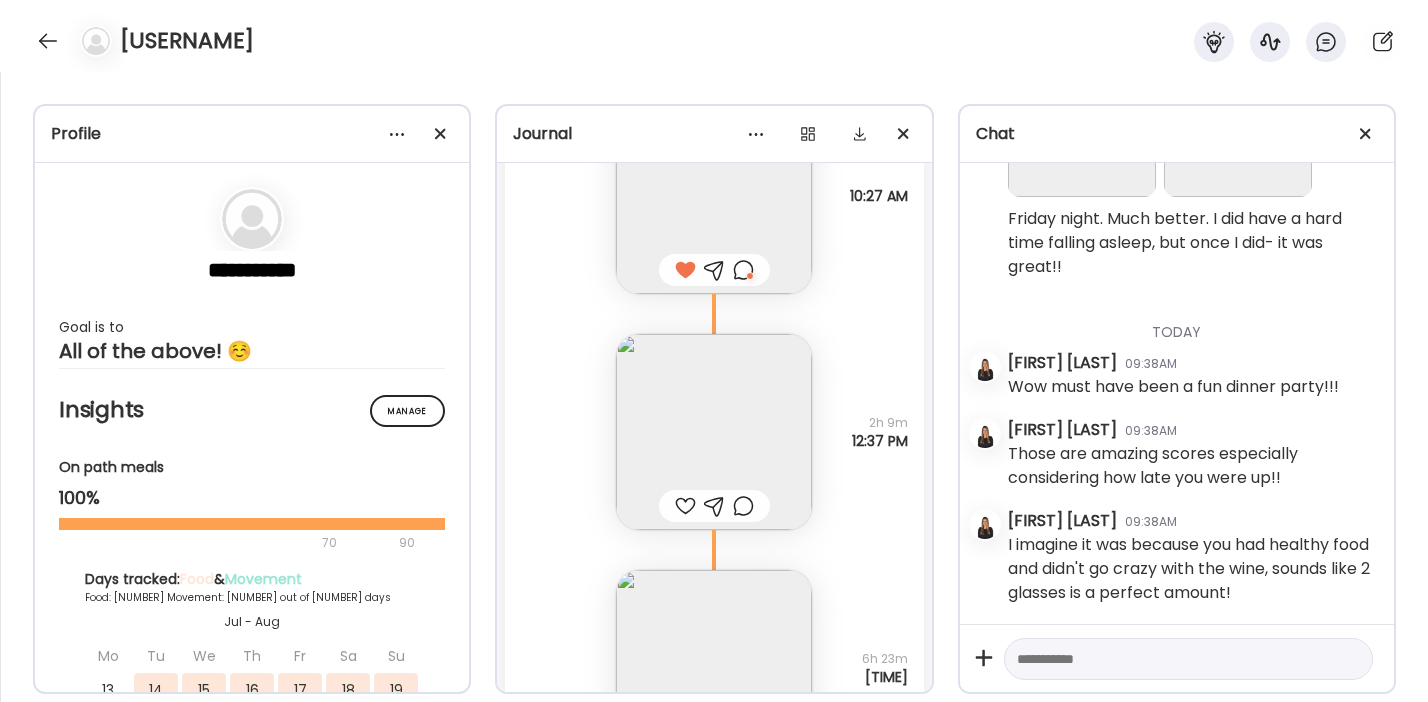 click at bounding box center [714, 196] 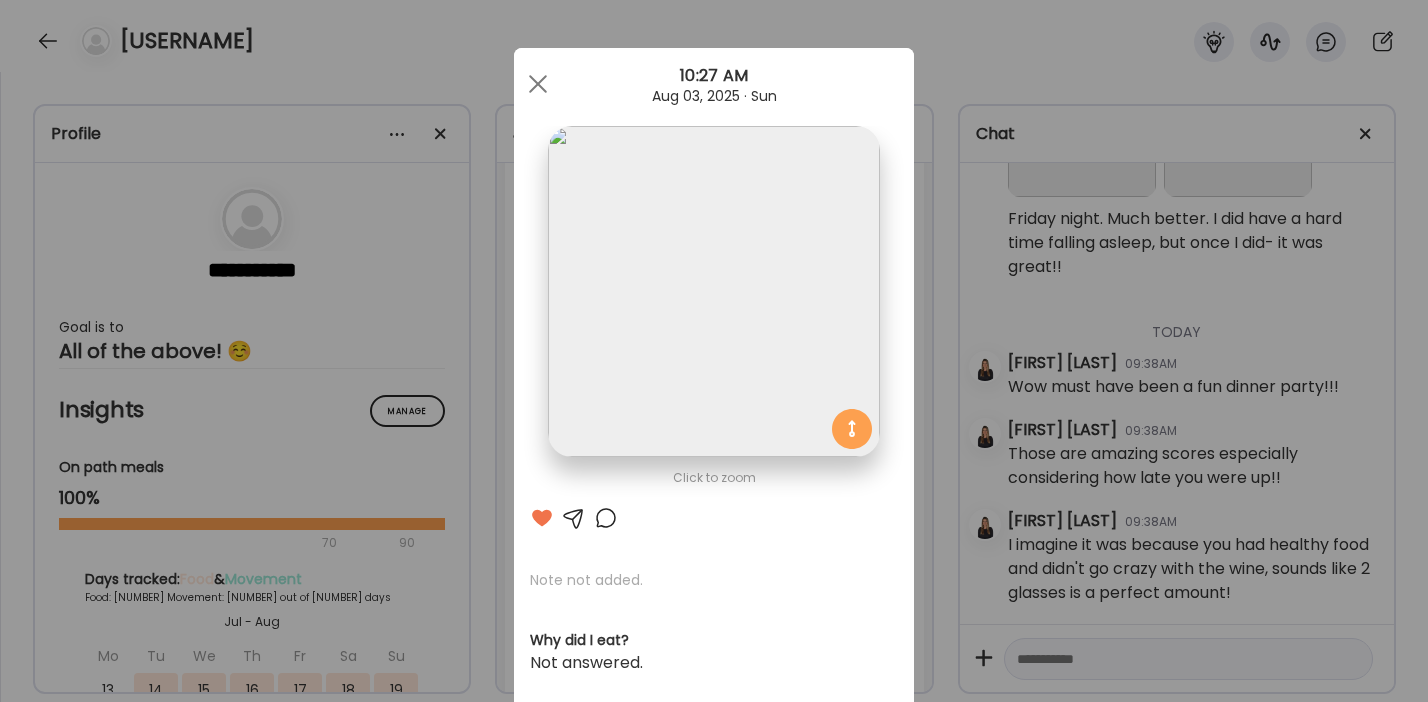 click at bounding box center (606, 518) 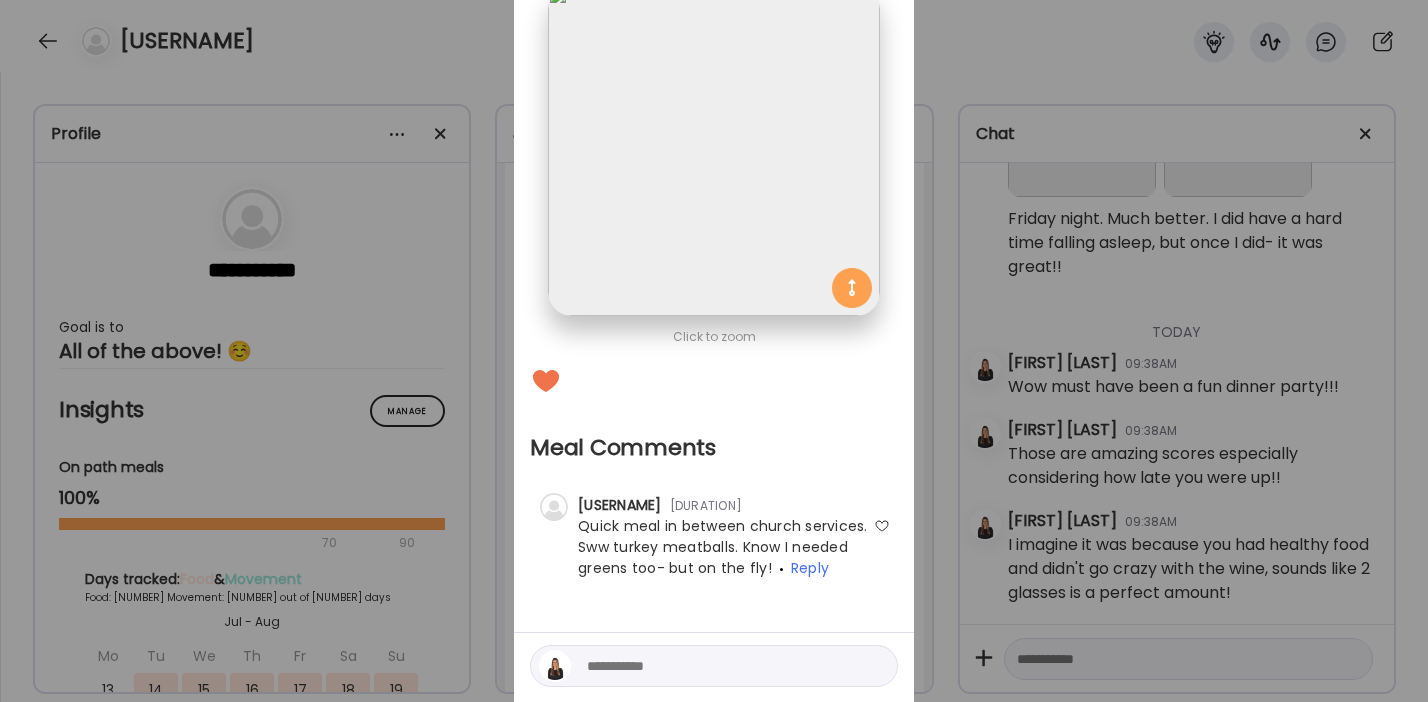 scroll, scrollTop: 145, scrollLeft: 0, axis: vertical 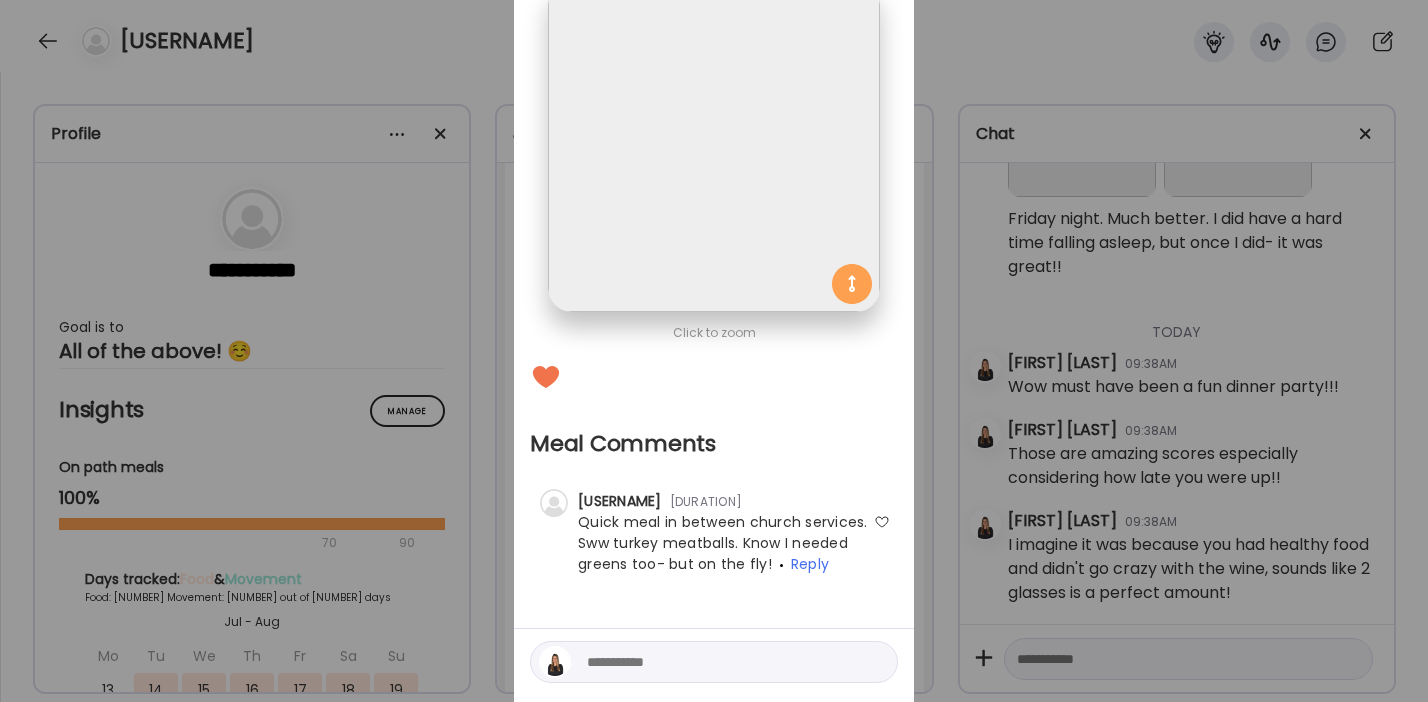 click at bounding box center [722, 662] 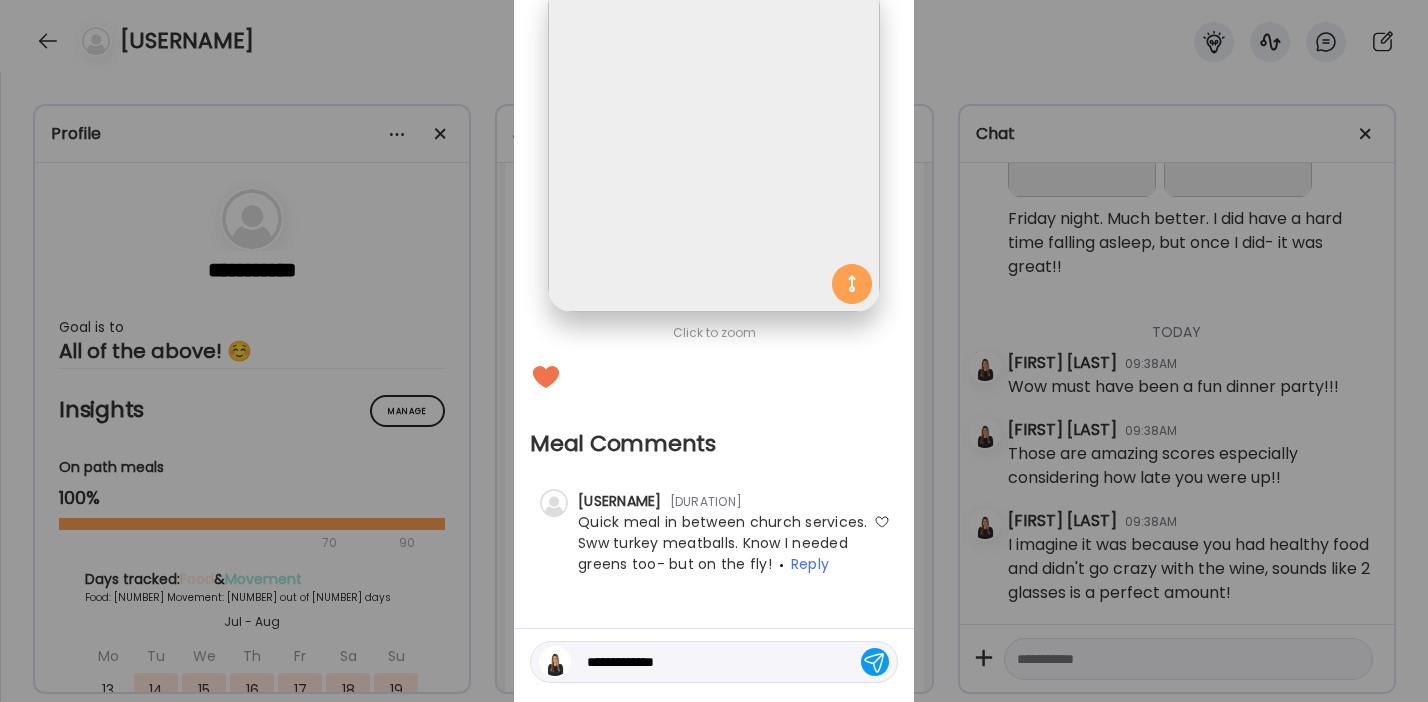 type on "**********" 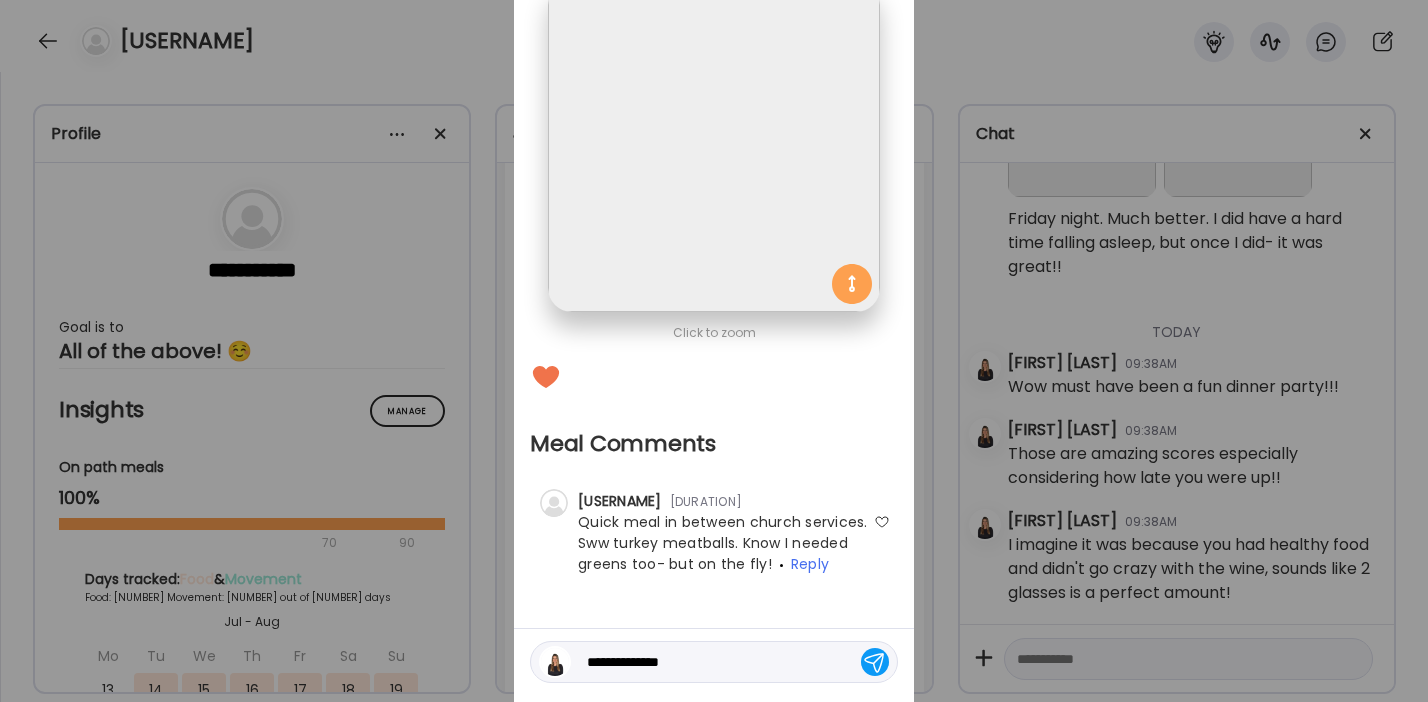 type 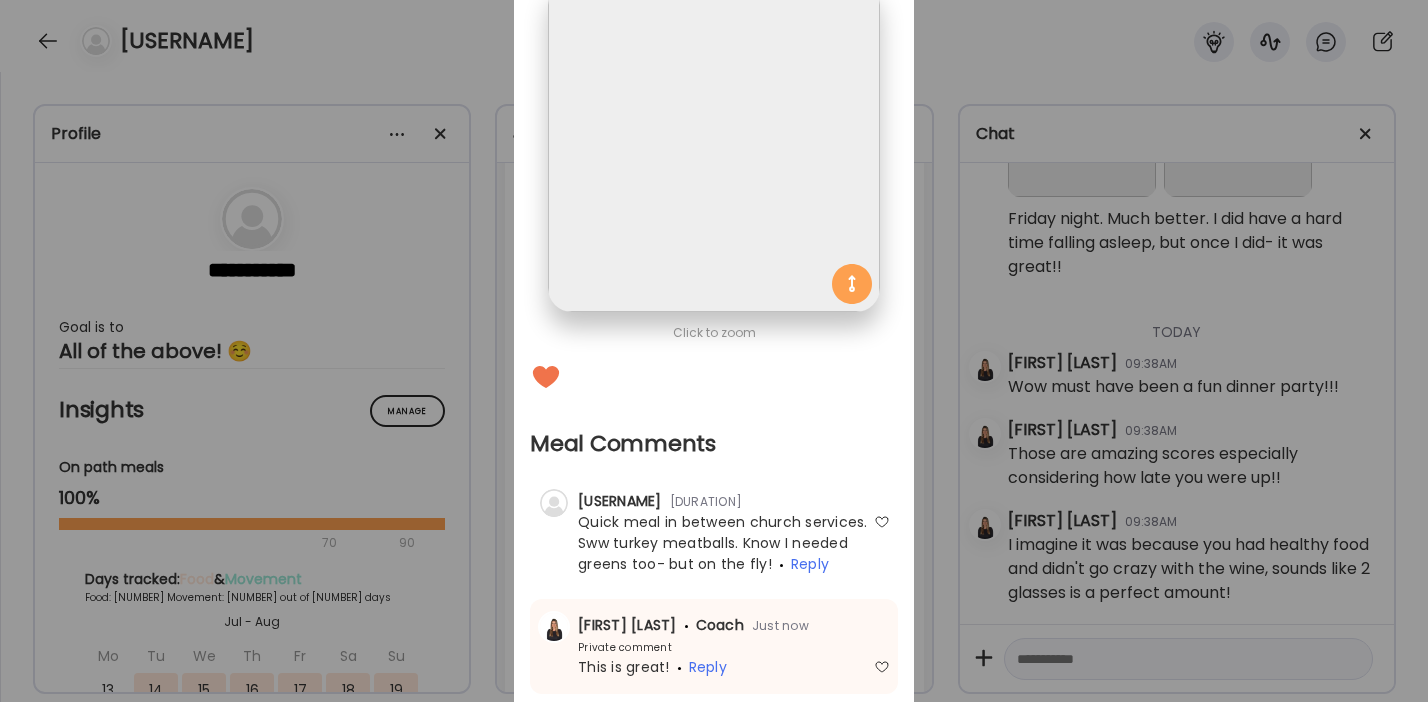 scroll, scrollTop: 82, scrollLeft: 0, axis: vertical 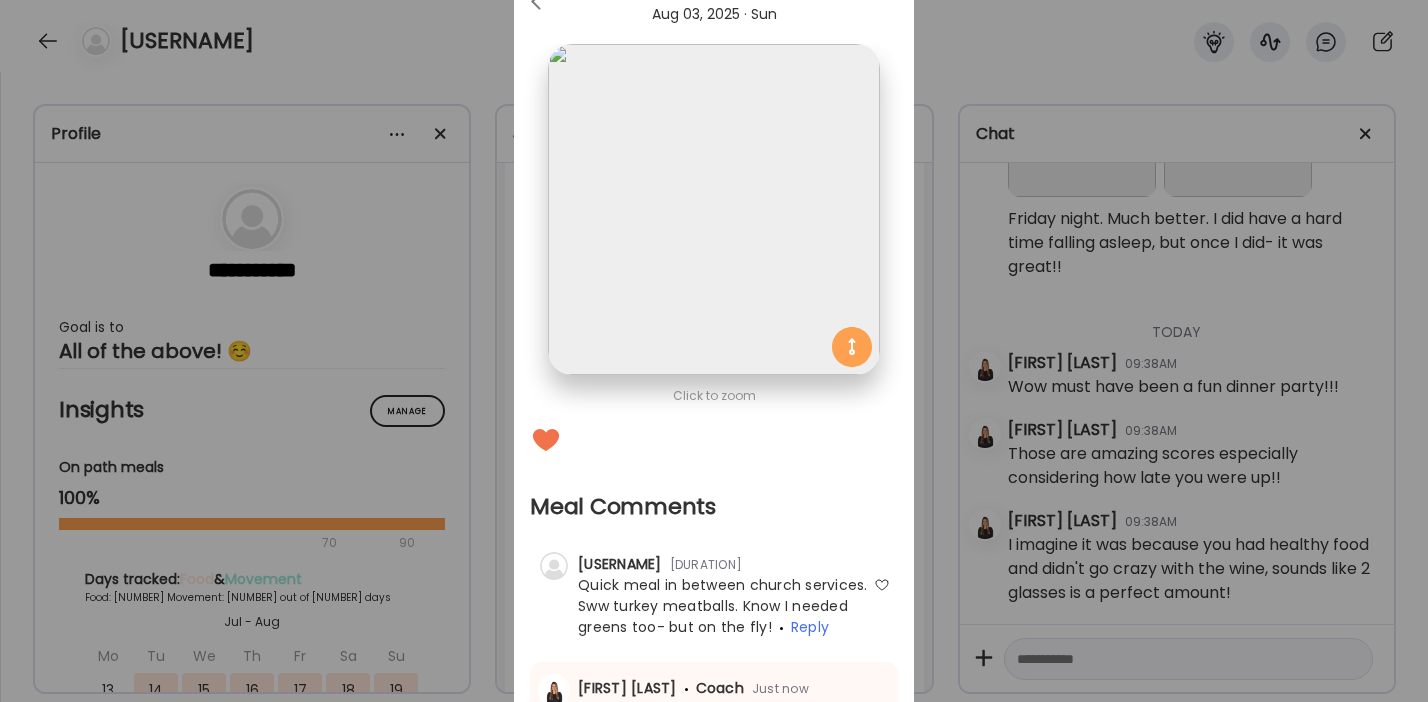 click on "Ate Coach Dashboard
Wahoo! It’s official
Take a moment to set up your Coach Profile to give your clients a smooth onboarding experience.
Skip Set up coach profile
Ate Coach Dashboard
1 Image 2 Message 3 Invite
Let’s get you quickly set up
Add a headshot or company logo for client recognition
Skip Next
Ate Coach Dashboard
1 Image 2 Message 3 Invite
Customize your welcome message
This page will be the first thing your clients will see. Add a welcome message to personalize their experience.
Header 32" at bounding box center (714, 351) 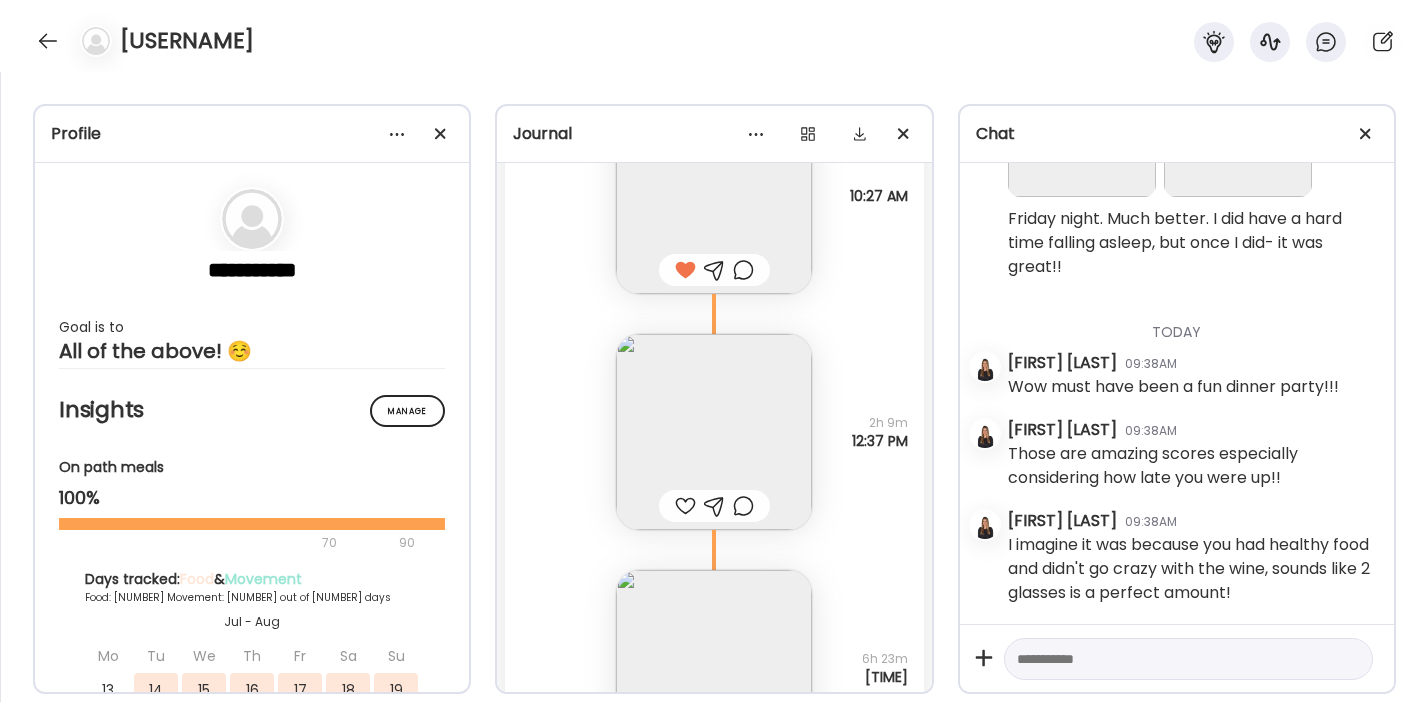 click at bounding box center [714, 432] 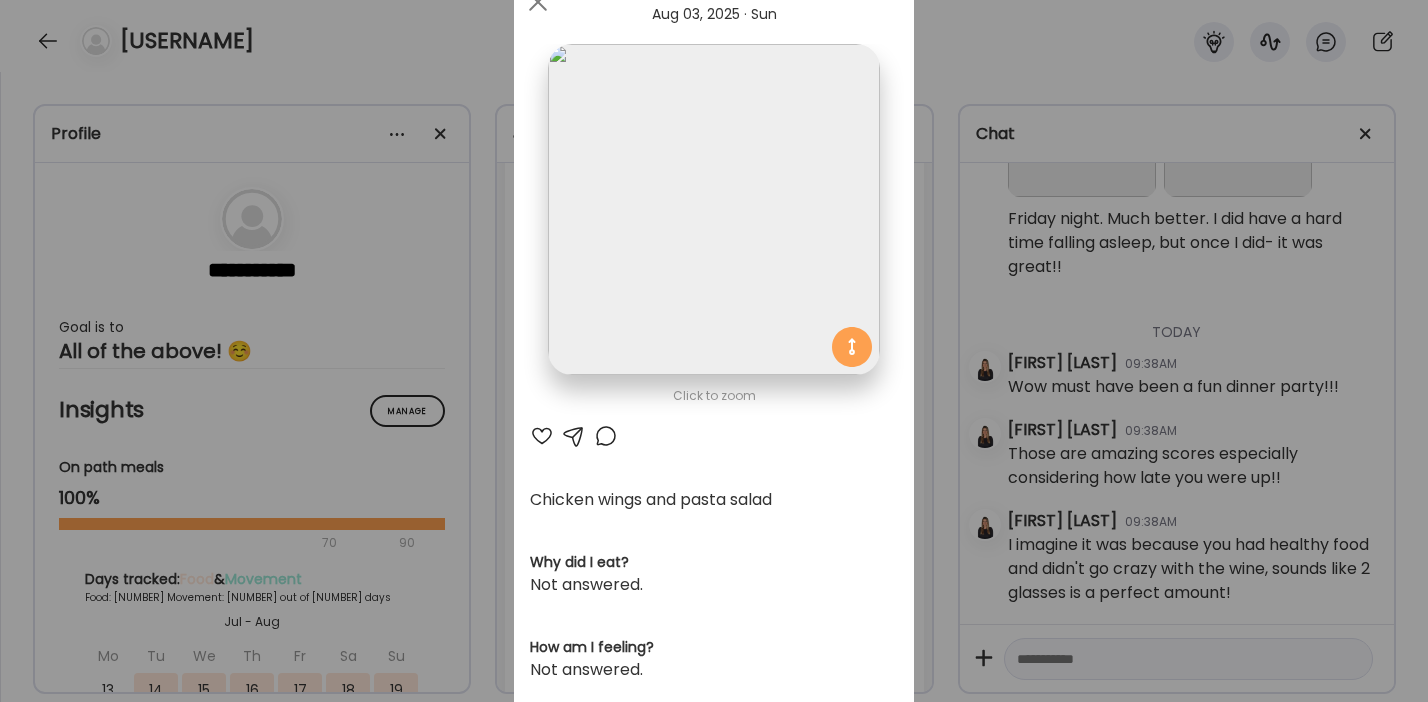 click at bounding box center (542, 436) 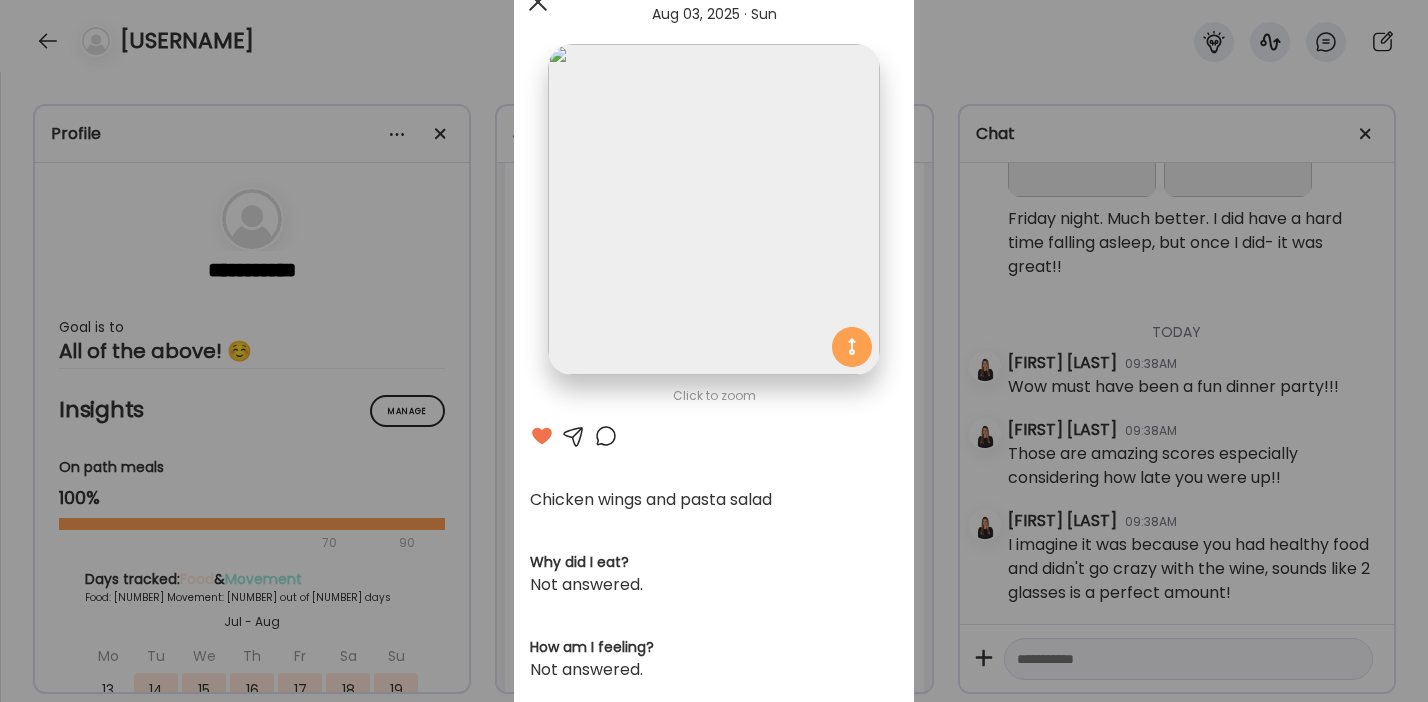 click at bounding box center (538, 2) 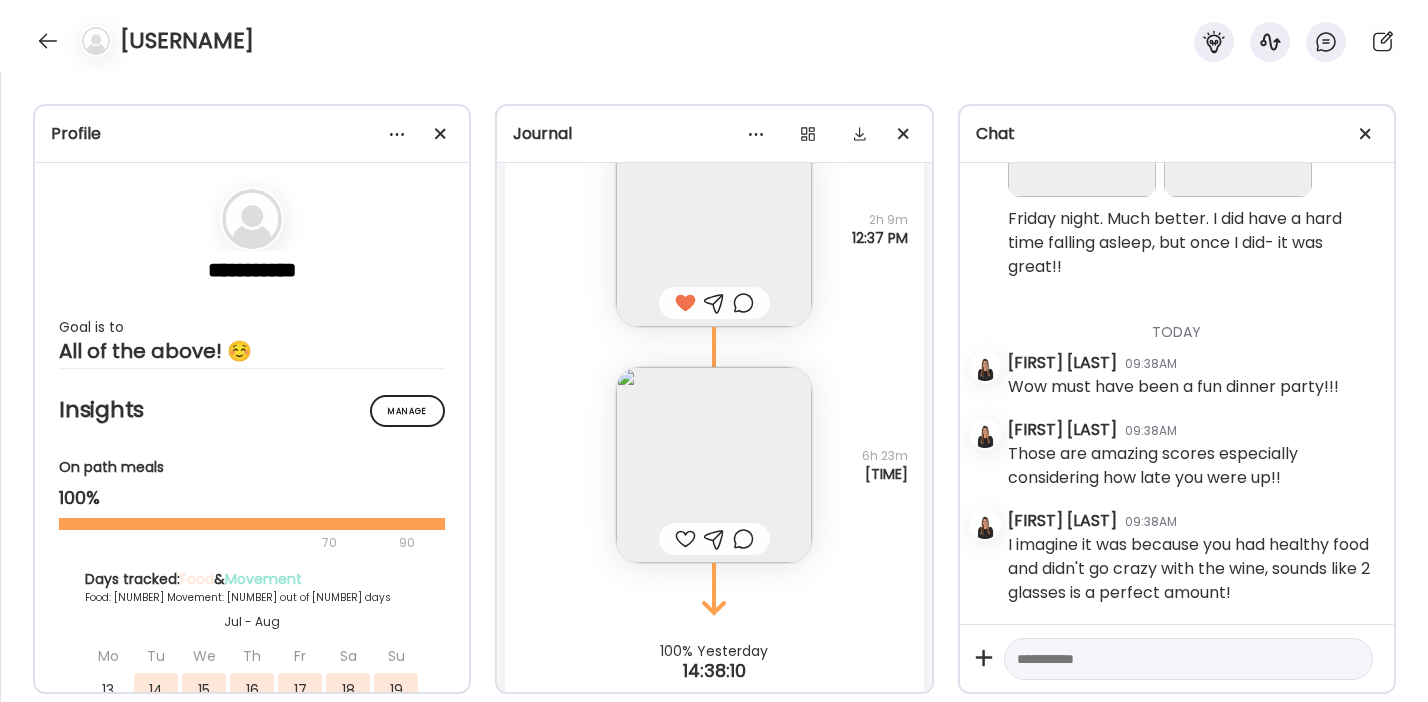 scroll, scrollTop: 32393, scrollLeft: 0, axis: vertical 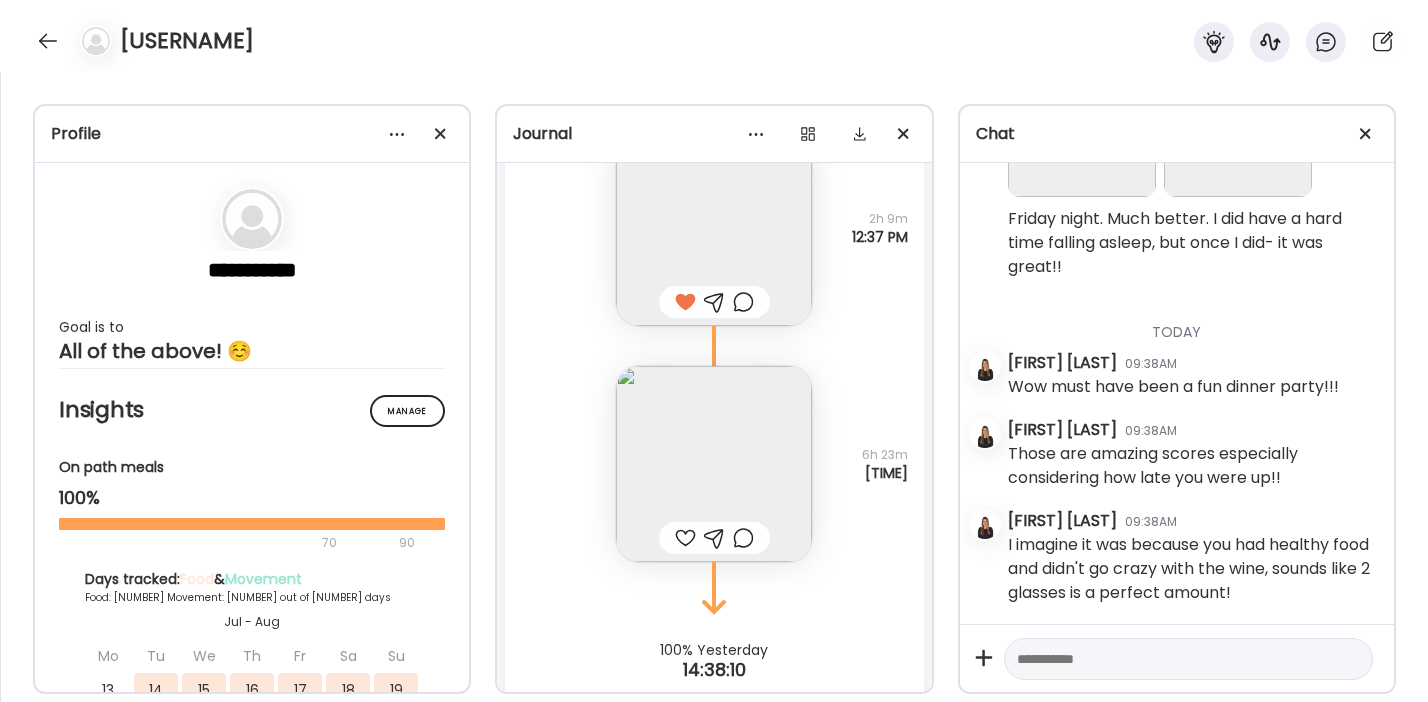click at bounding box center [714, 464] 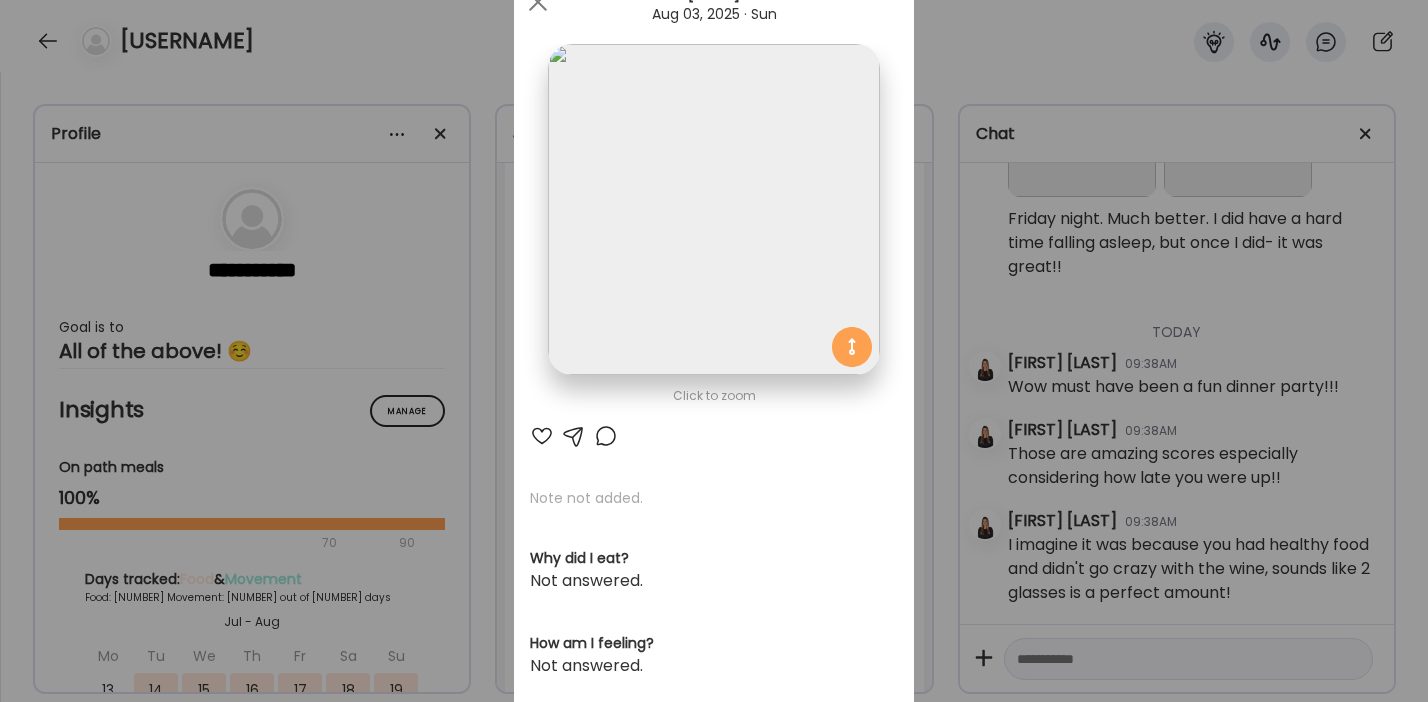 click at bounding box center (542, 436) 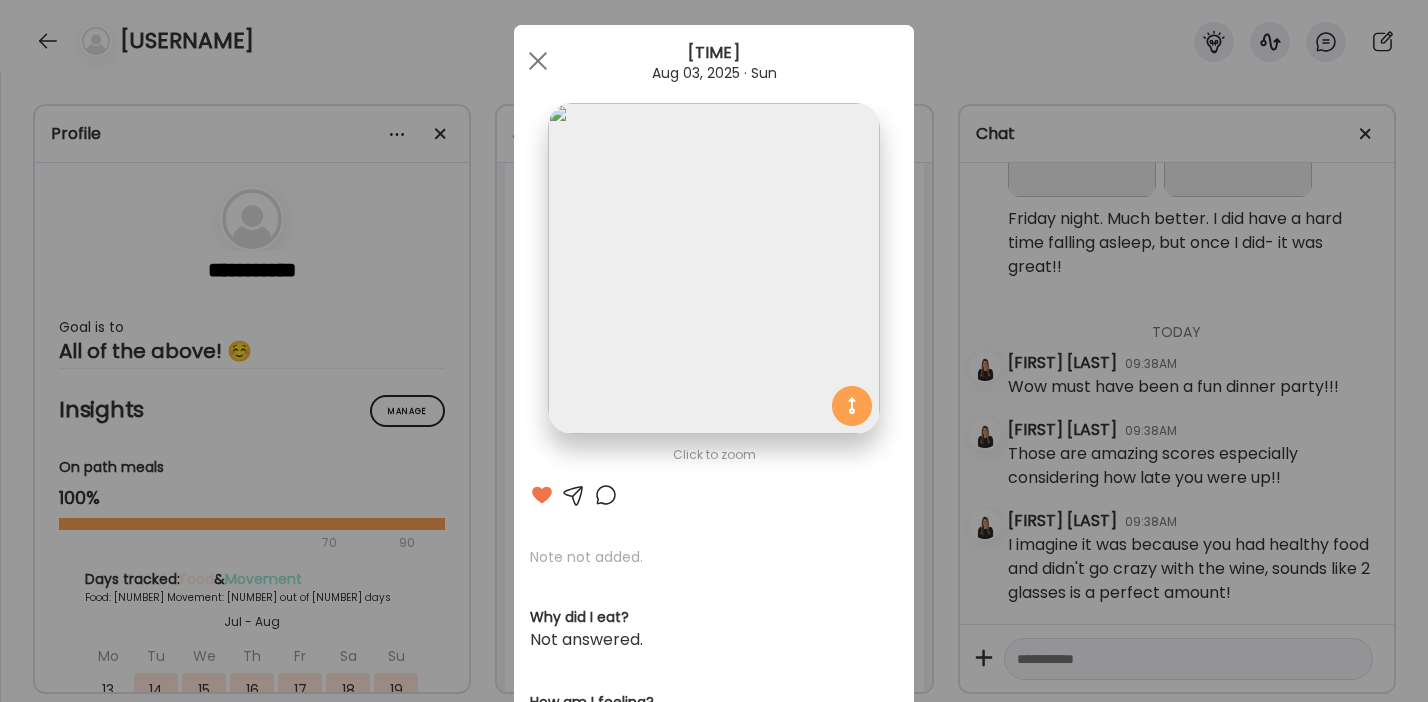 scroll, scrollTop: 0, scrollLeft: 0, axis: both 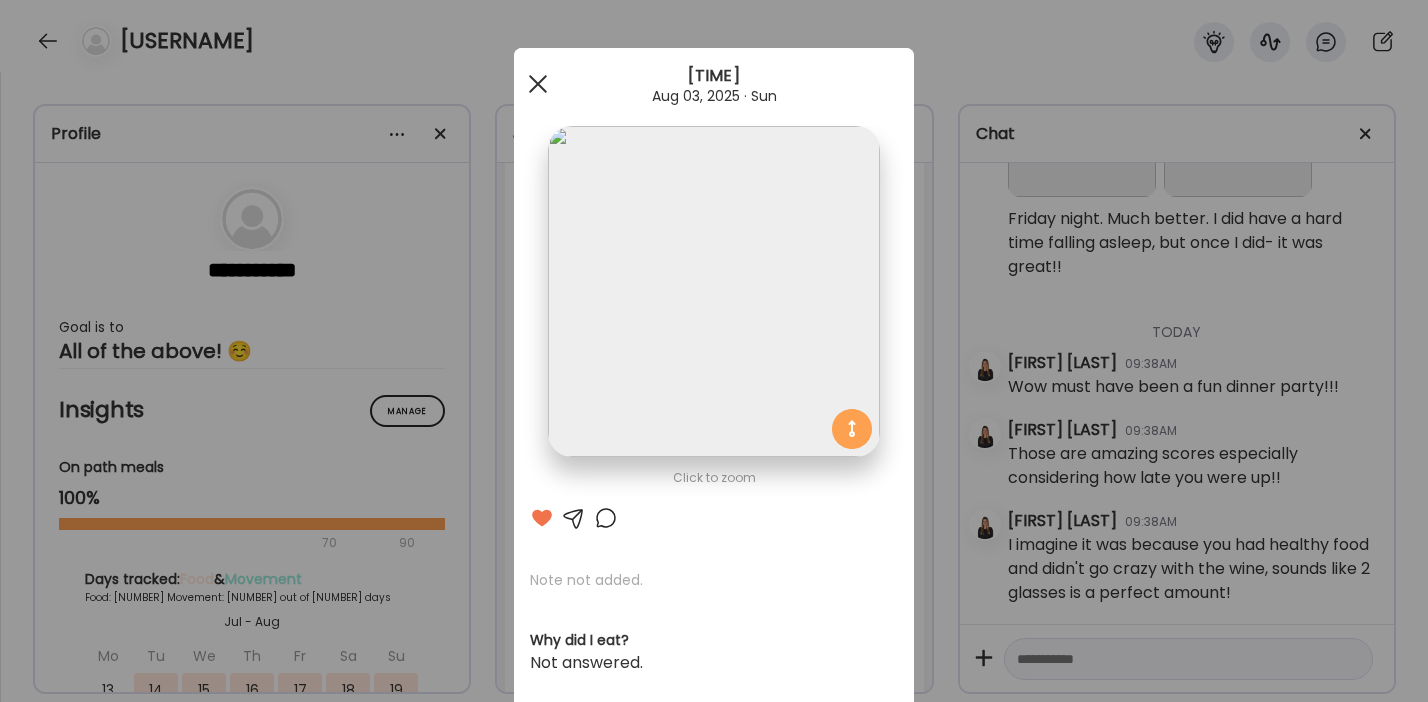 click at bounding box center (538, 84) 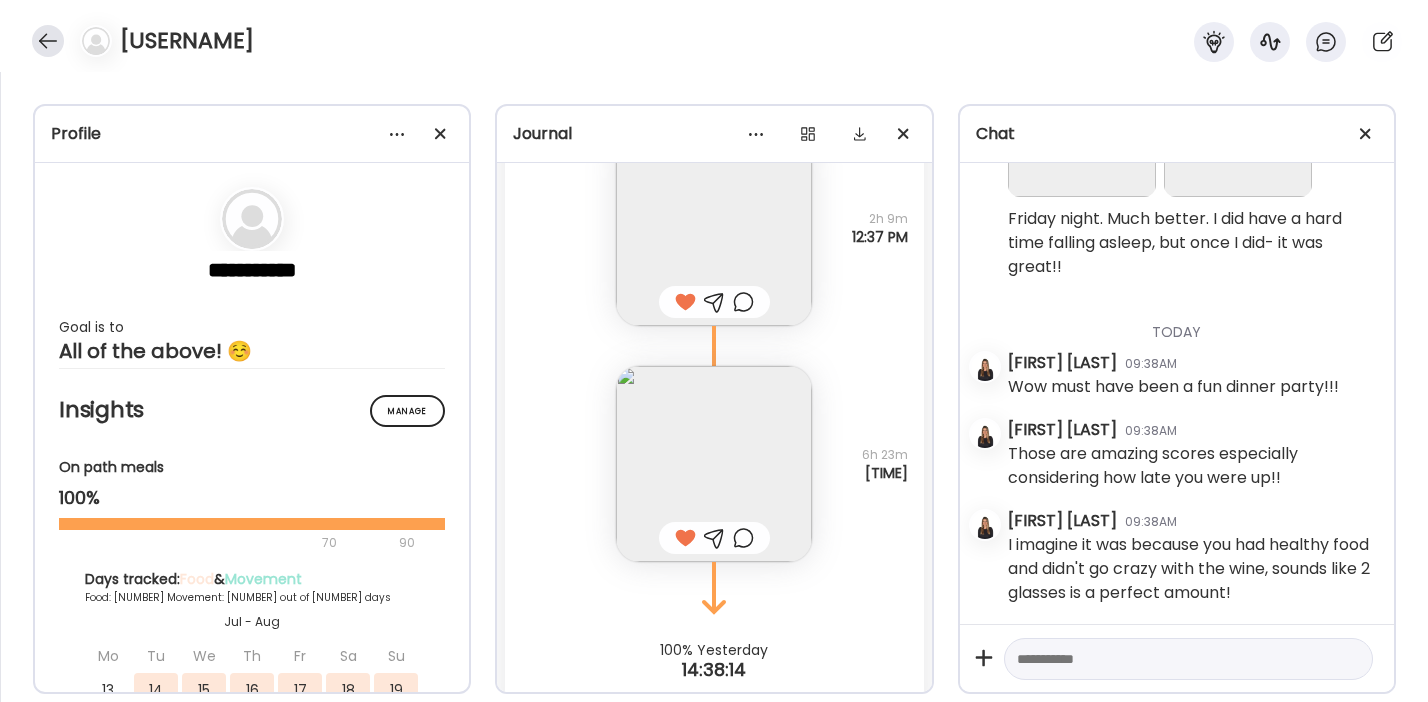 click at bounding box center (48, 41) 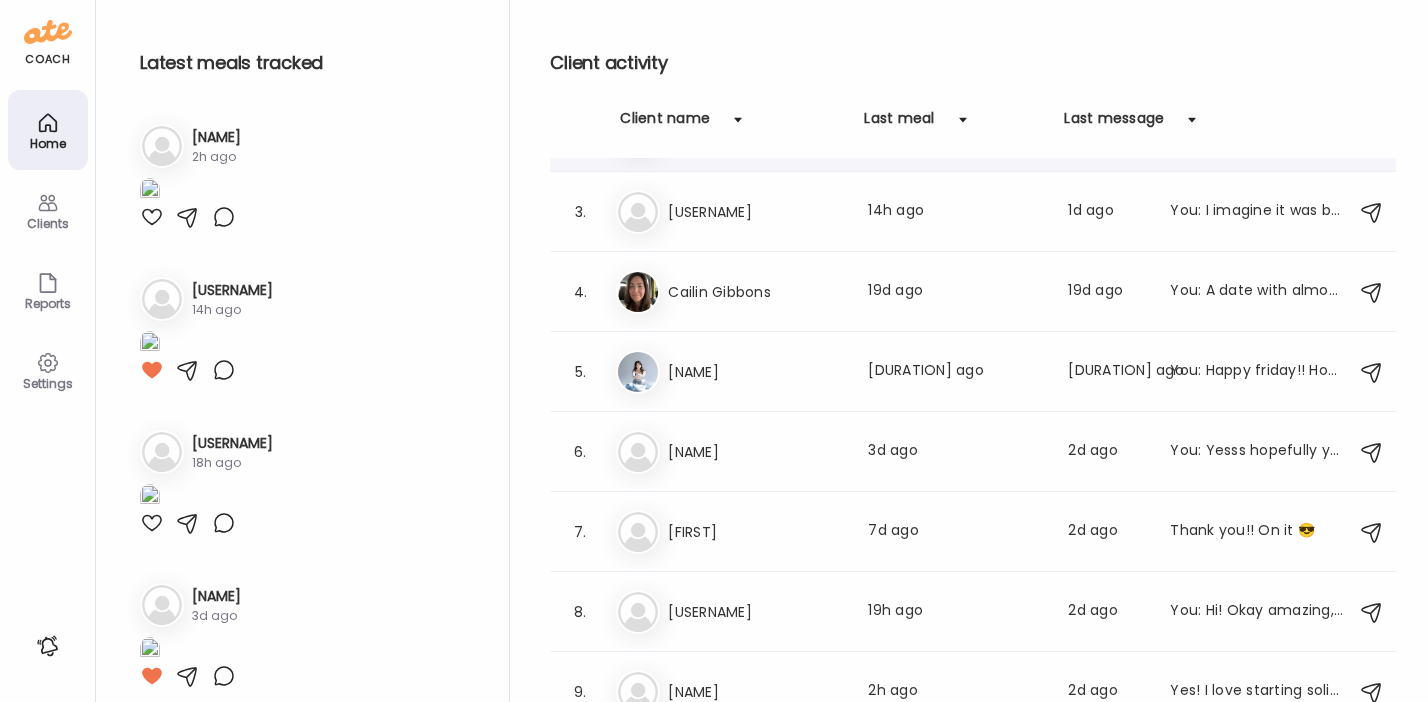 scroll, scrollTop: 148, scrollLeft: 0, axis: vertical 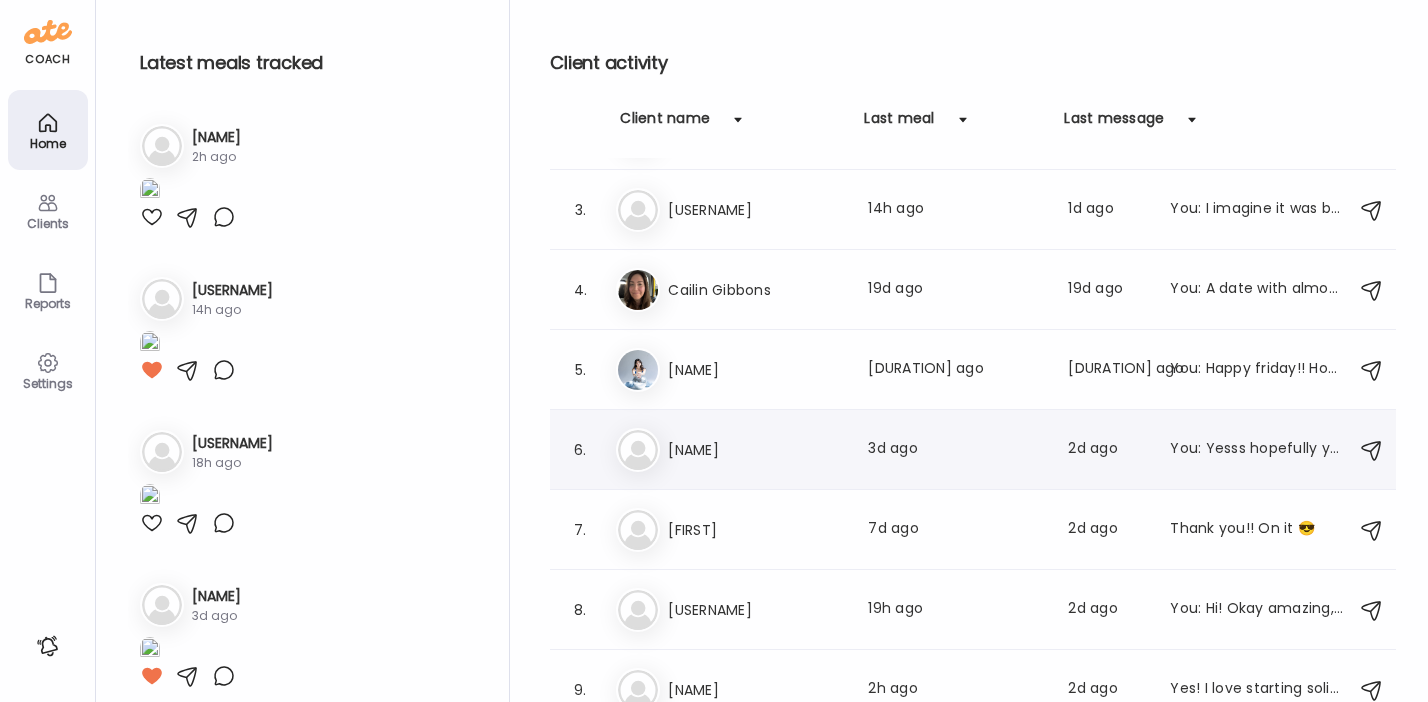 click on "[NAME]" at bounding box center [756, 450] 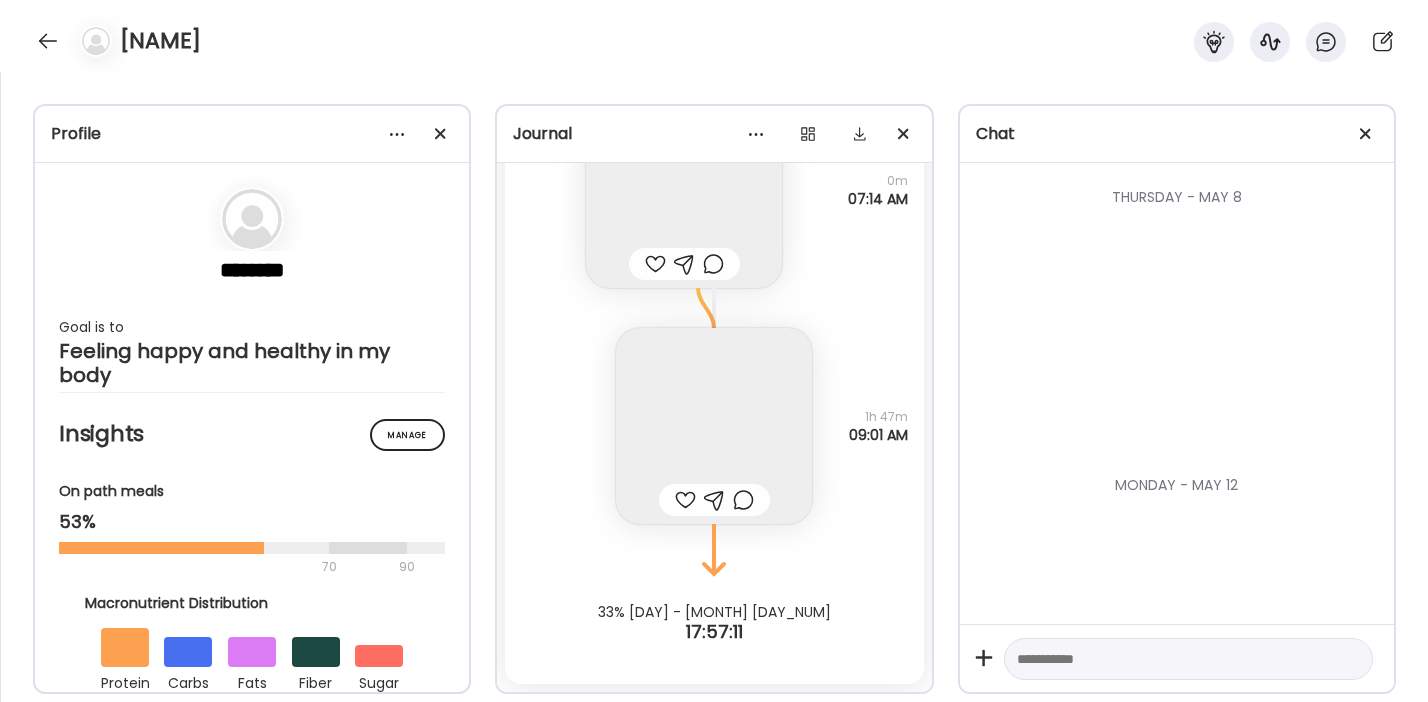 scroll, scrollTop: 5187, scrollLeft: 0, axis: vertical 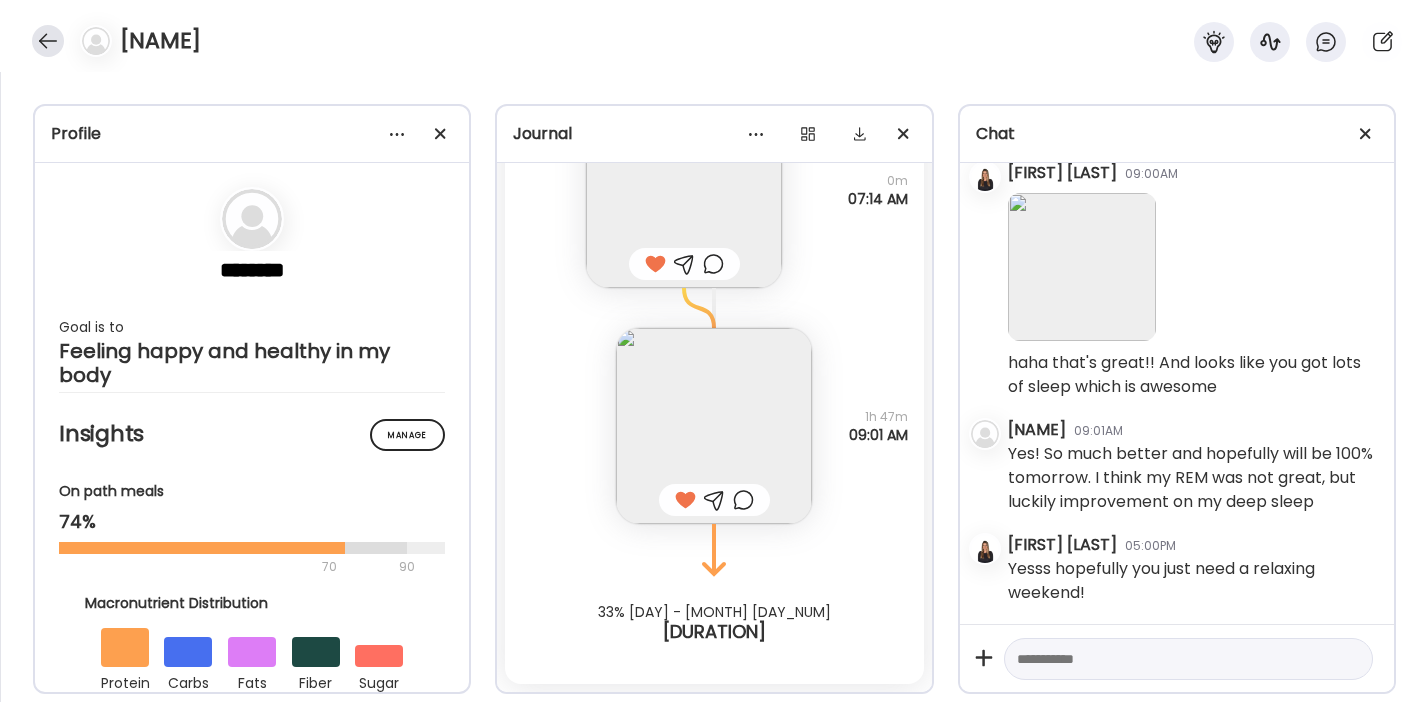 click at bounding box center (48, 41) 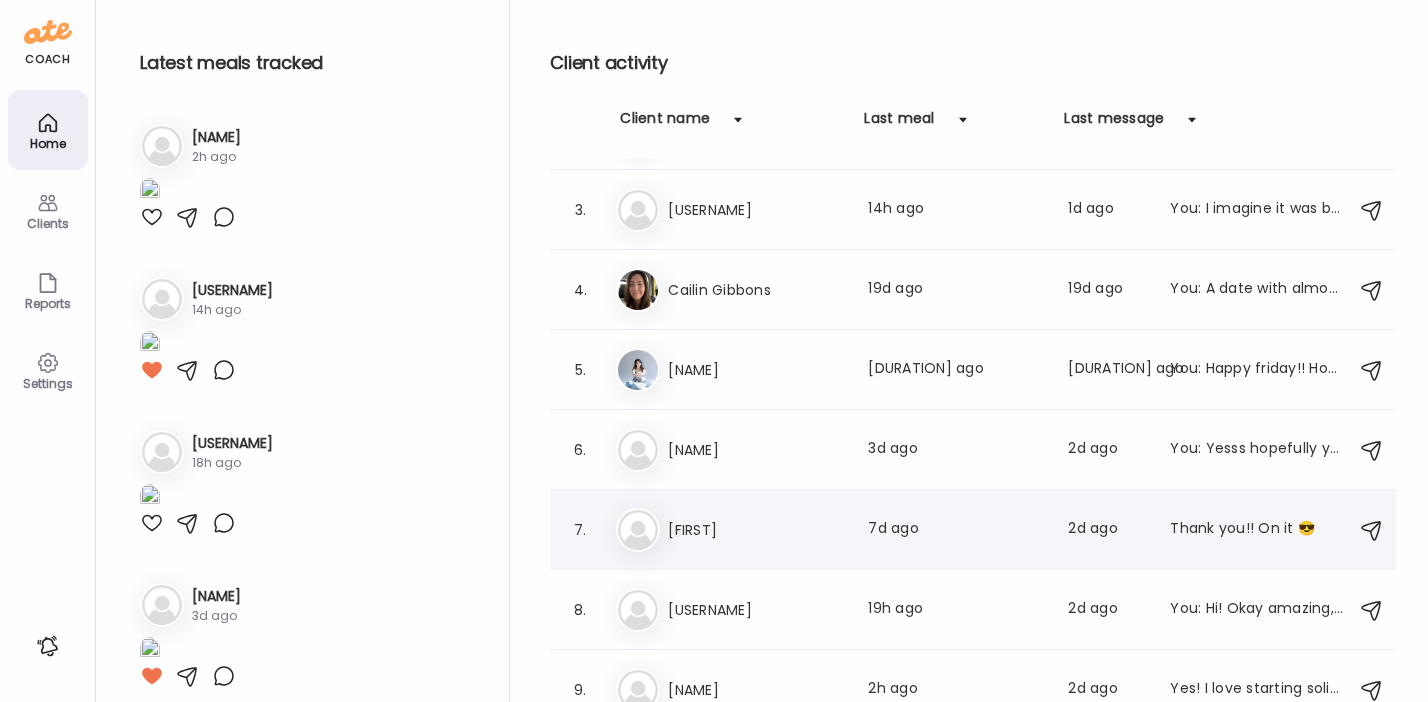 click on "[FIRST]" at bounding box center [756, 530] 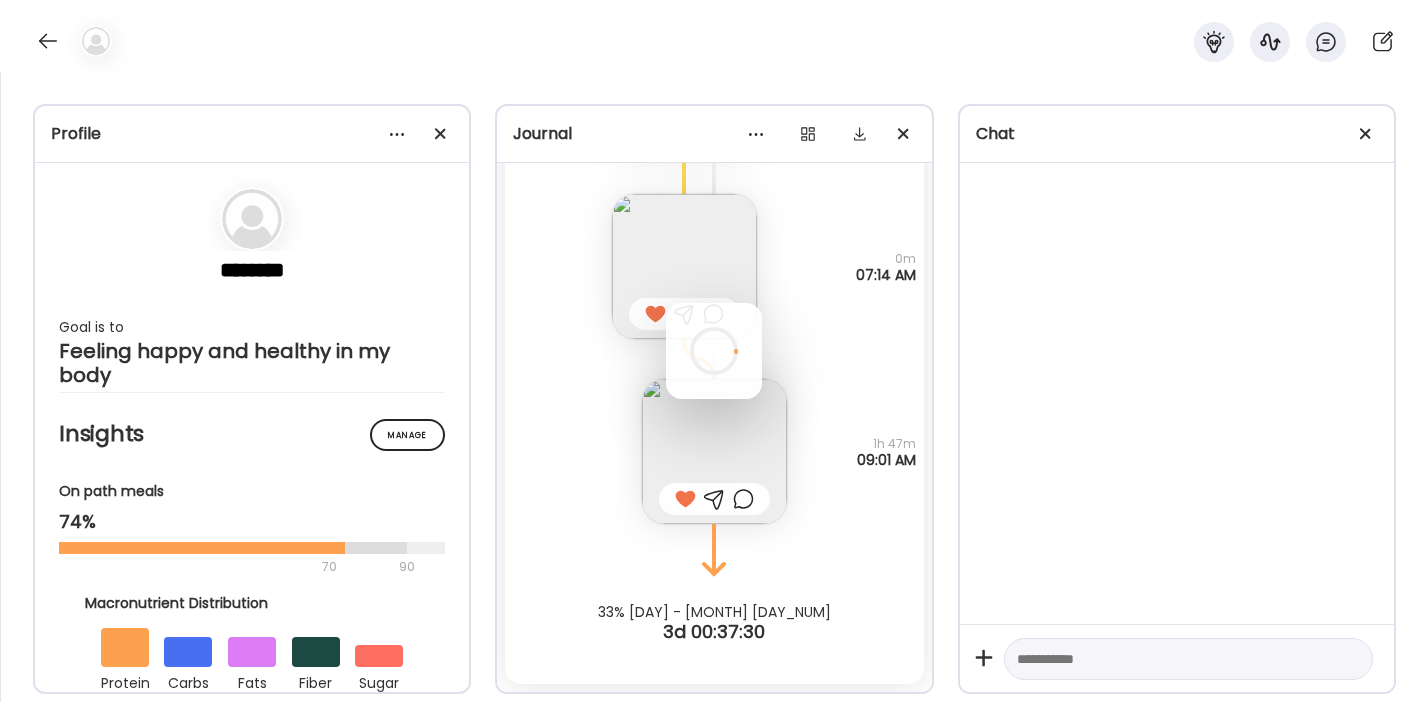 scroll, scrollTop: 50012, scrollLeft: 0, axis: vertical 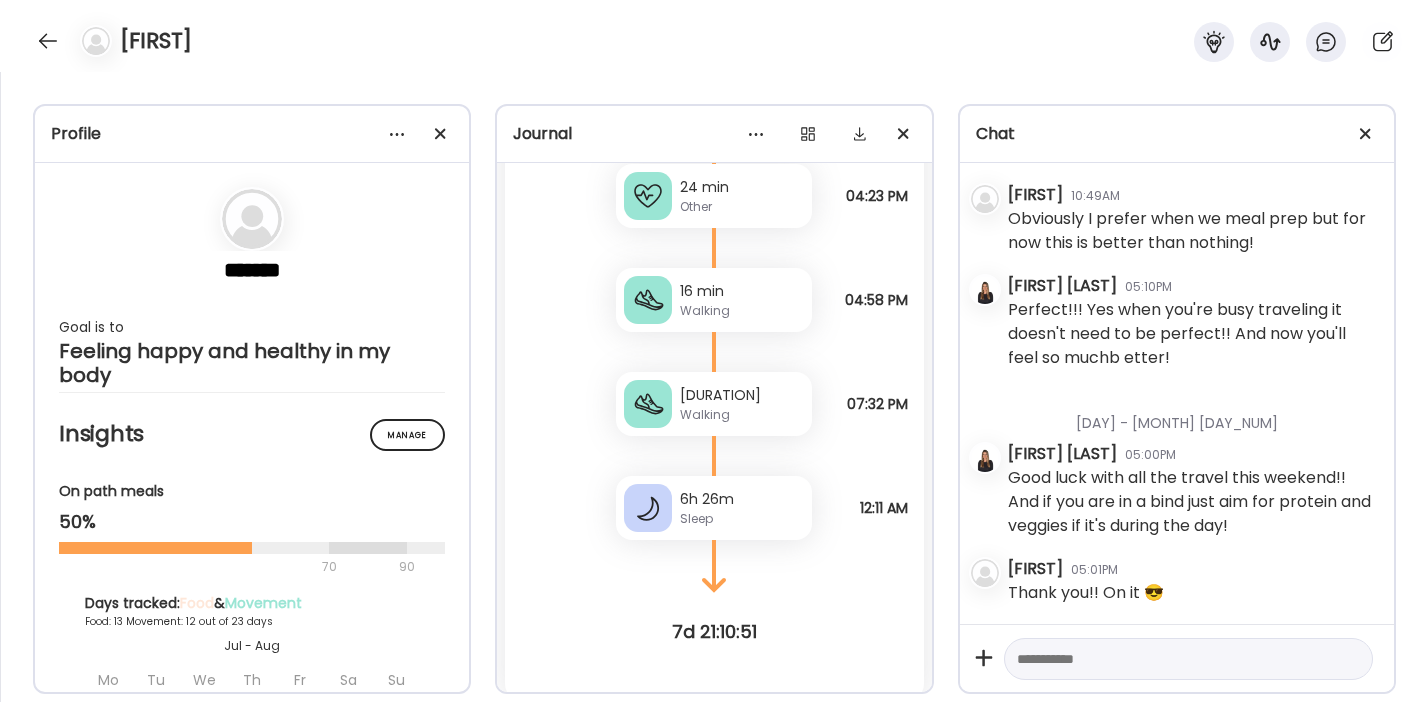 click at bounding box center (1188, 659) 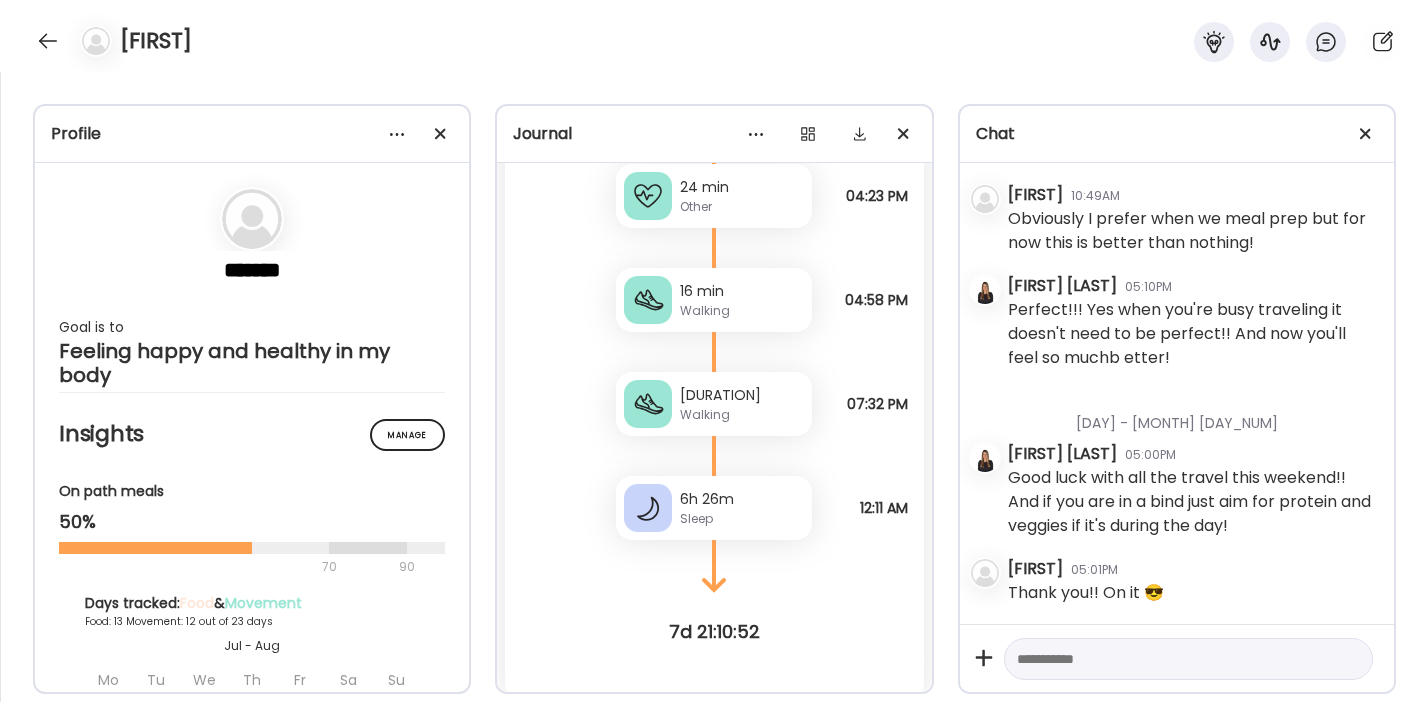 click at bounding box center [1170, 659] 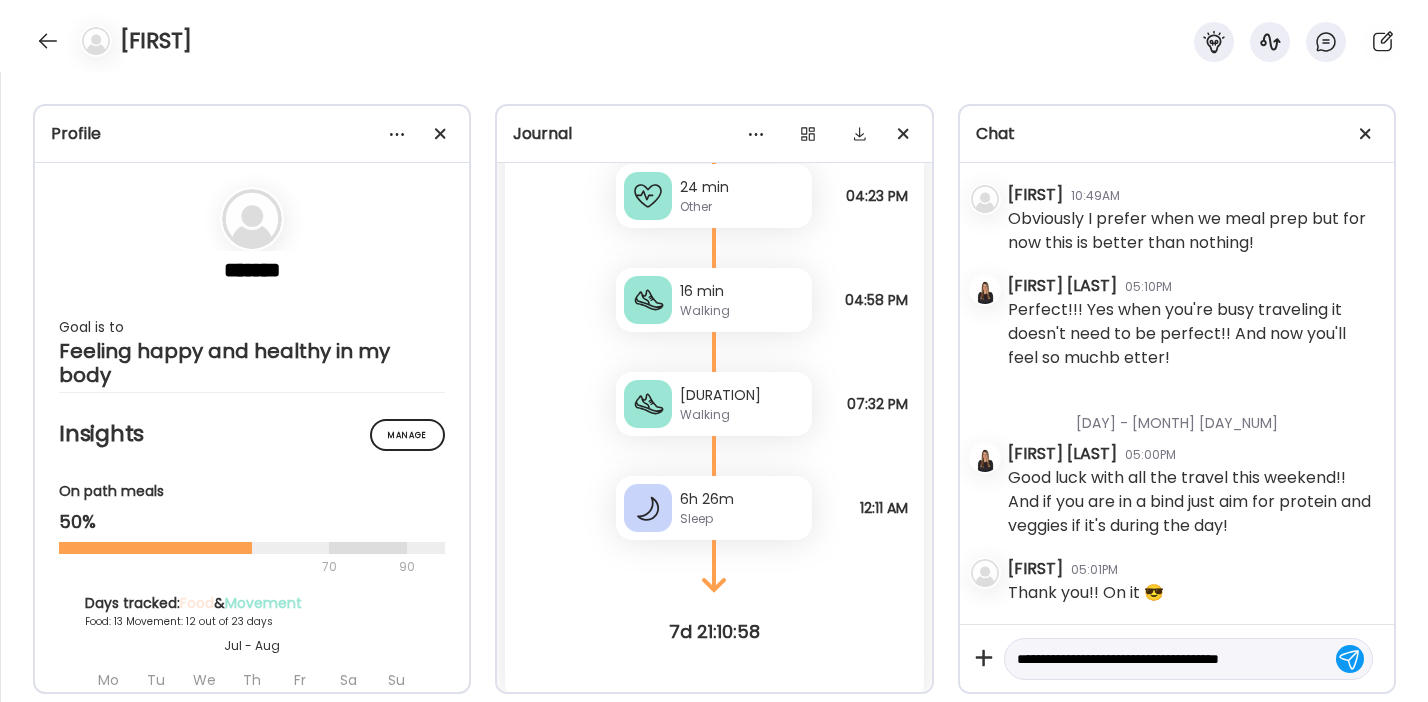 scroll, scrollTop: 23, scrollLeft: 0, axis: vertical 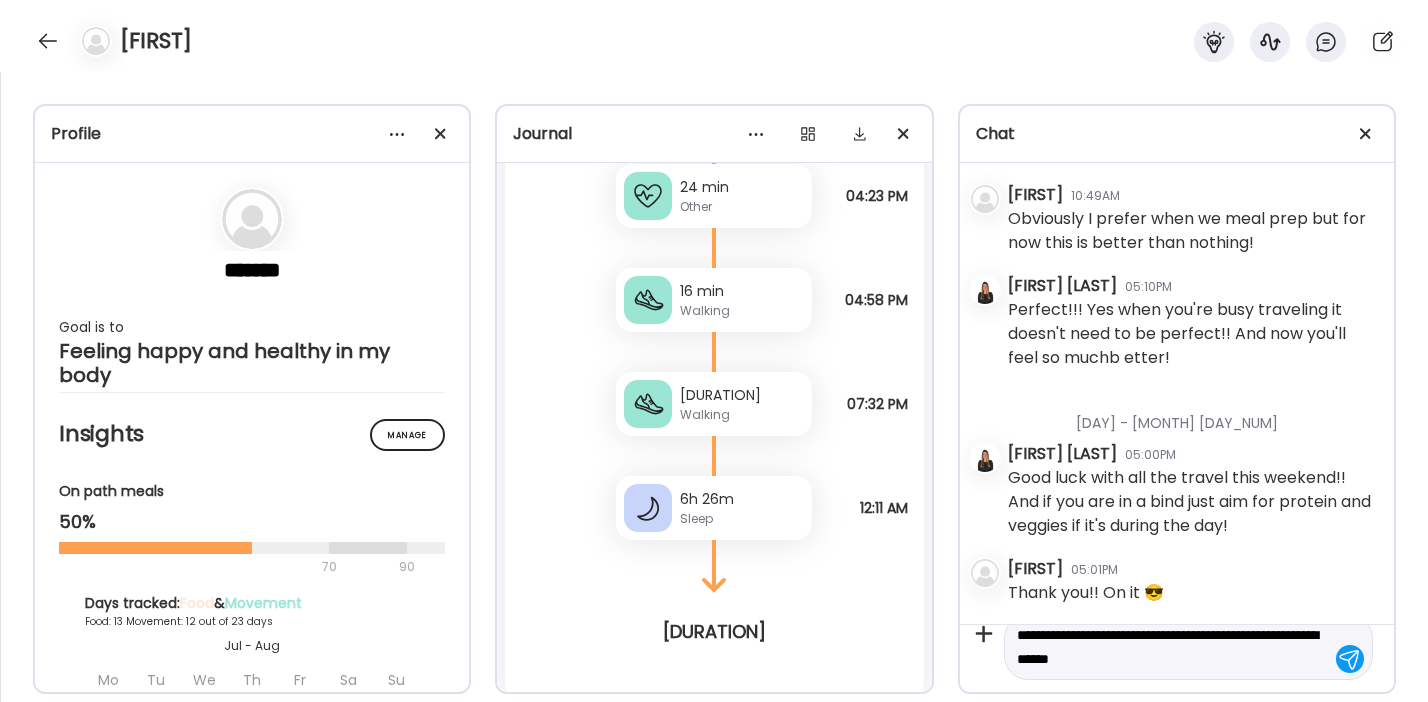 type on "**********" 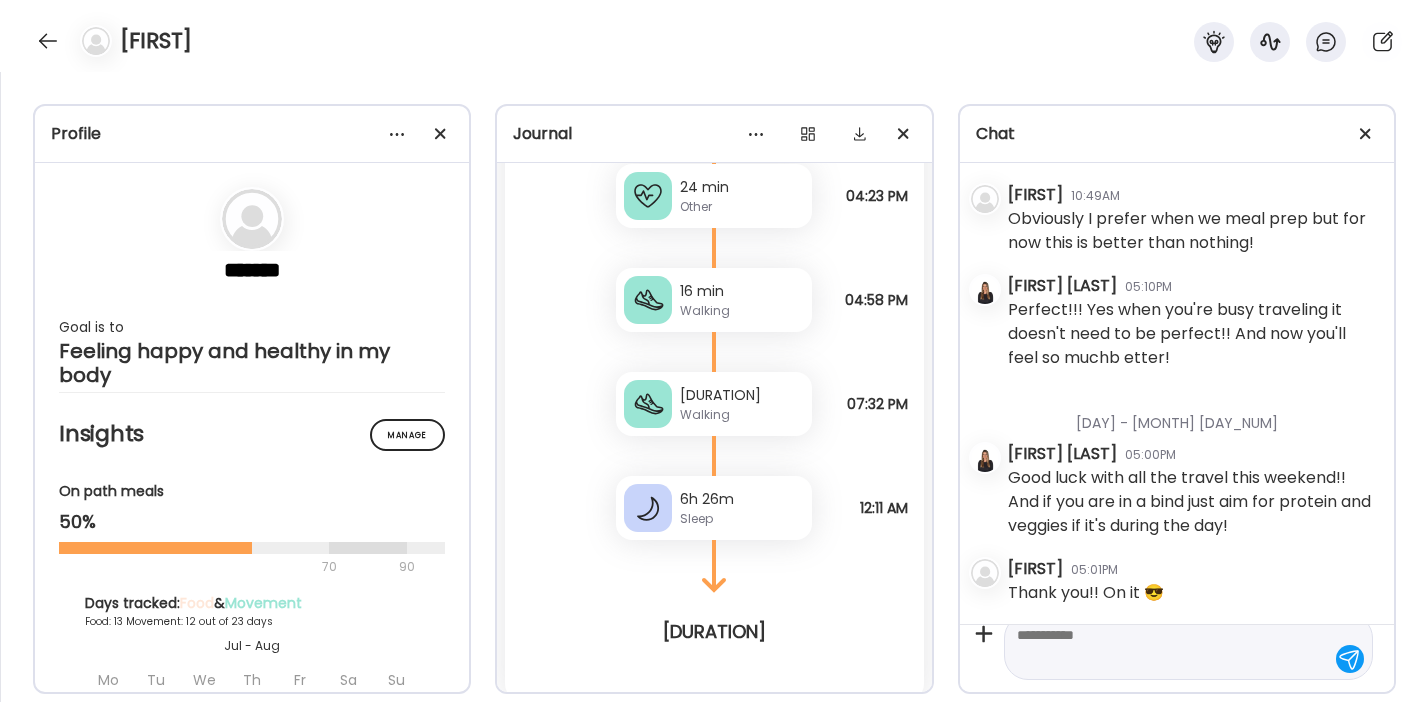 scroll, scrollTop: 0, scrollLeft: 0, axis: both 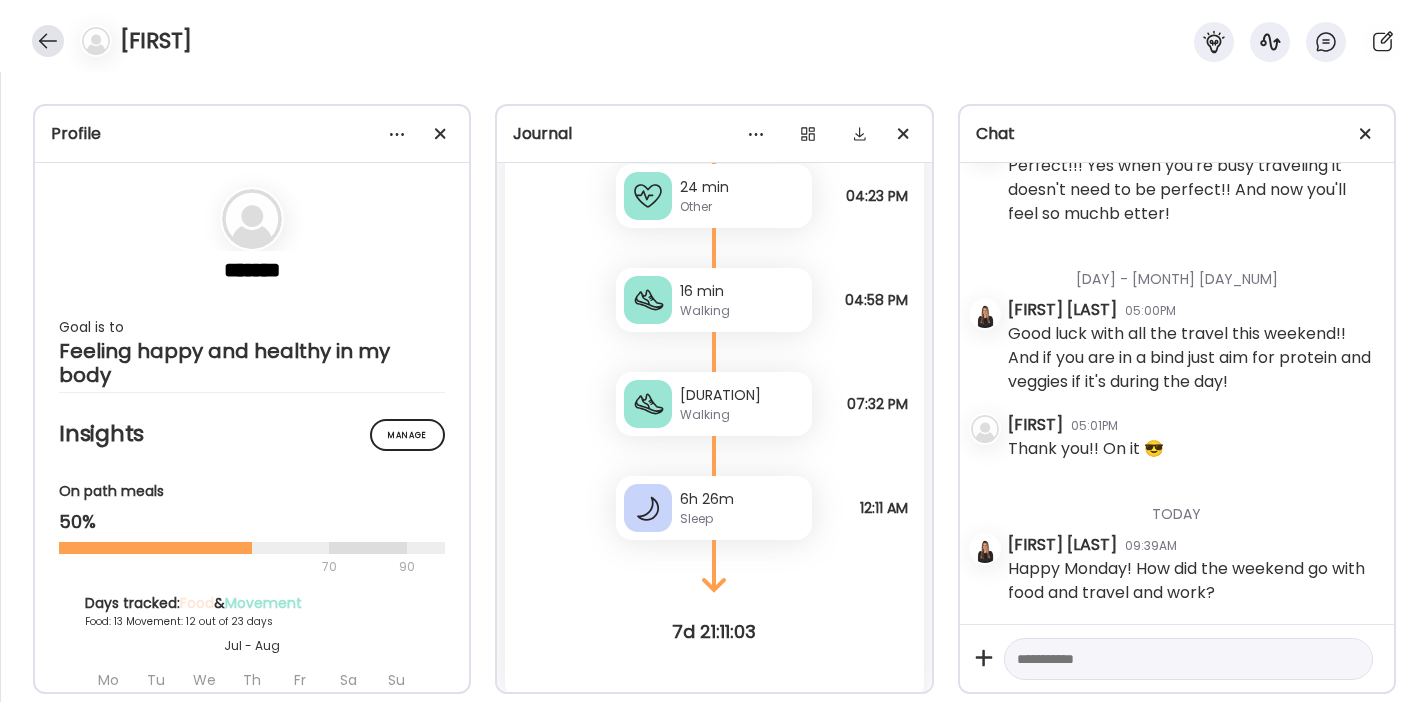 click at bounding box center [48, 41] 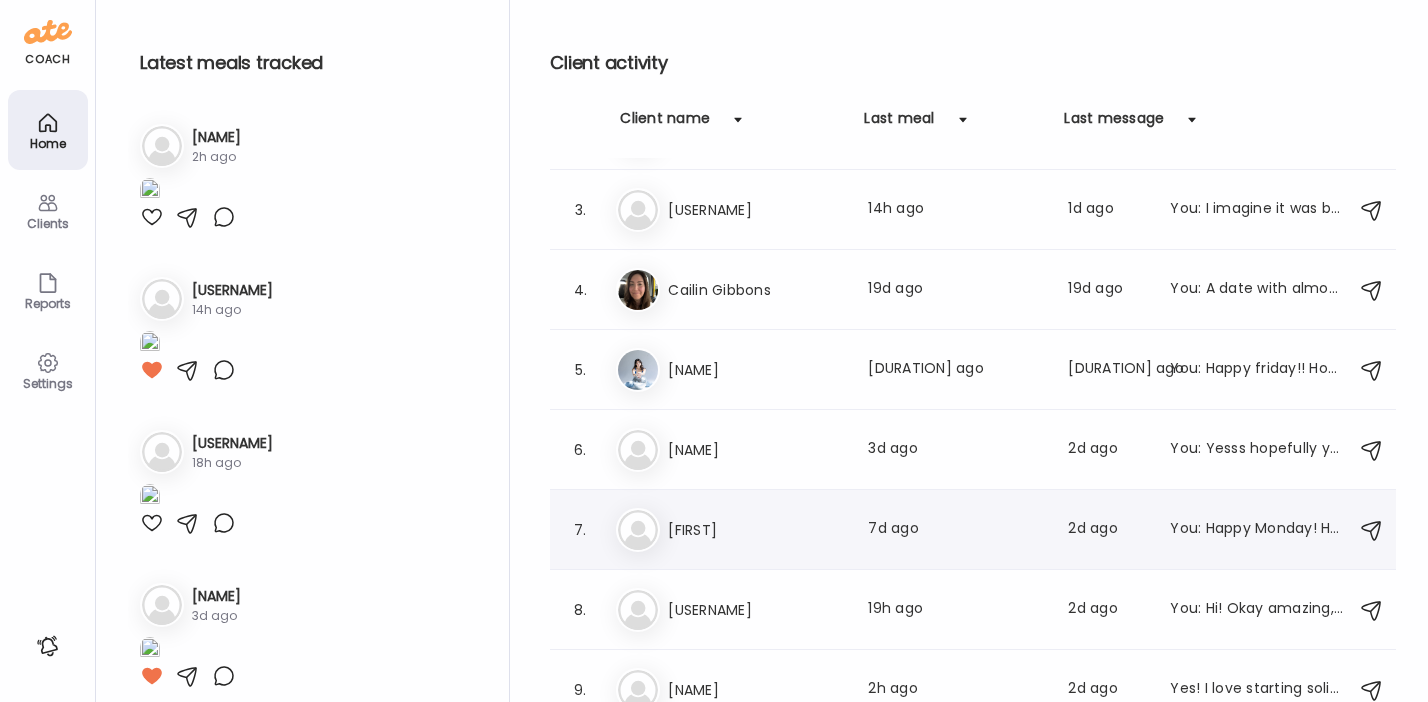scroll, scrollTop: 166, scrollLeft: 0, axis: vertical 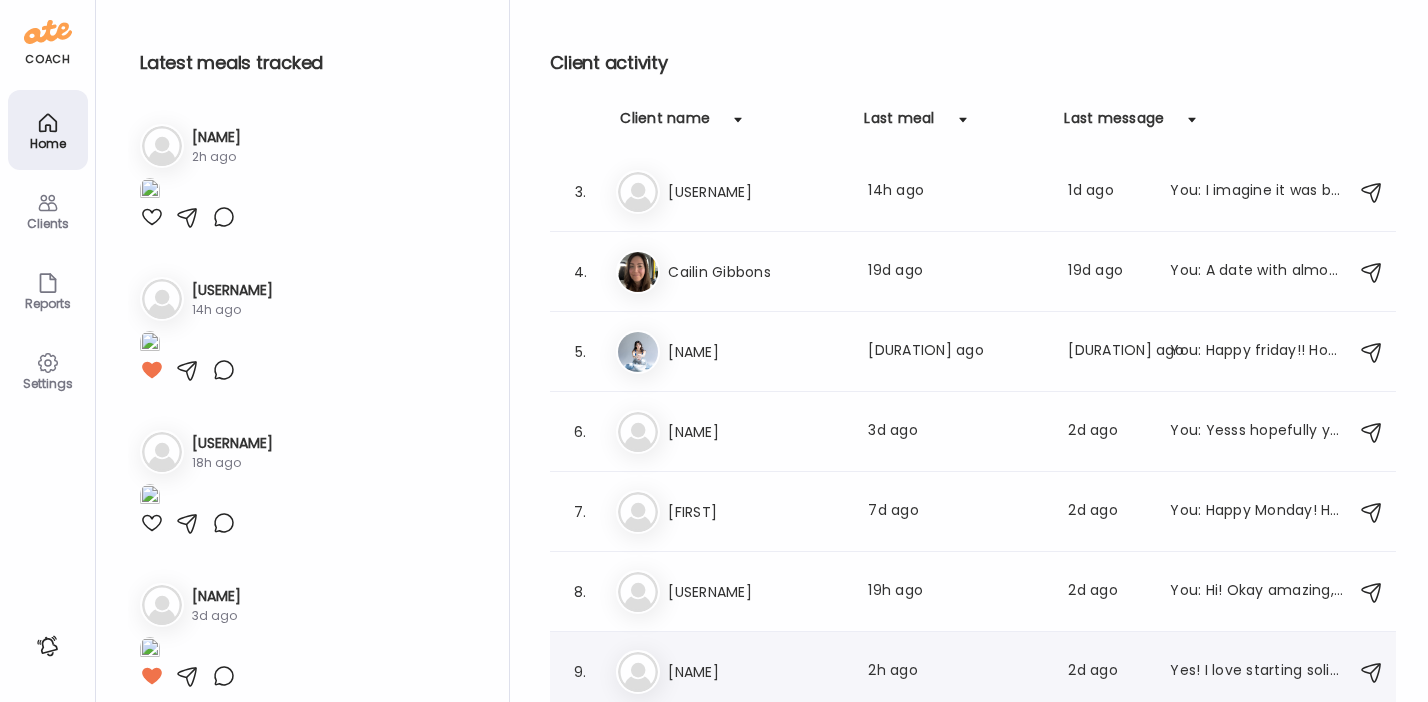 click on "Vi
[FIRST] [LAST]
Last meal:  2h ago Last message:  2d ago Yes! I love starting solid in the am" at bounding box center (976, 672) 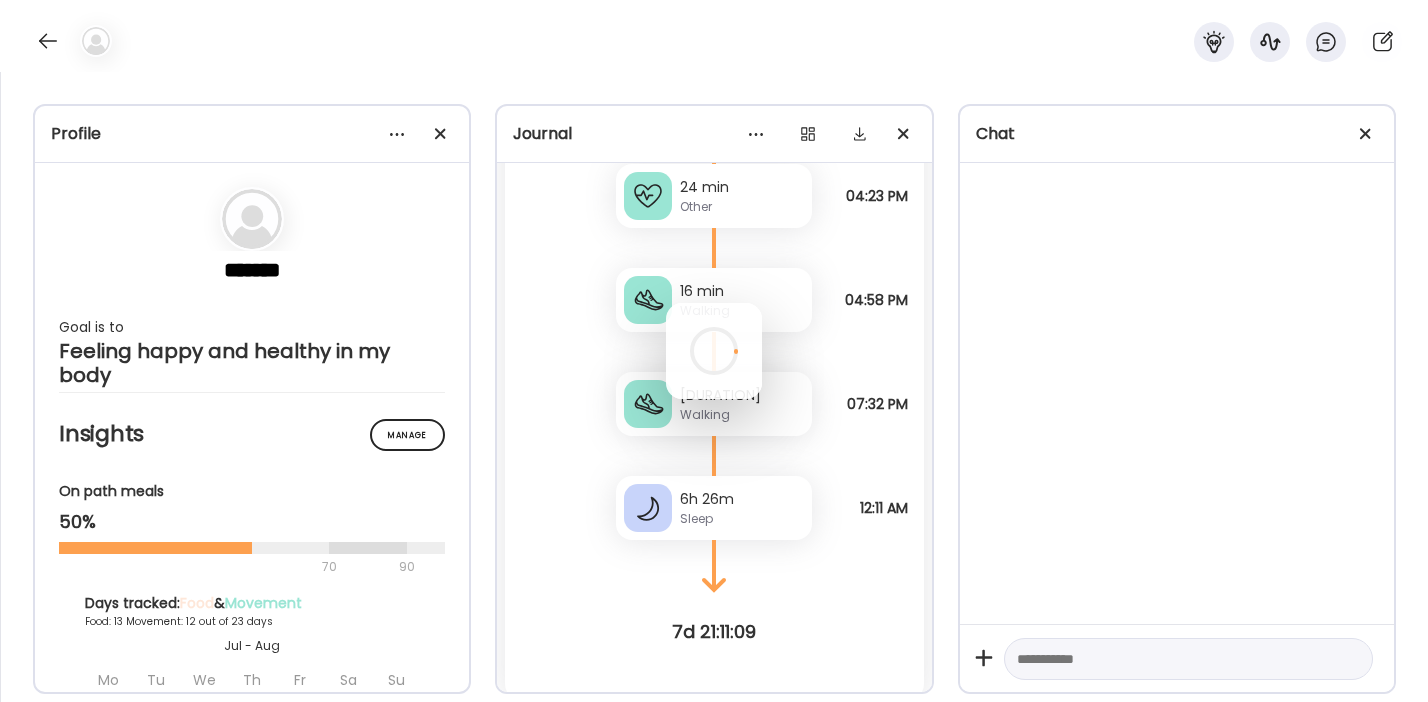 scroll, scrollTop: 6655, scrollLeft: 0, axis: vertical 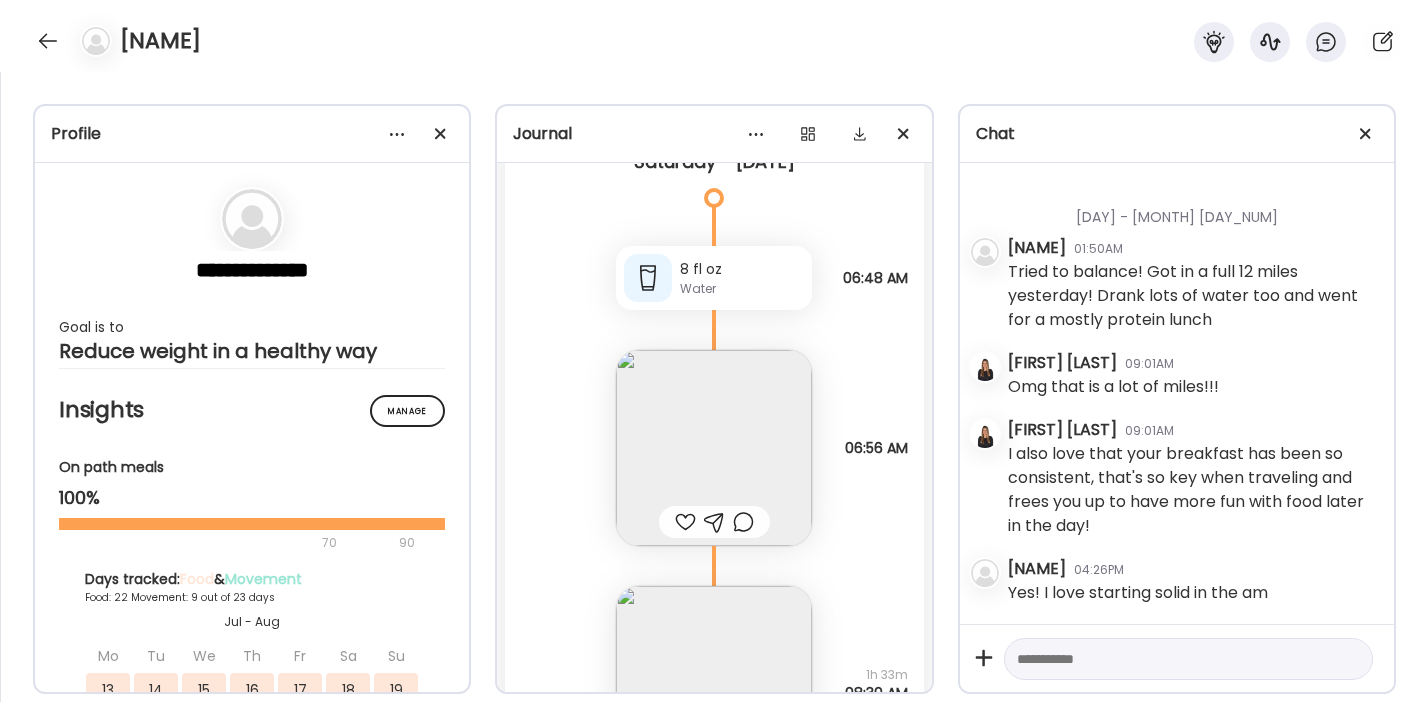 click at bounding box center (714, 448) 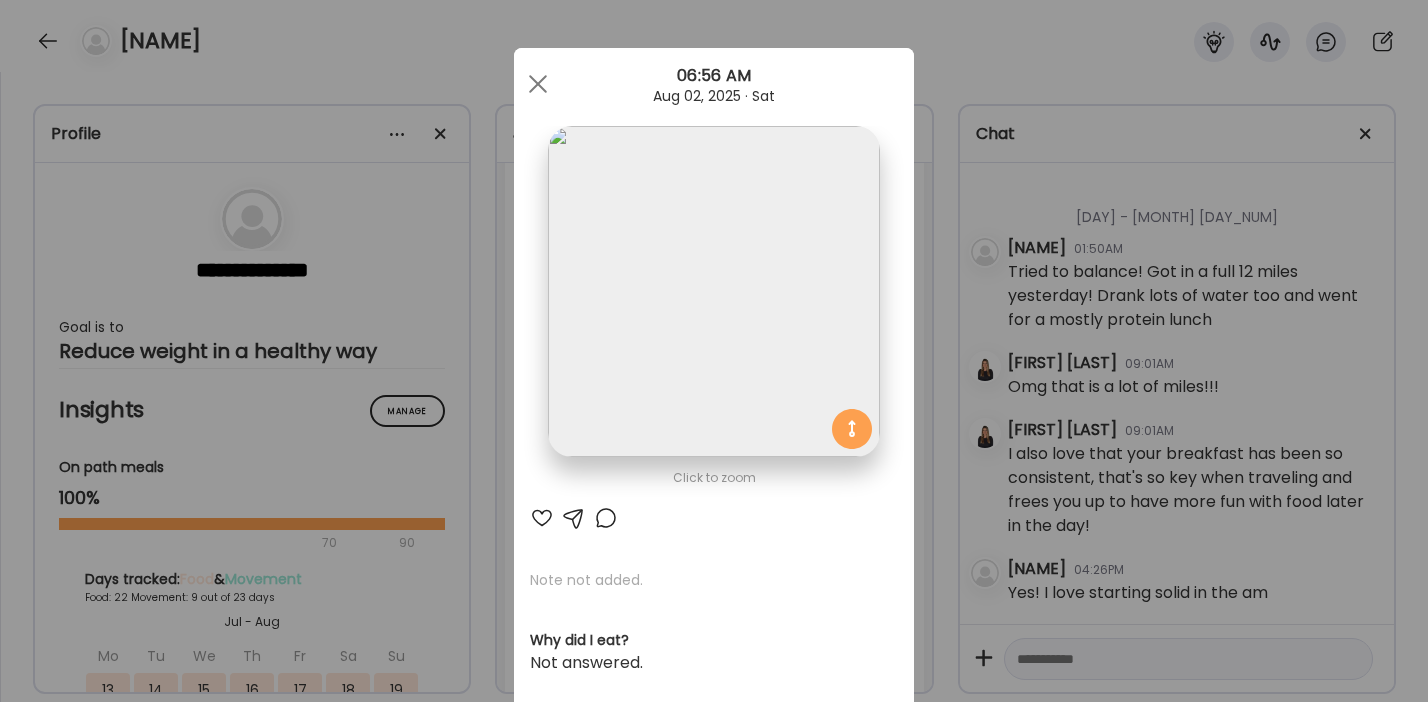 click at bounding box center [542, 518] 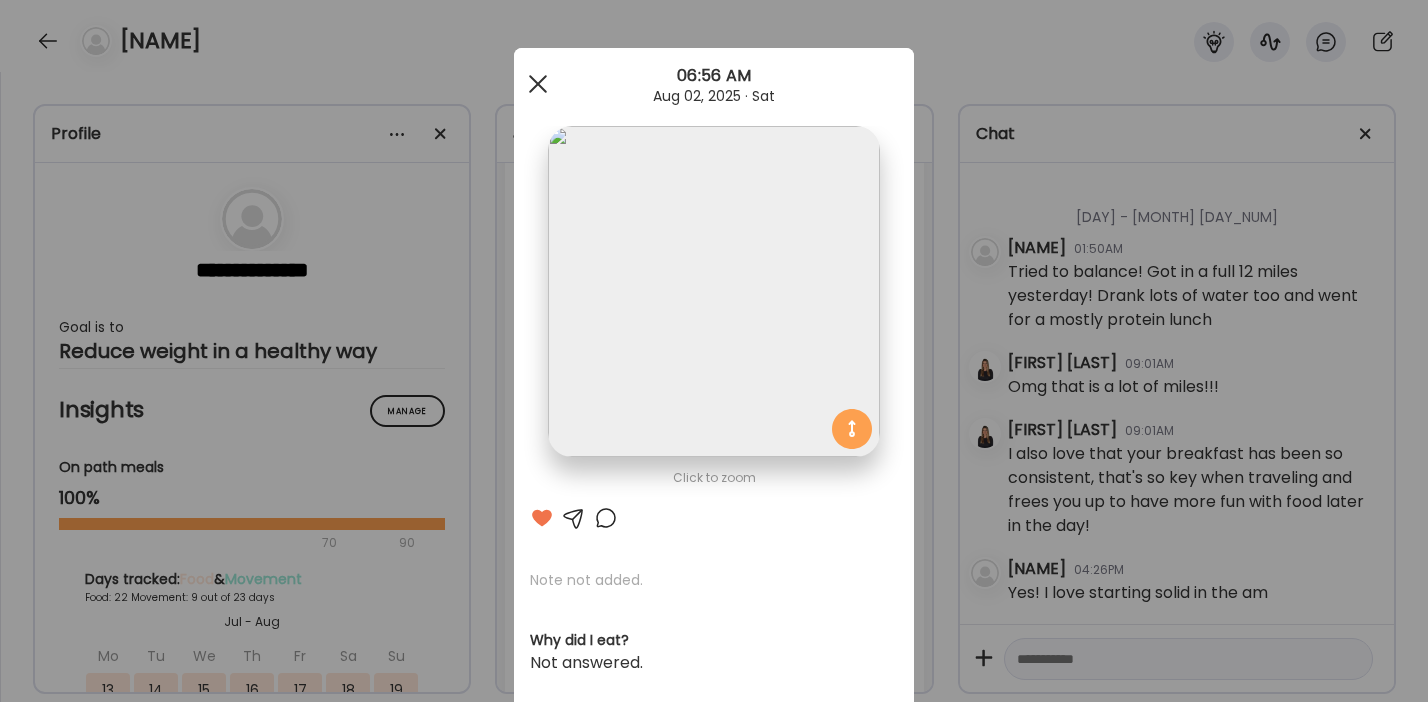 click at bounding box center [538, 84] 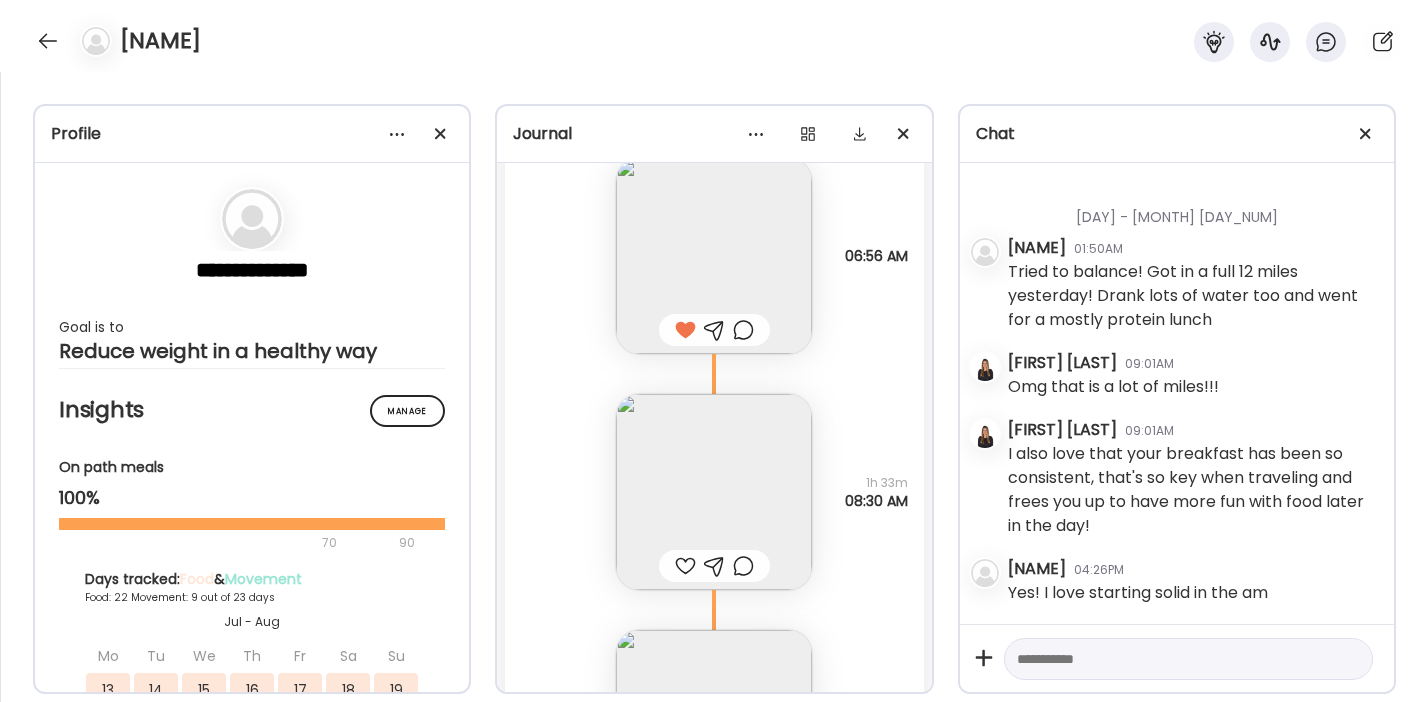 click at bounding box center [714, 492] 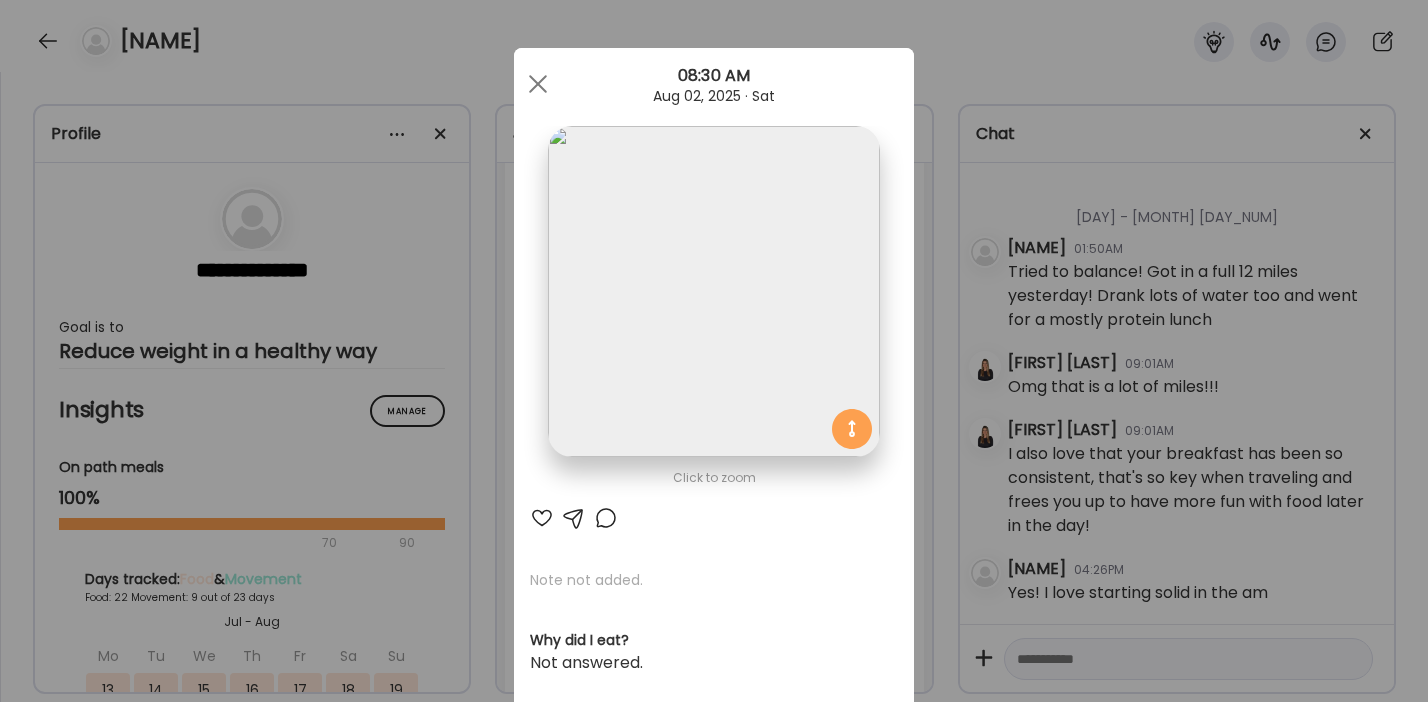click at bounding box center (542, 518) 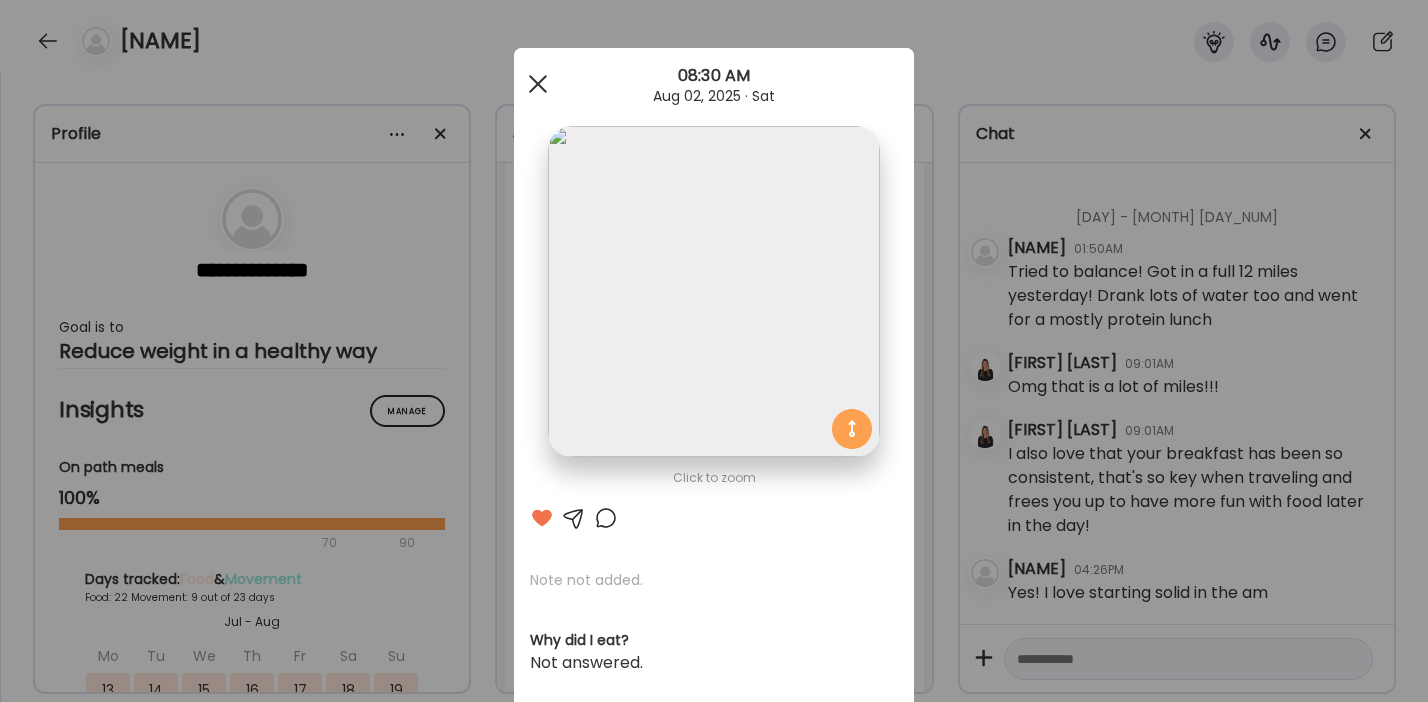 click at bounding box center [538, 84] 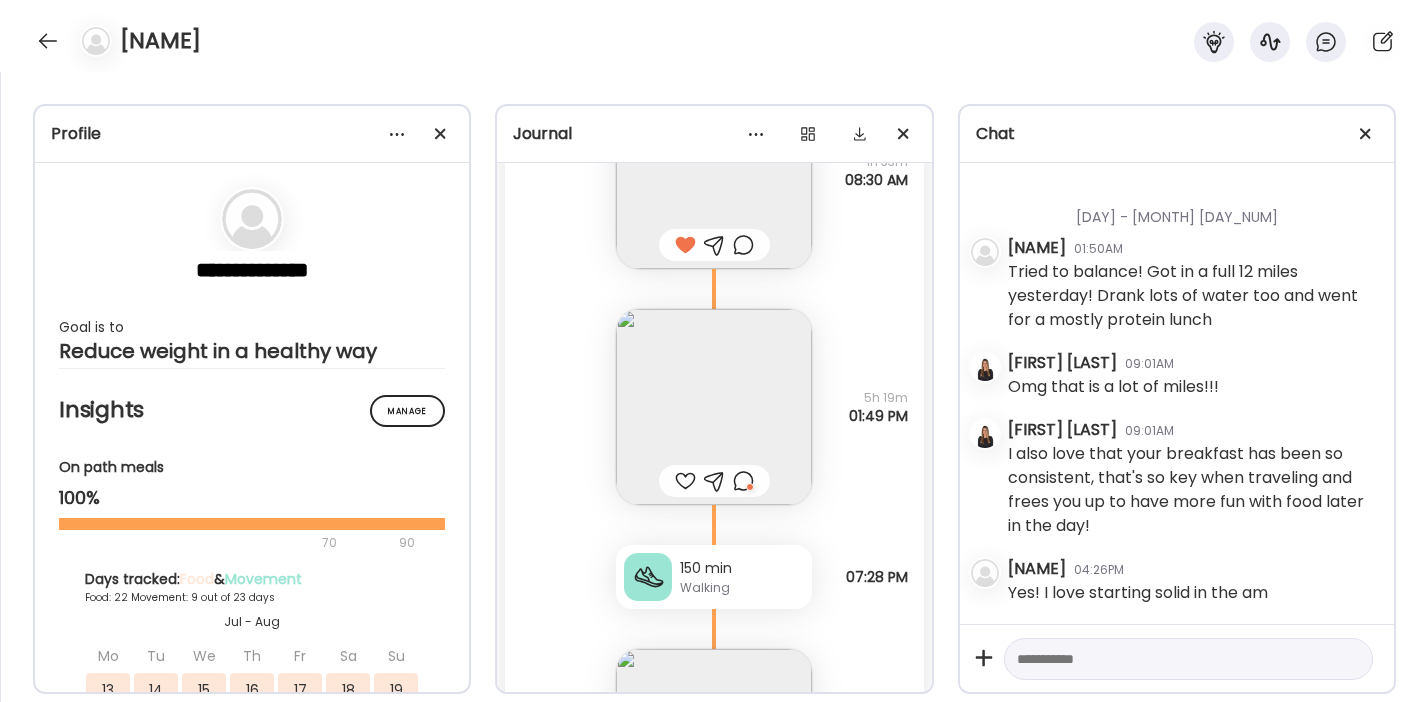 click at bounding box center (714, 407) 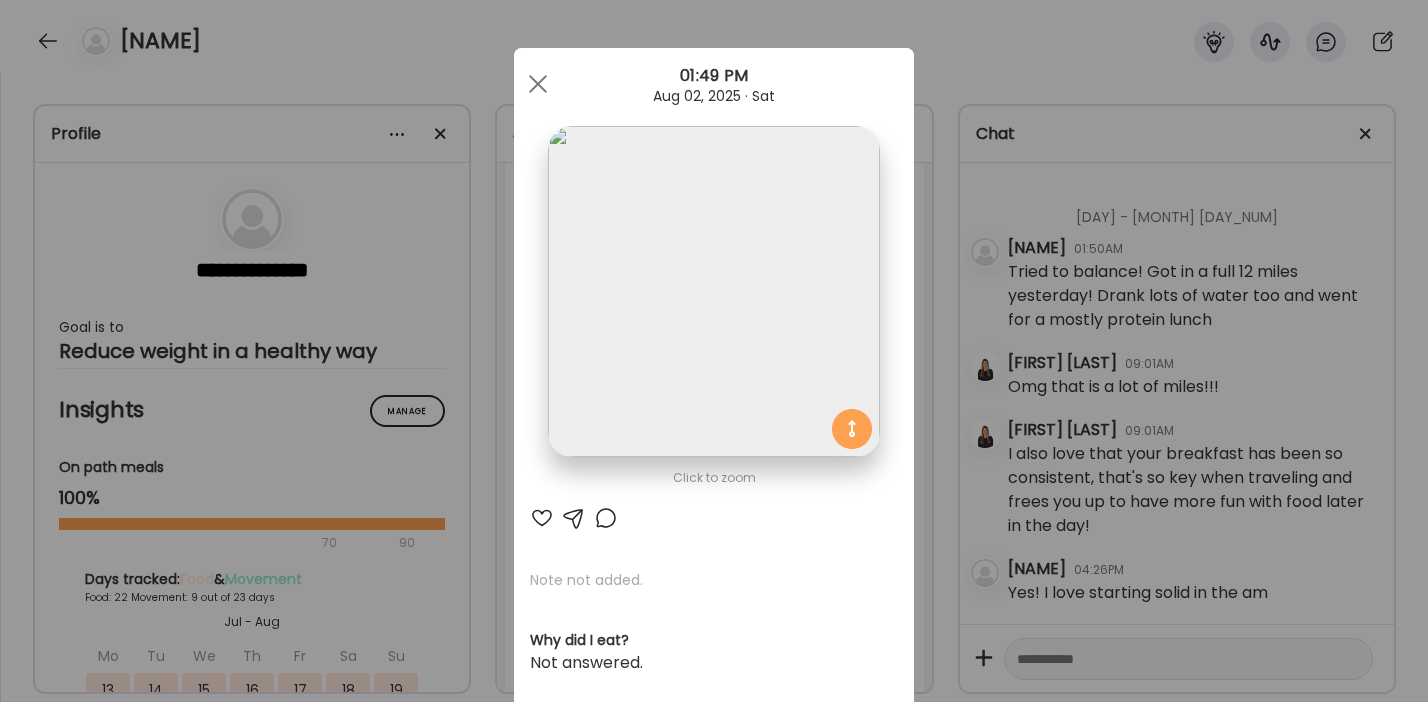 click at bounding box center (606, 518) 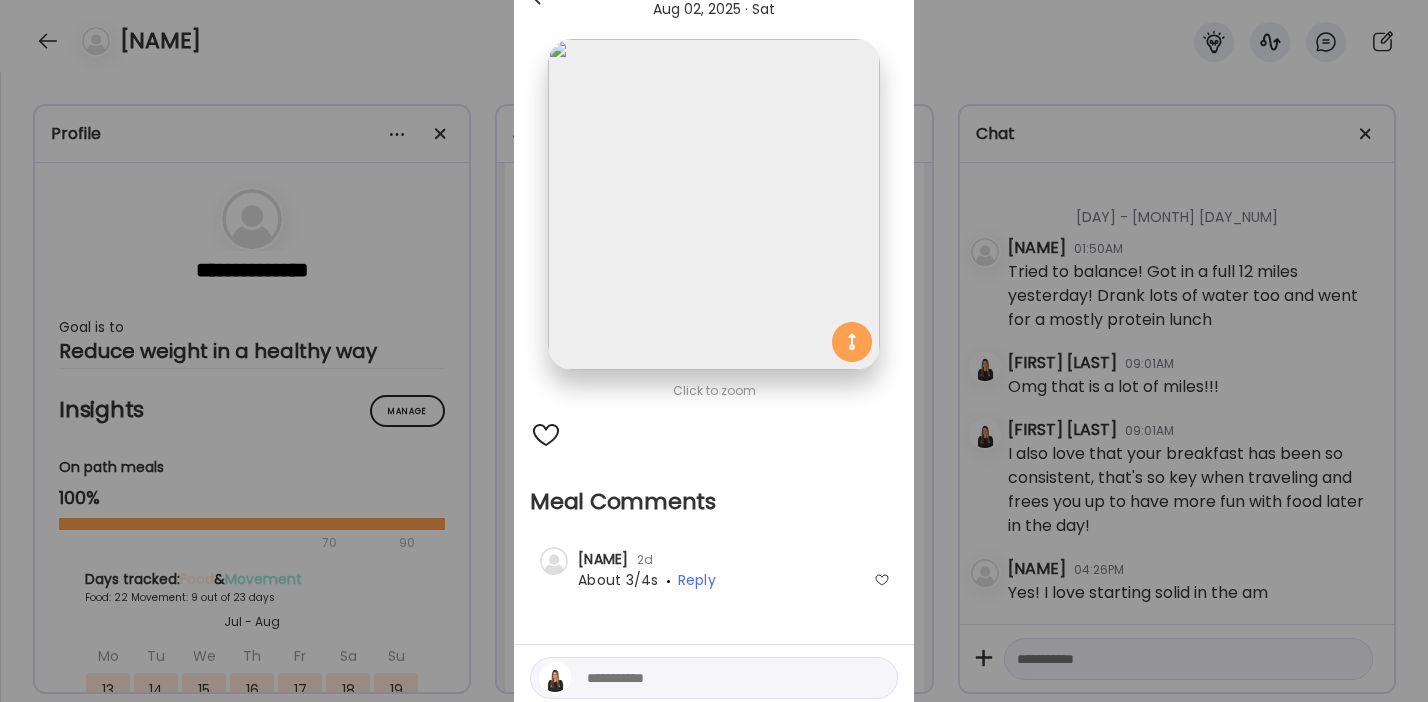click at bounding box center [538, -3] 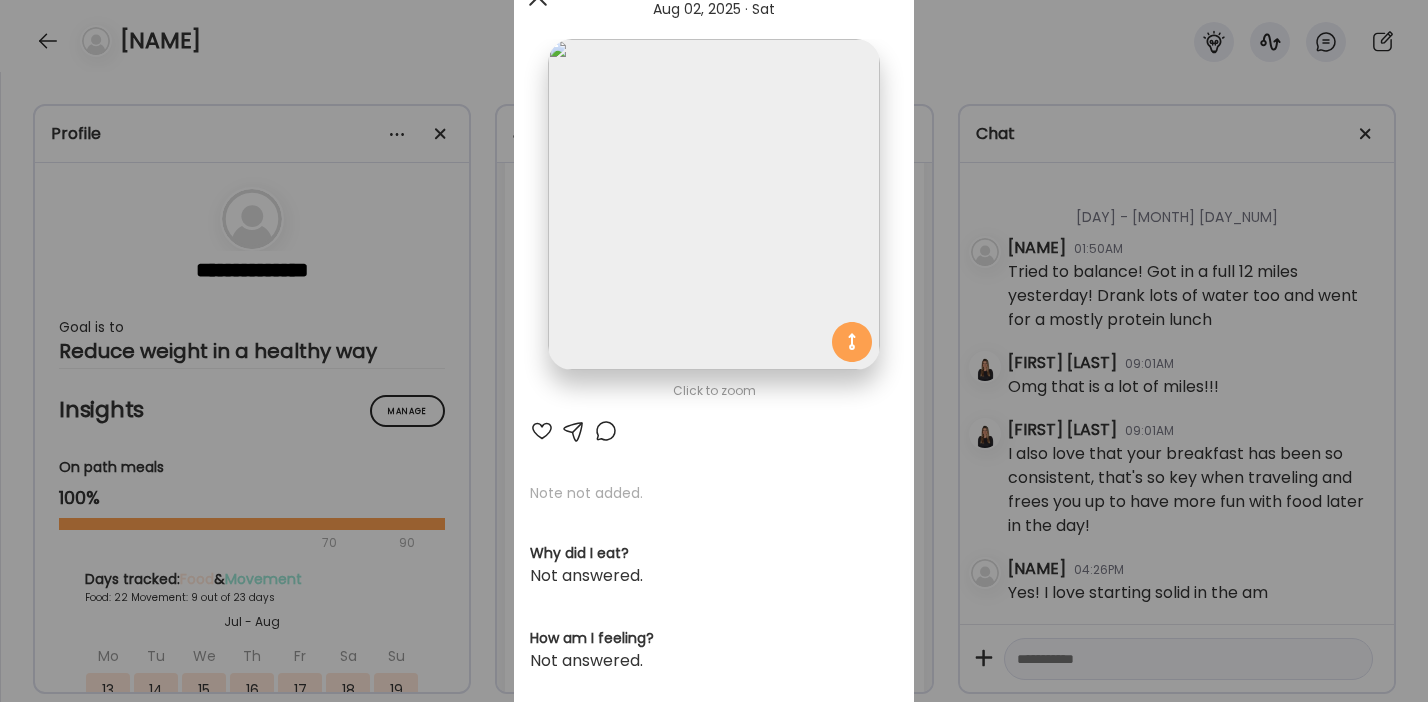 click at bounding box center [538, -3] 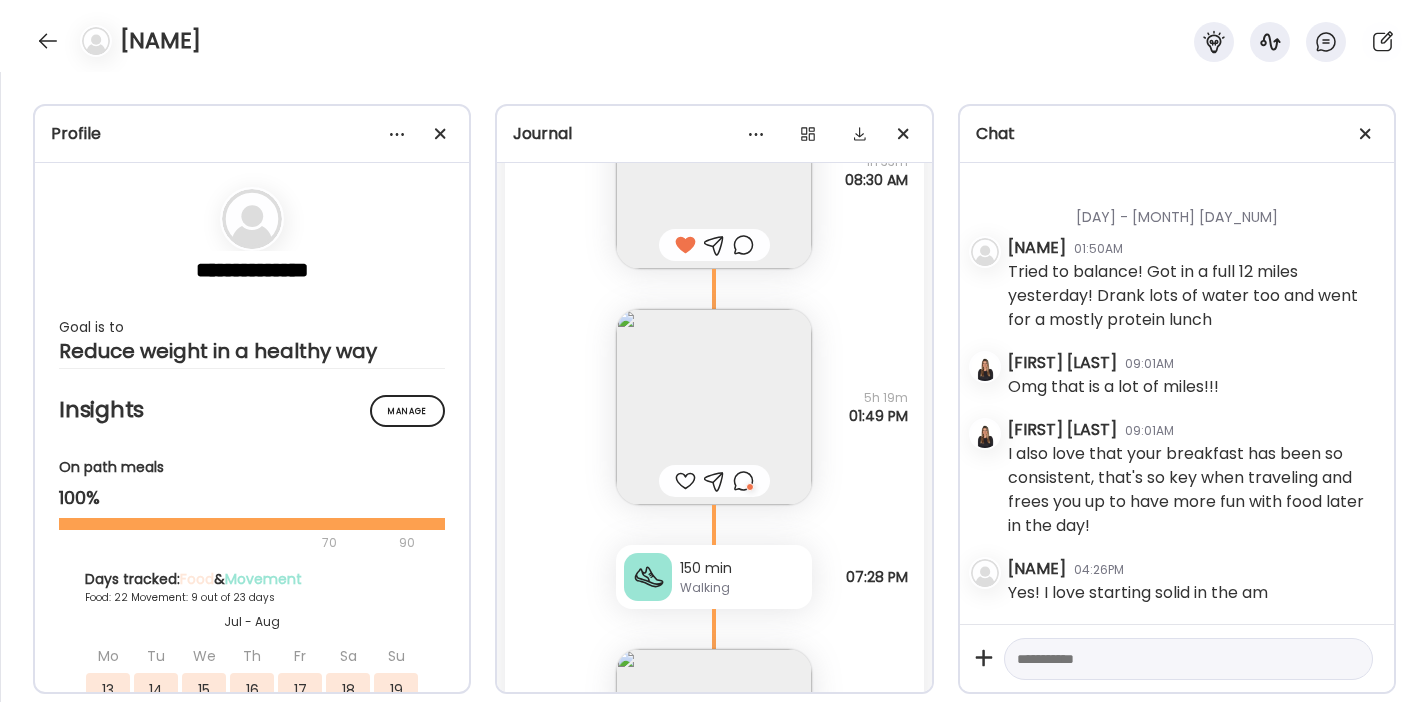 click at bounding box center (685, 481) 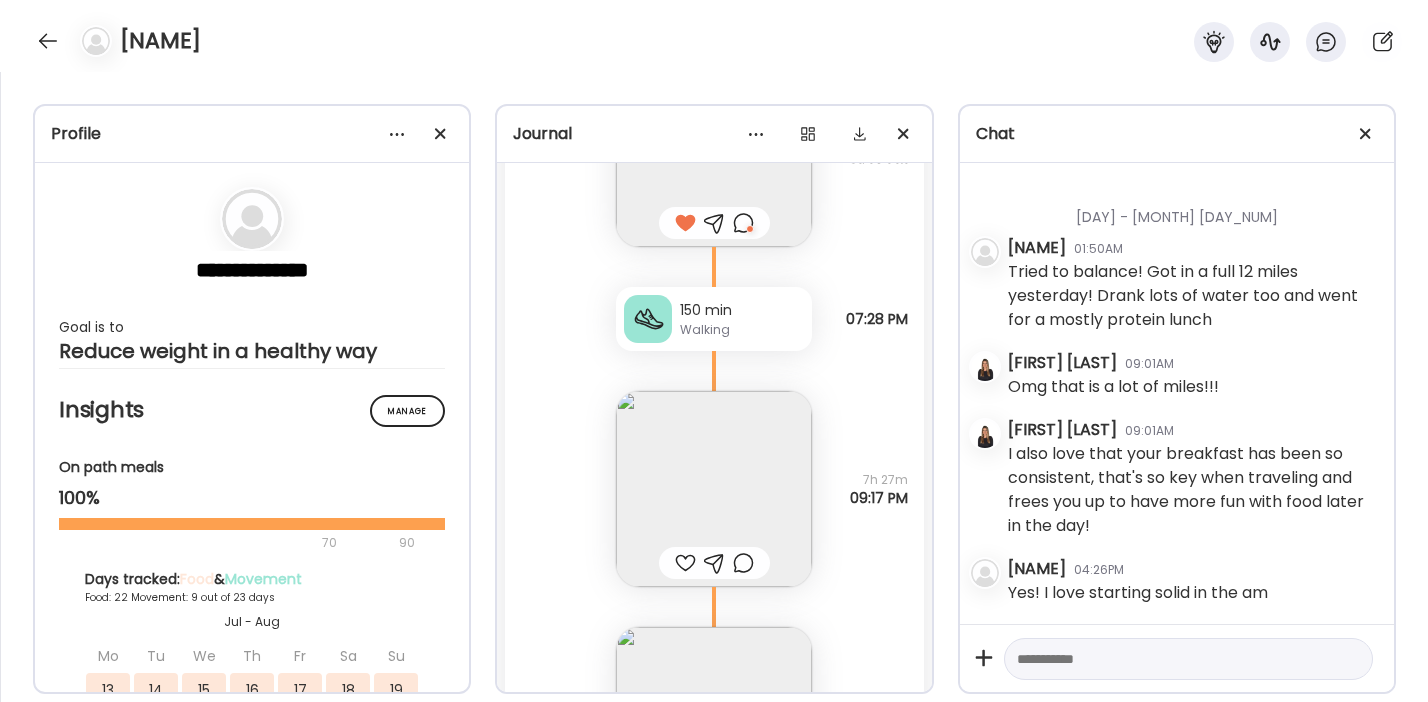 scroll, scrollTop: 50093, scrollLeft: 0, axis: vertical 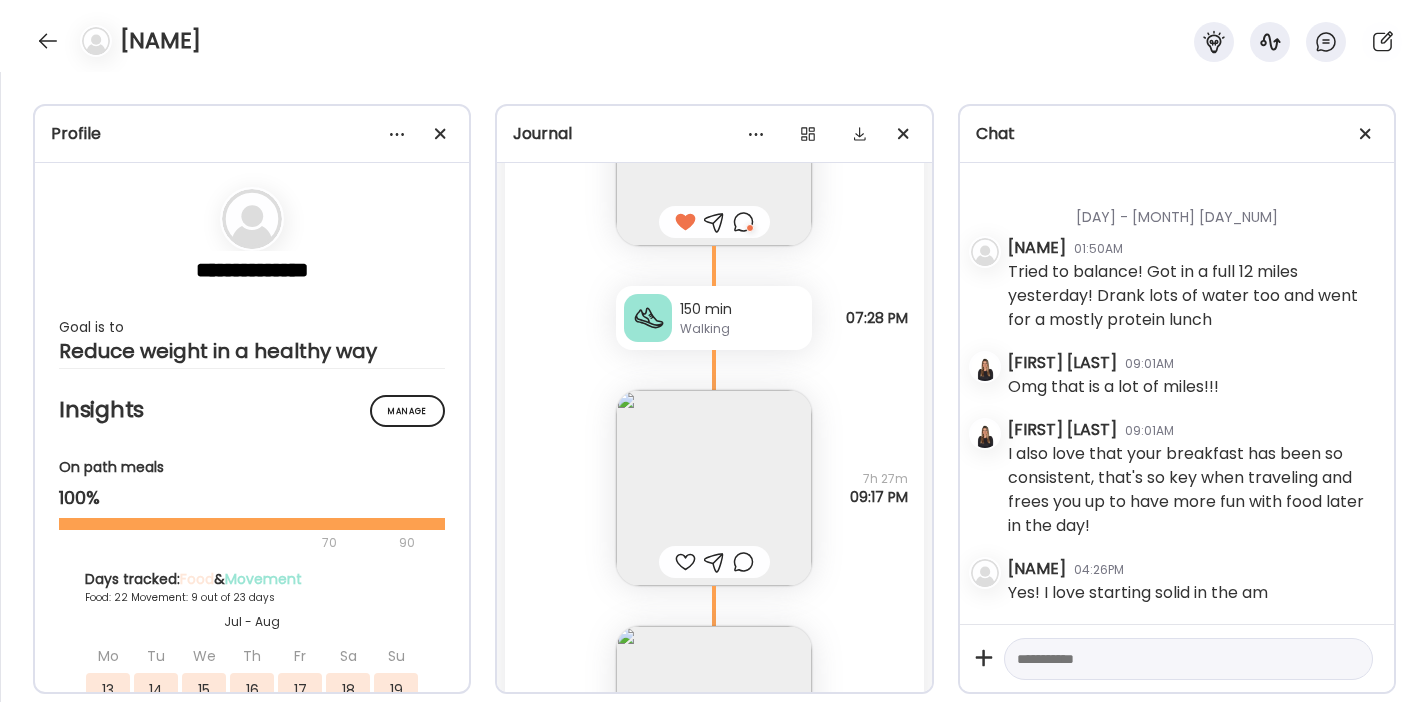 click at bounding box center (714, 488) 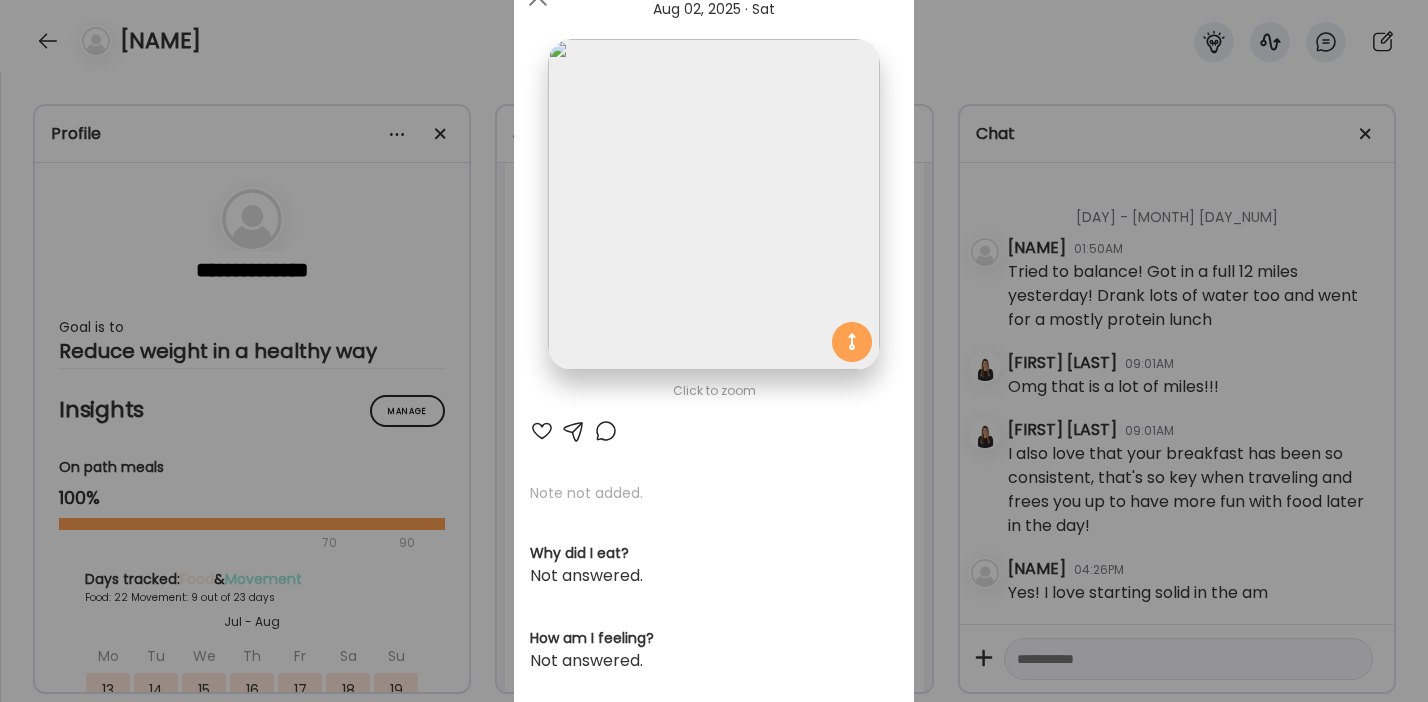 click at bounding box center [542, 431] 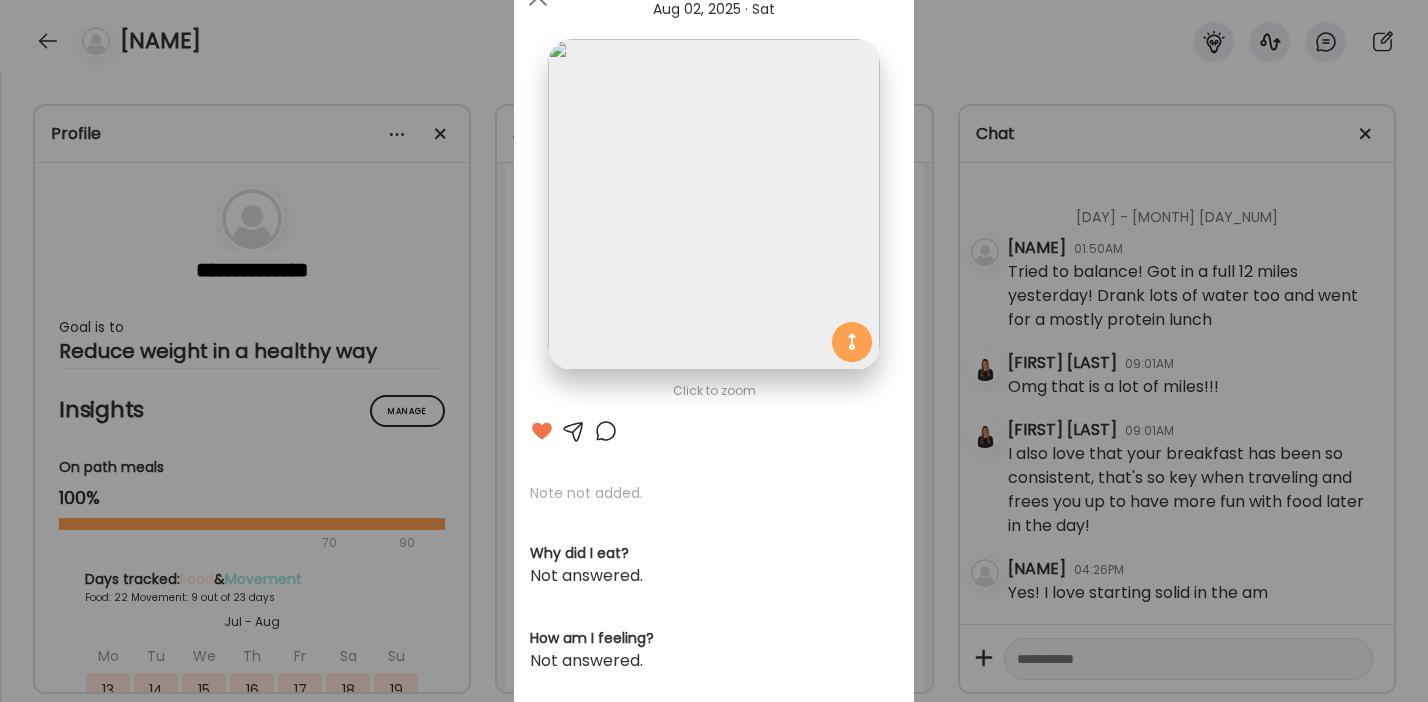 click on "Ate Coach Dashboard
Wahoo! It’s official
Take a moment to set up your Coach Profile to give your clients a smooth onboarding experience.
Skip Set up coach profile
Ate Coach Dashboard
1 Image 2 Message 3 Invite
Let’s get you quickly set up
Add a headshot or company logo for client recognition
Skip Next
Ate Coach Dashboard
1 Image 2 Message 3 Invite
Customize your welcome message
This page will be the first thing your clients will see. Add a welcome message to personalize their experience.
Header 32" at bounding box center (714, 351) 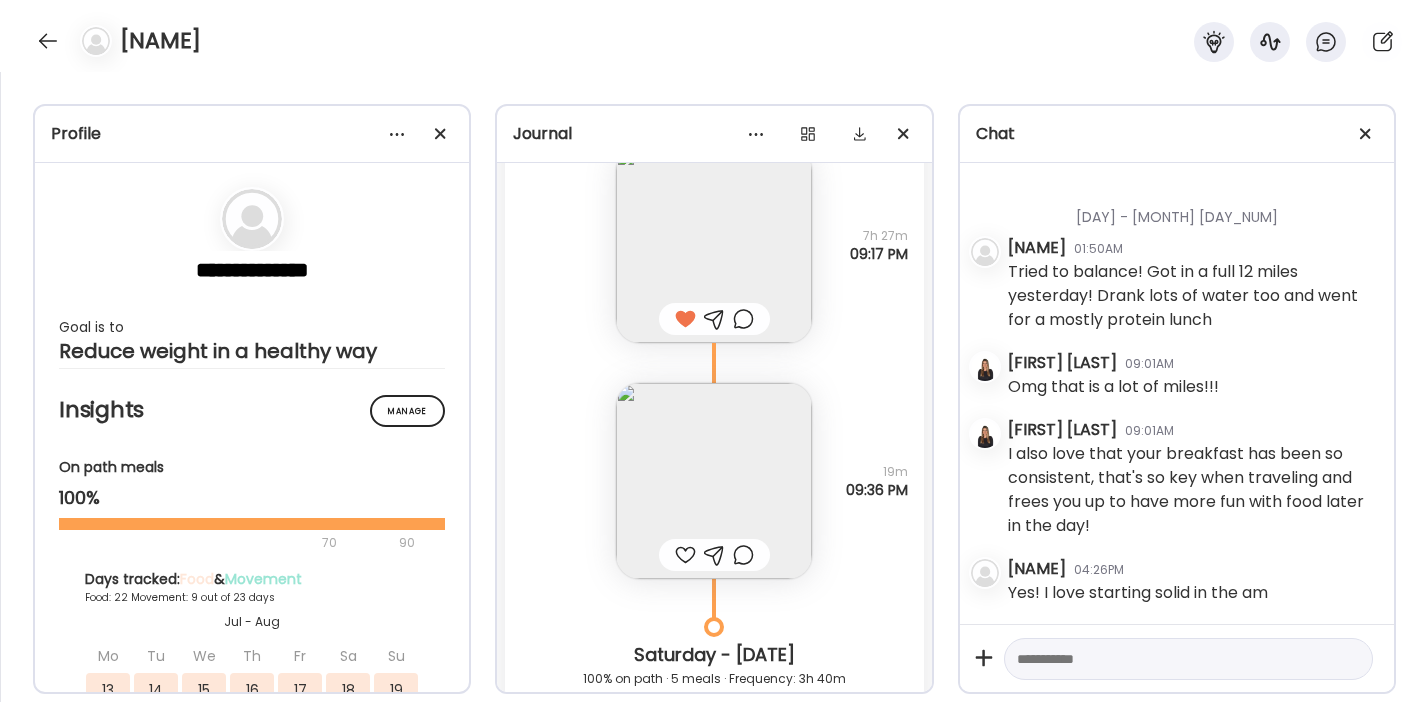 click at bounding box center (714, 481) 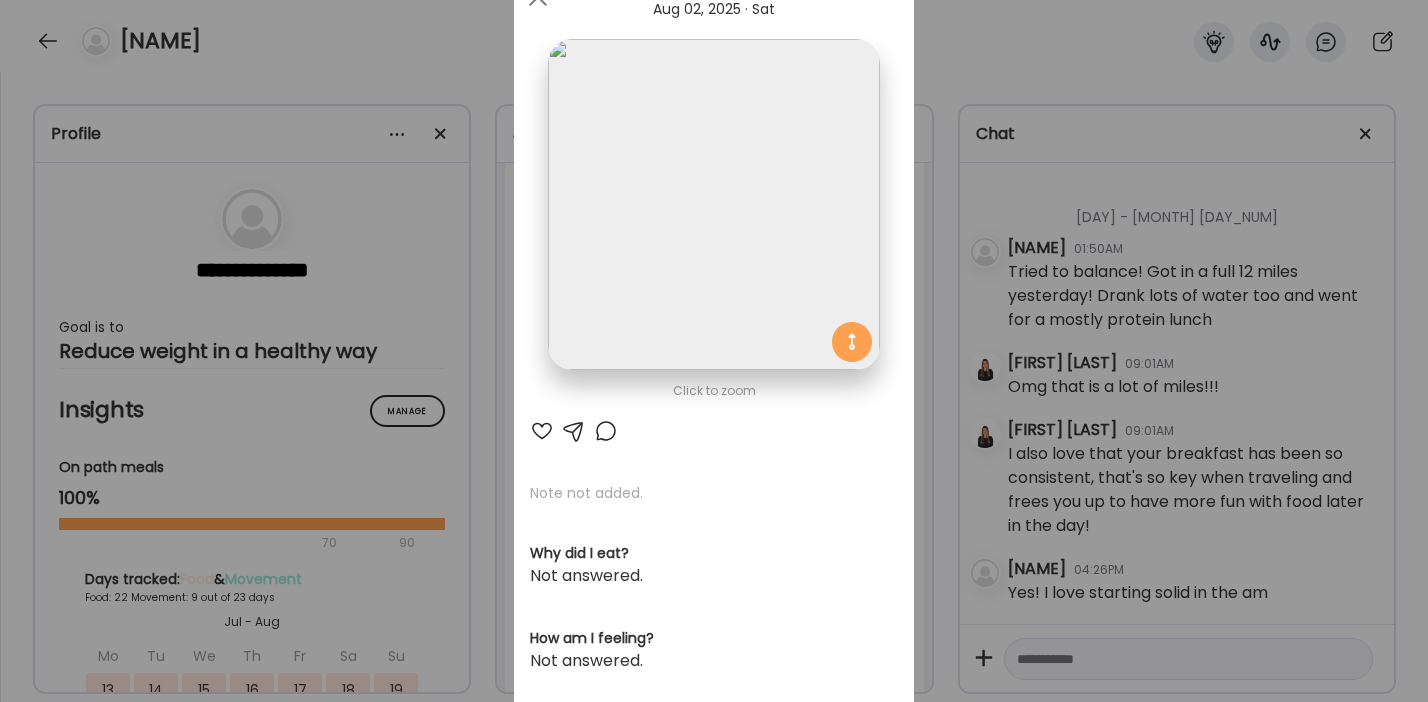 click at bounding box center [542, 431] 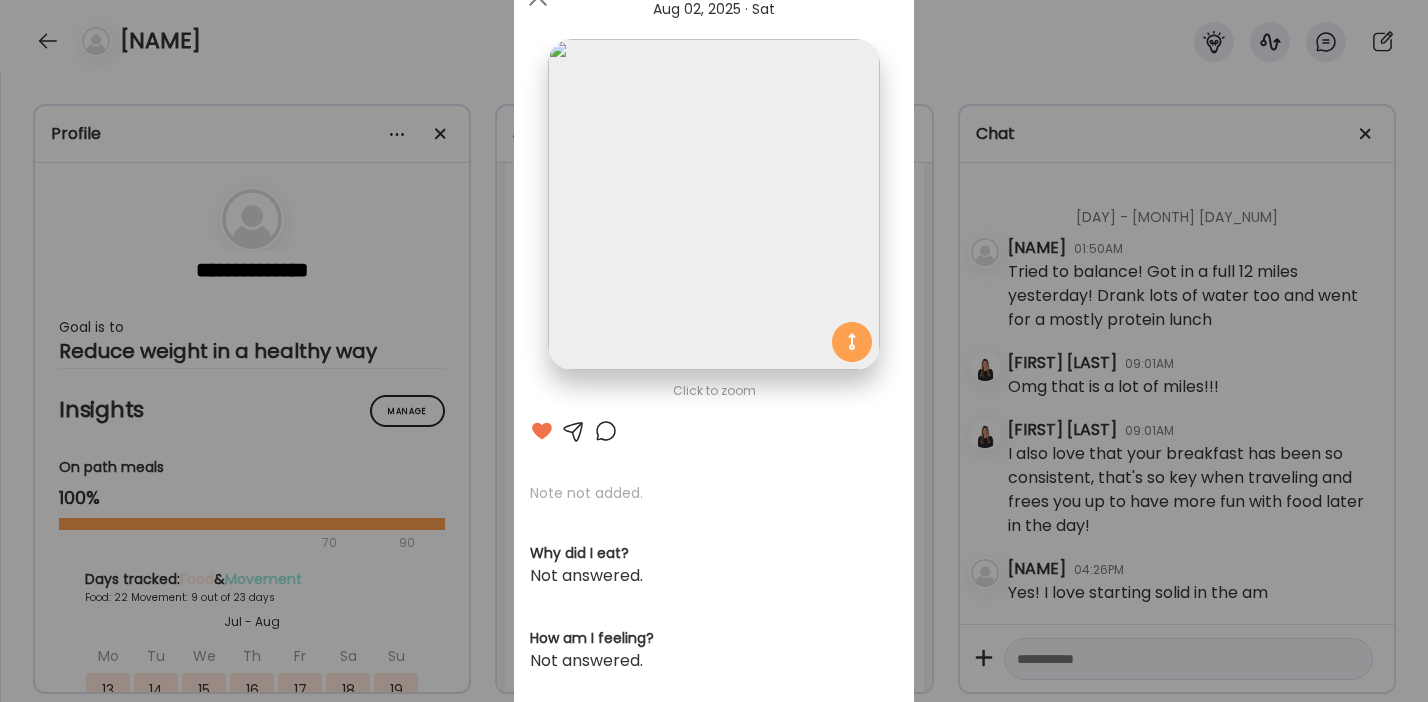 scroll, scrollTop: 0, scrollLeft: 0, axis: both 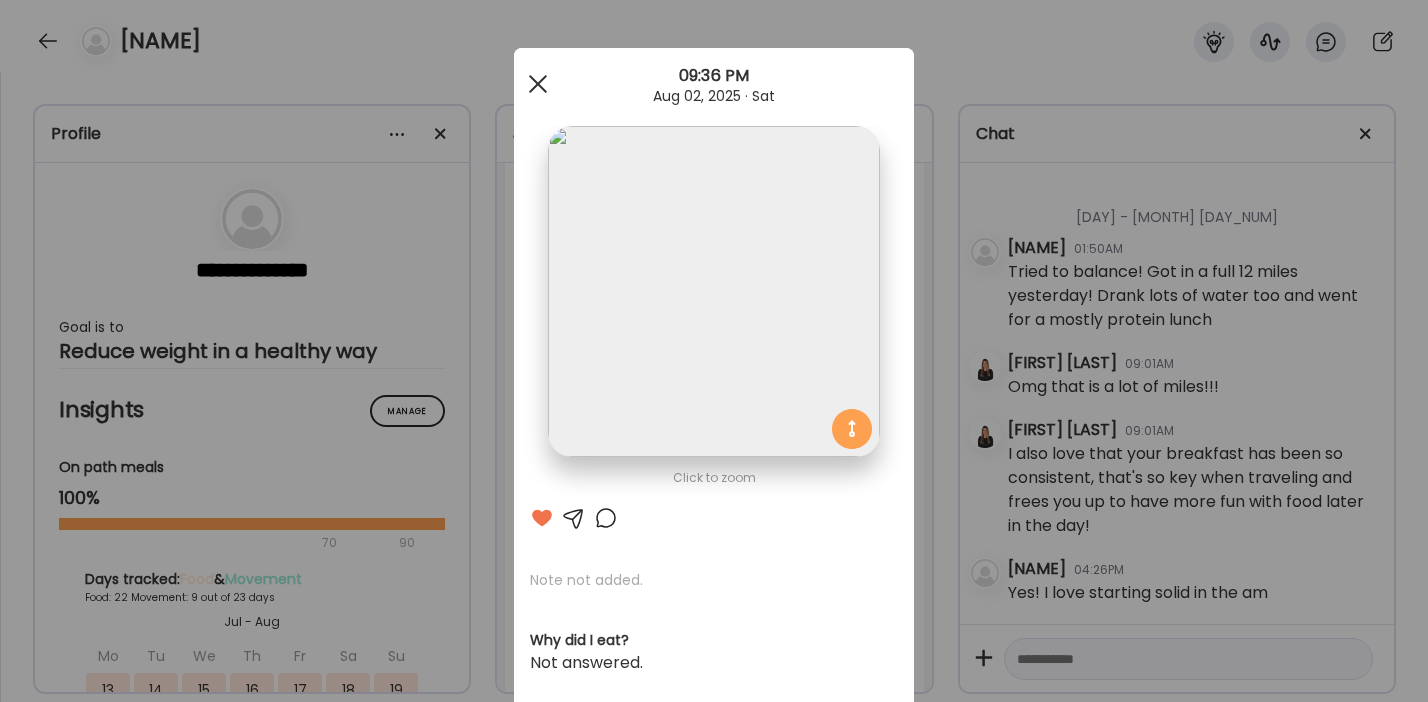 click at bounding box center (538, 84) 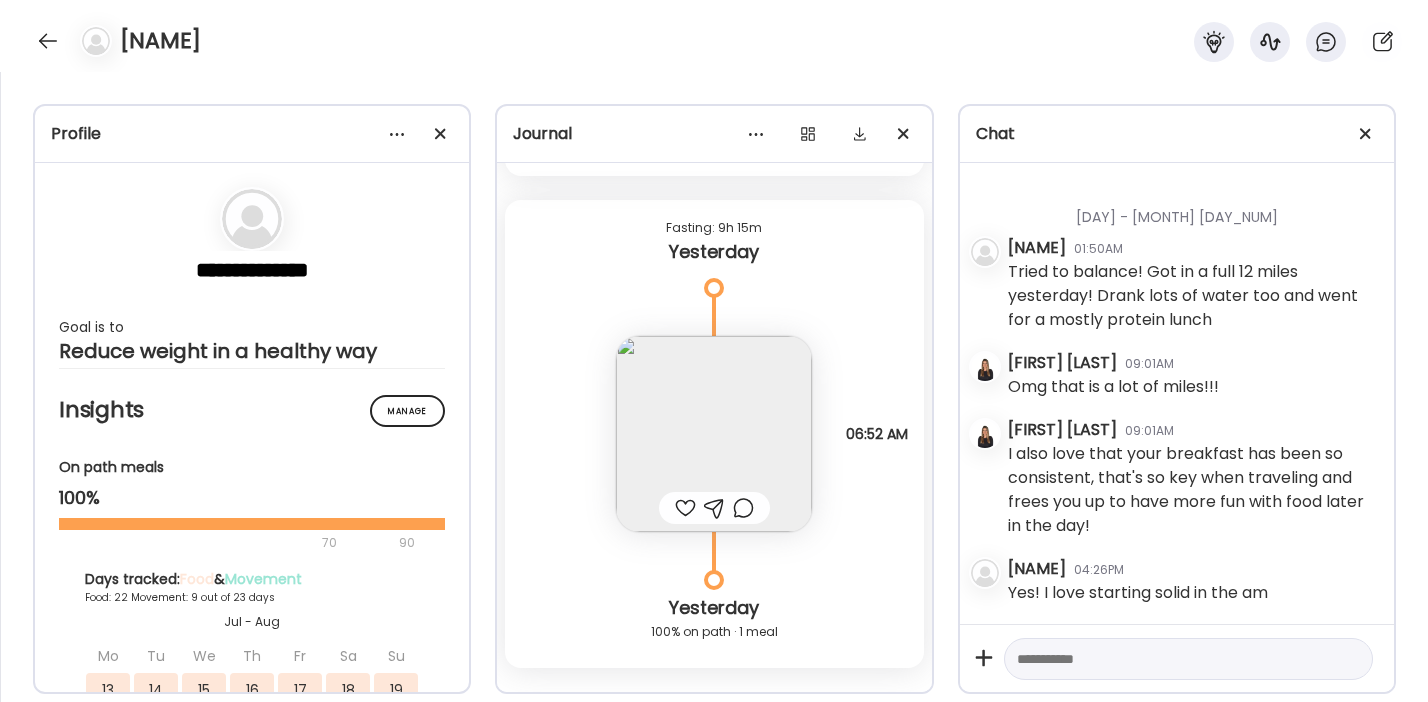 scroll, scrollTop: 50901, scrollLeft: 0, axis: vertical 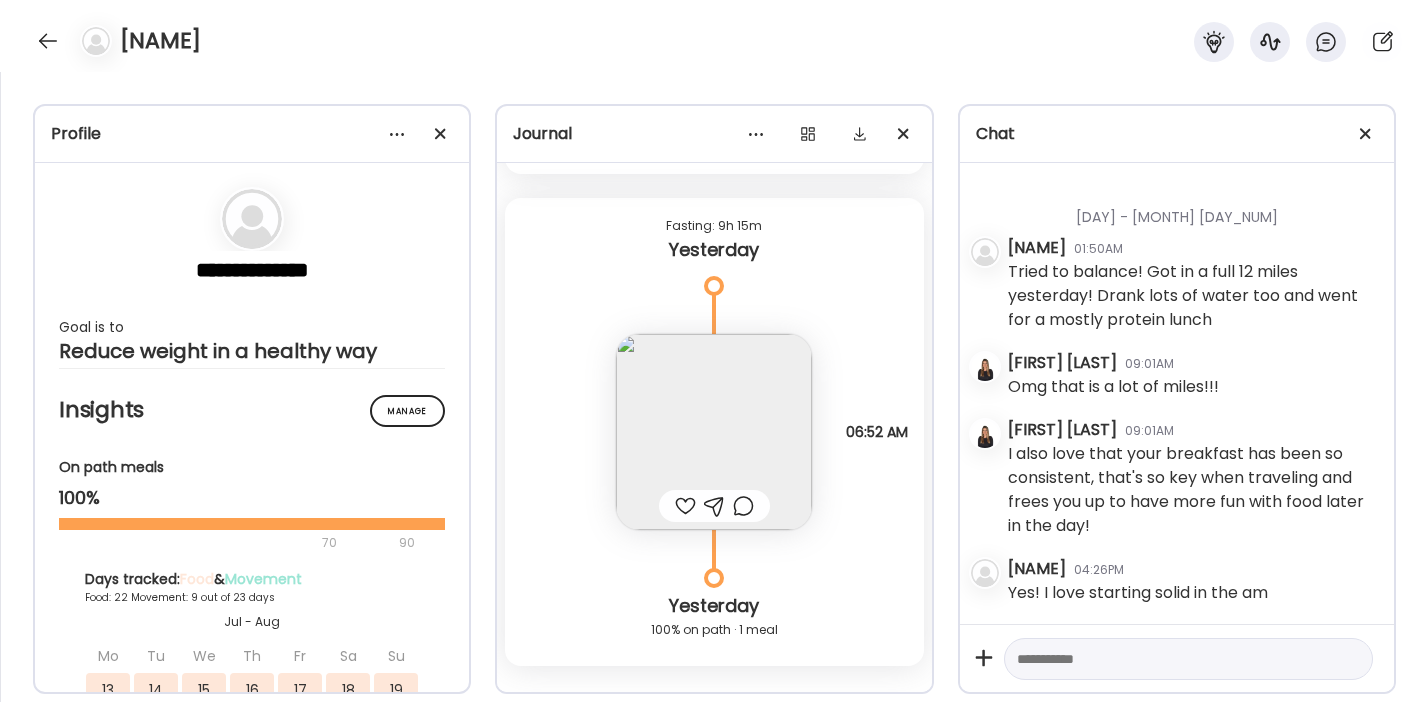 click at bounding box center [714, 432] 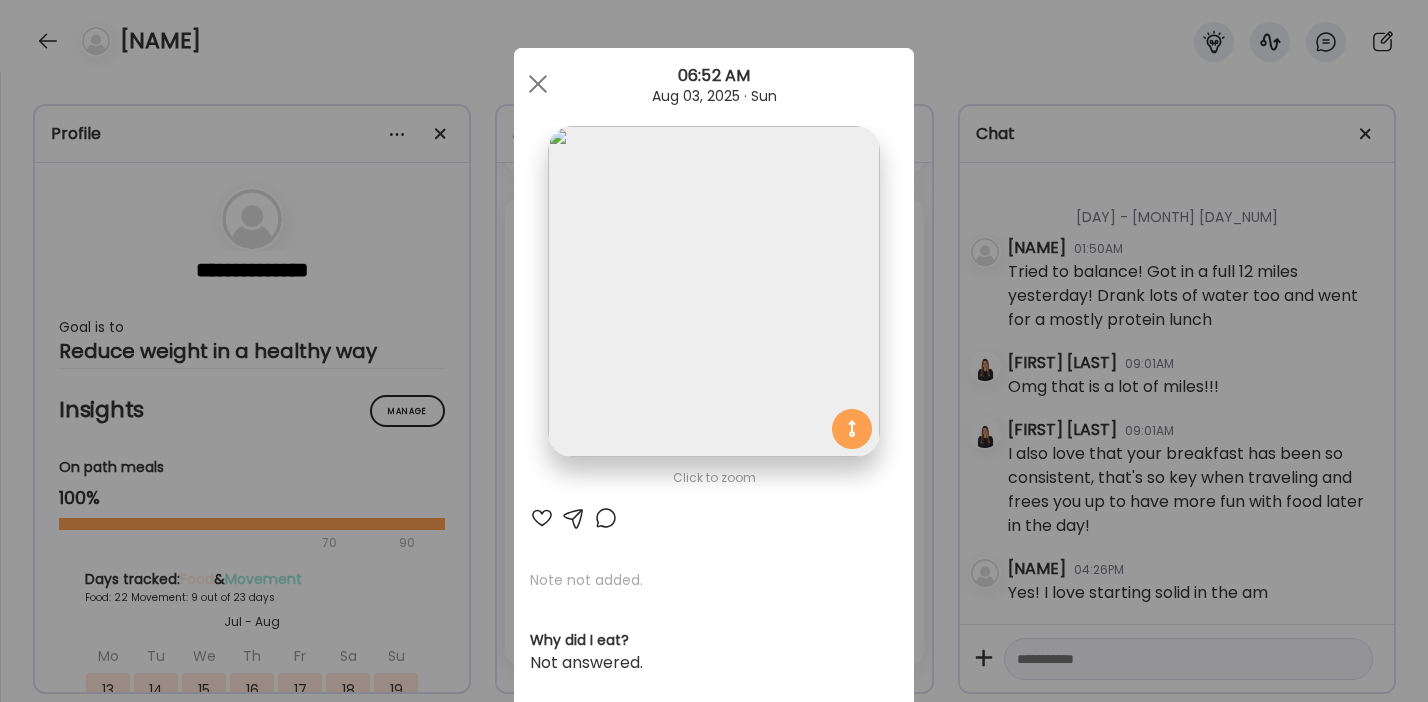 click at bounding box center (542, 518) 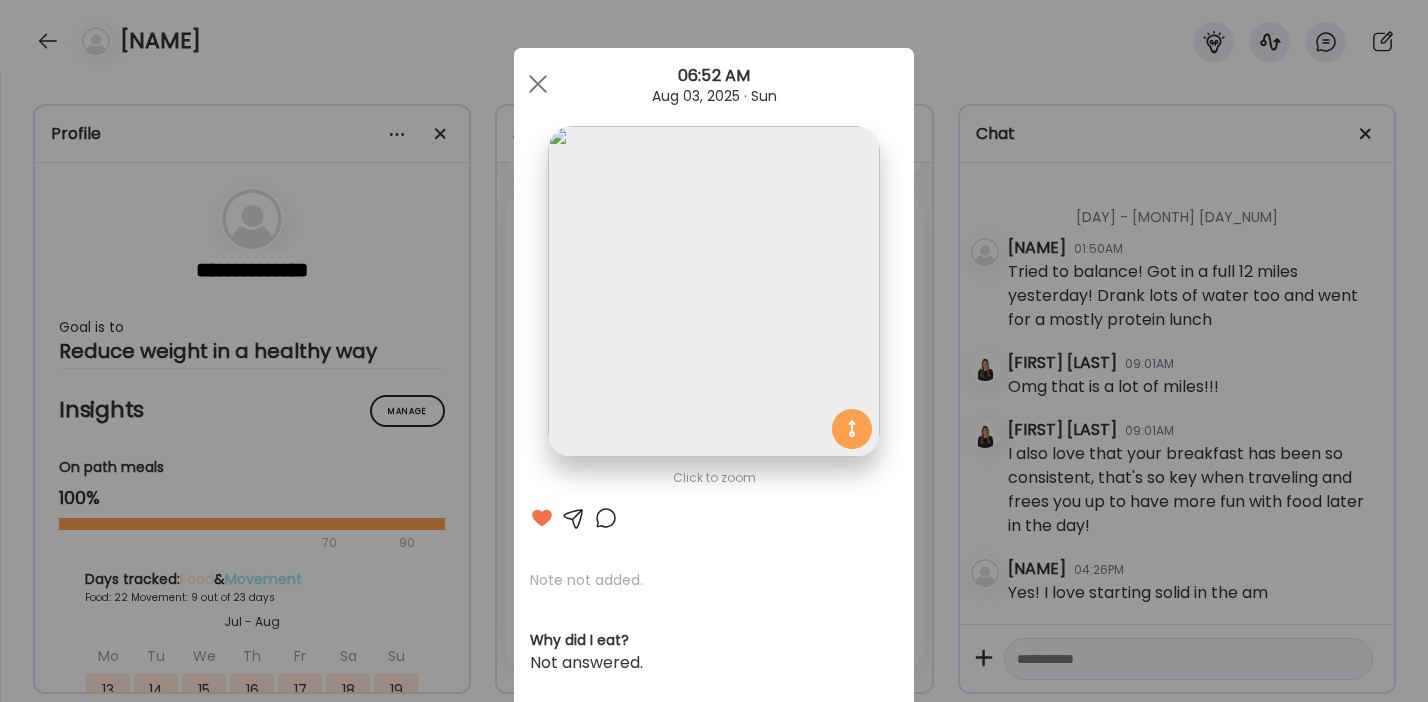 click at bounding box center (574, 518) 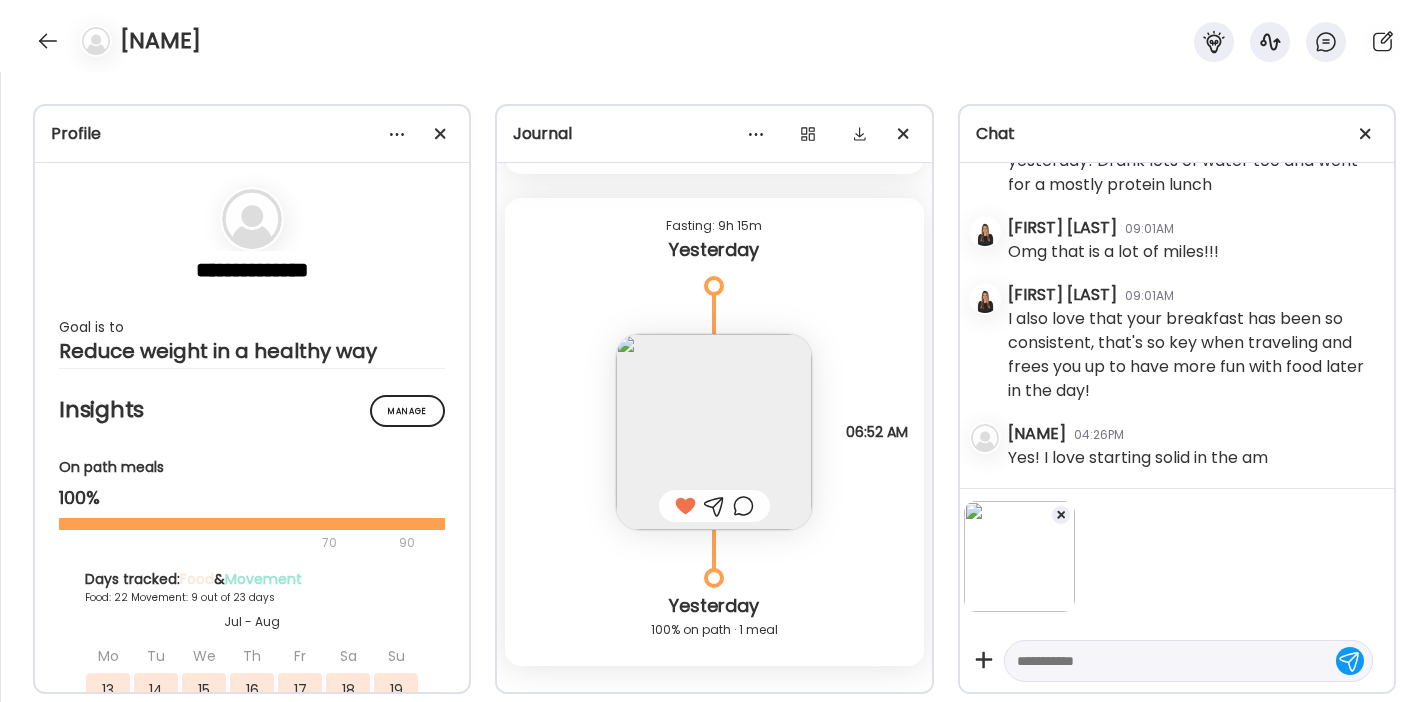 scroll, scrollTop: 33824, scrollLeft: 0, axis: vertical 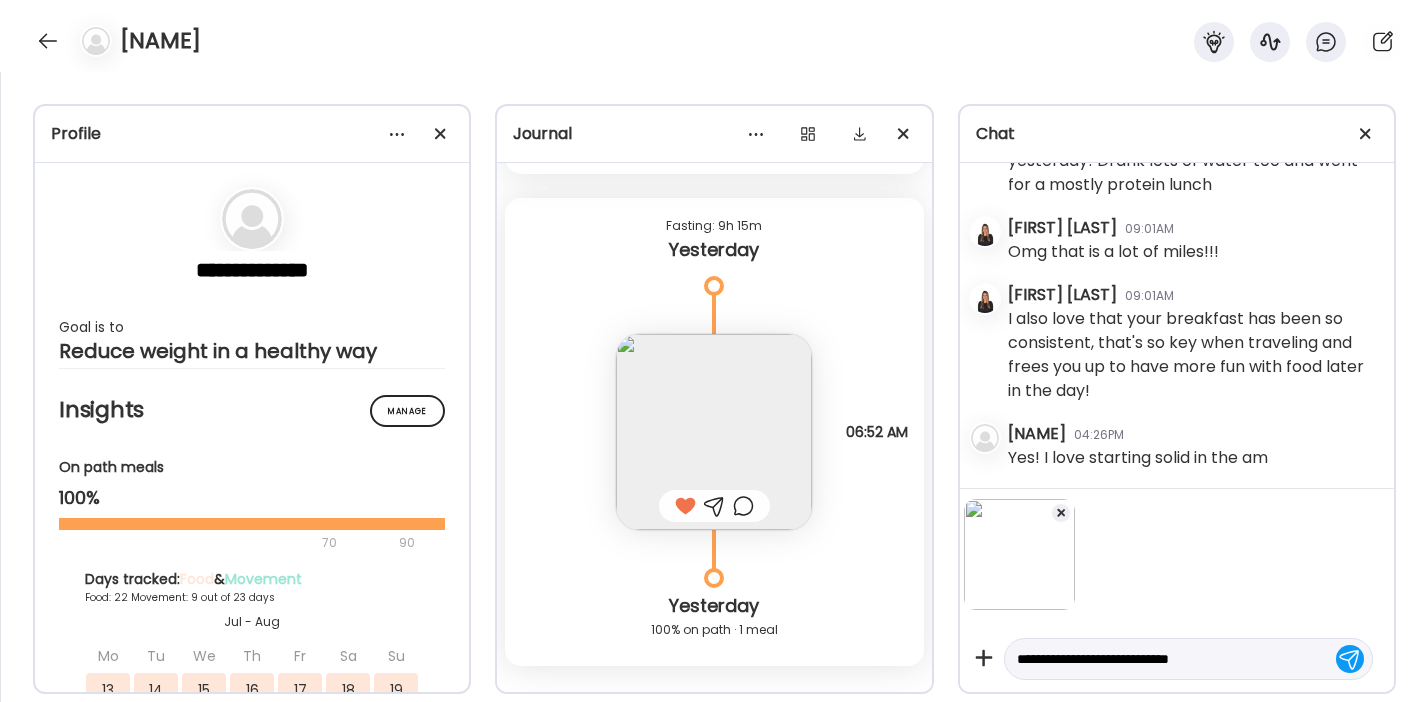 type on "**********" 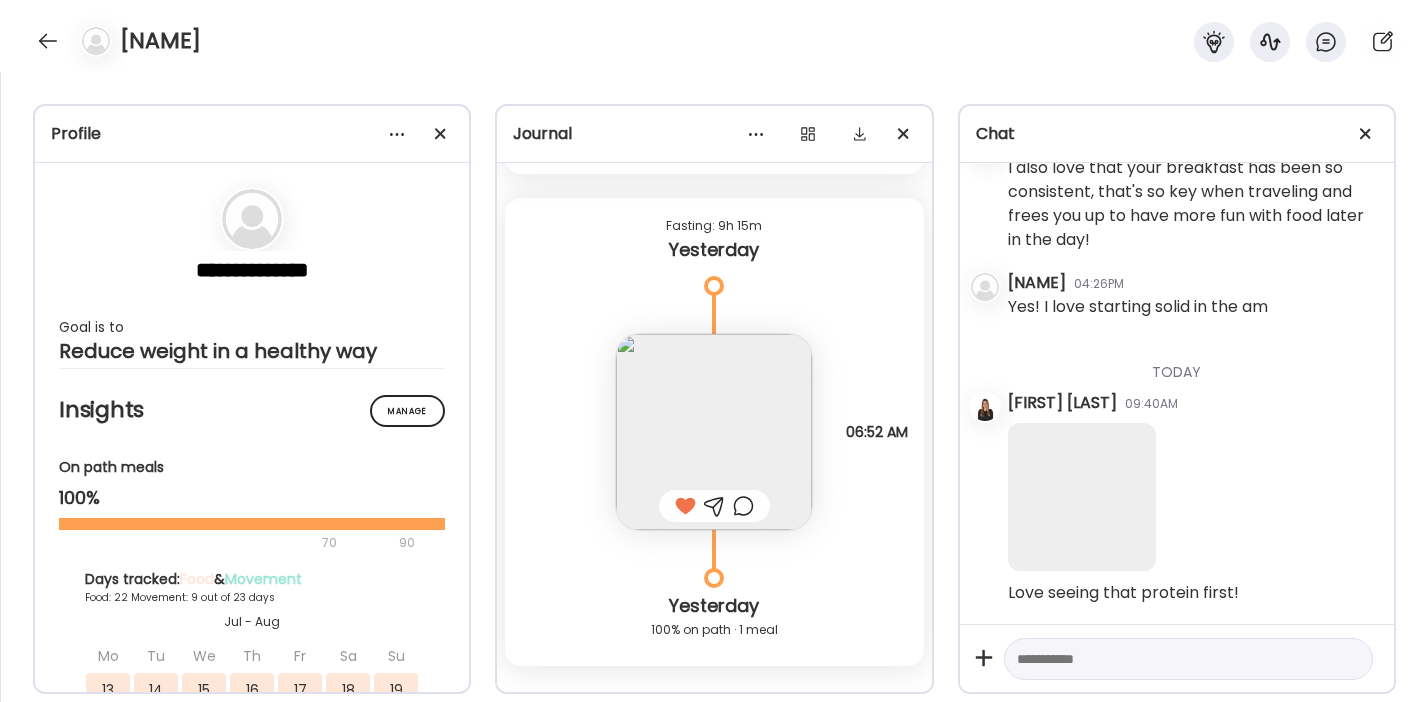 scroll, scrollTop: 33704, scrollLeft: 0, axis: vertical 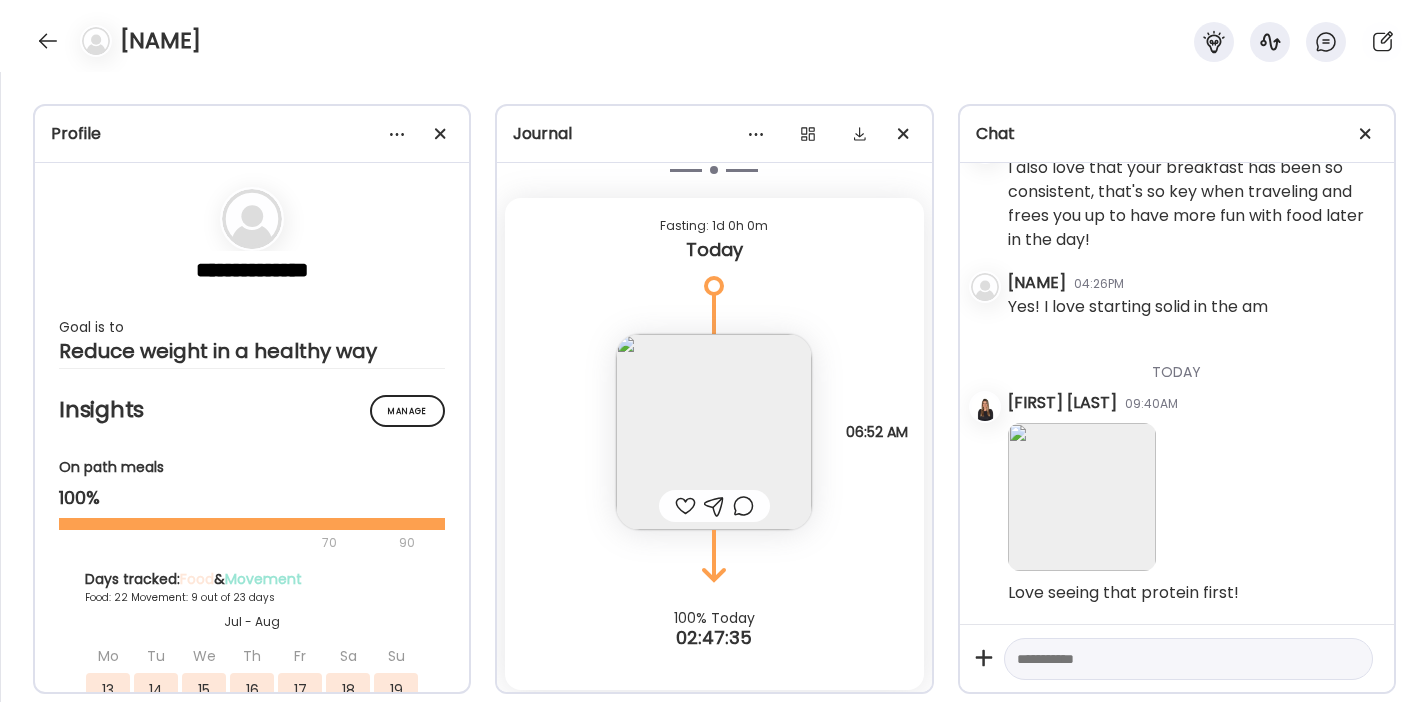click at bounding box center (714, 432) 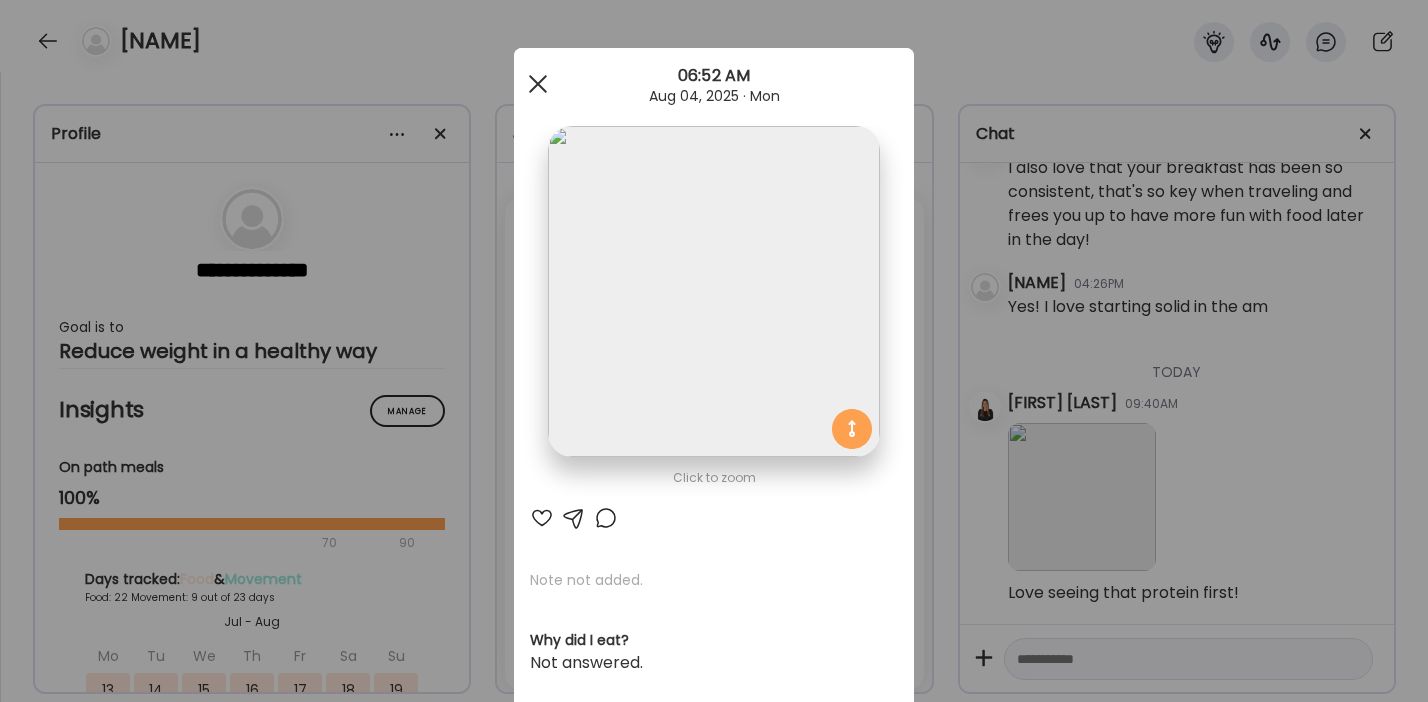 click at bounding box center (538, 84) 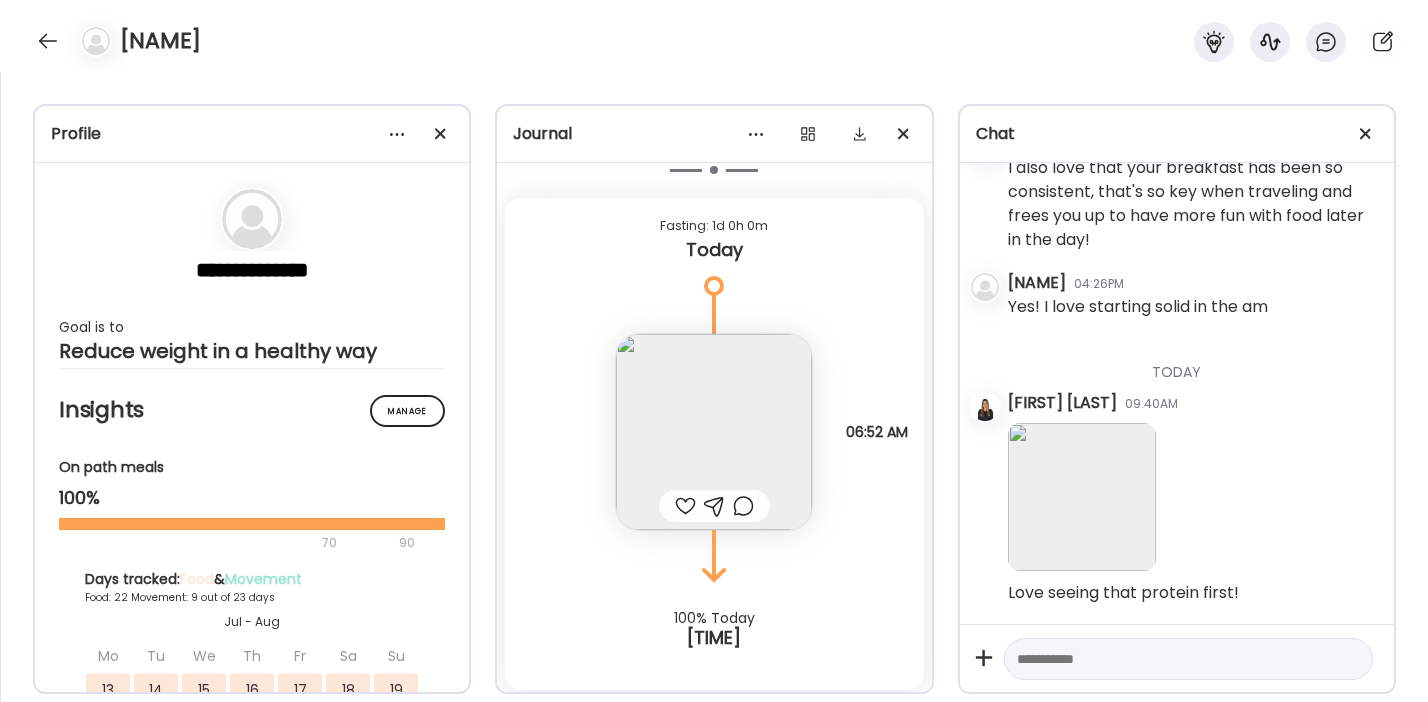 scroll, scrollTop: 51571, scrollLeft: 0, axis: vertical 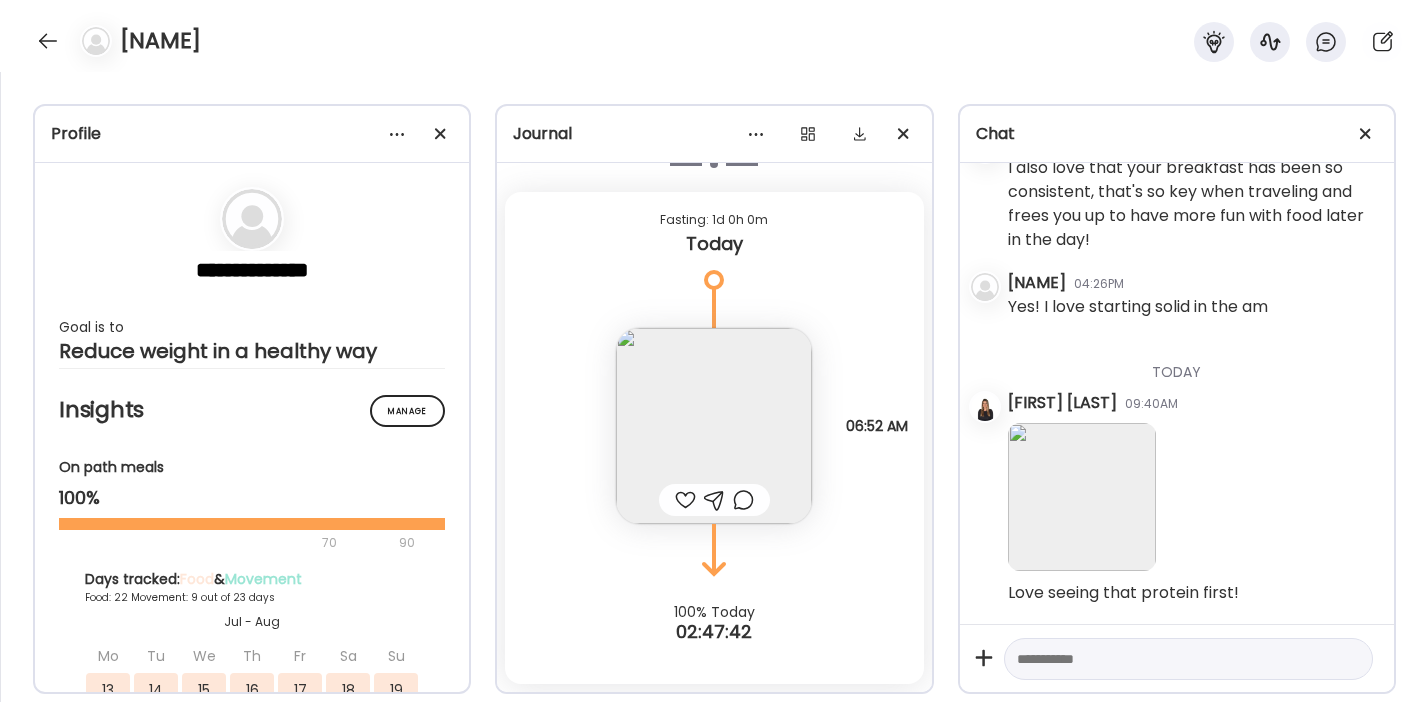 click at bounding box center [685, 500] 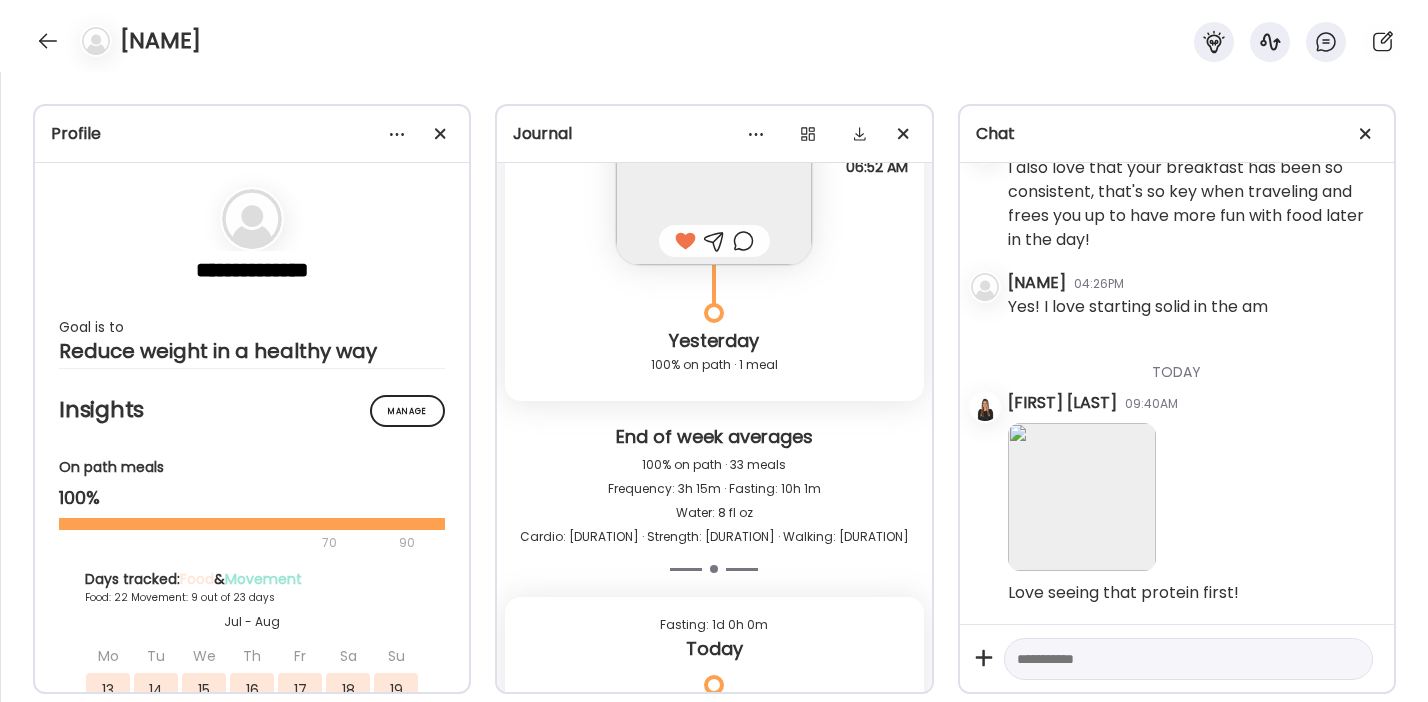 scroll, scrollTop: 51571, scrollLeft: 0, axis: vertical 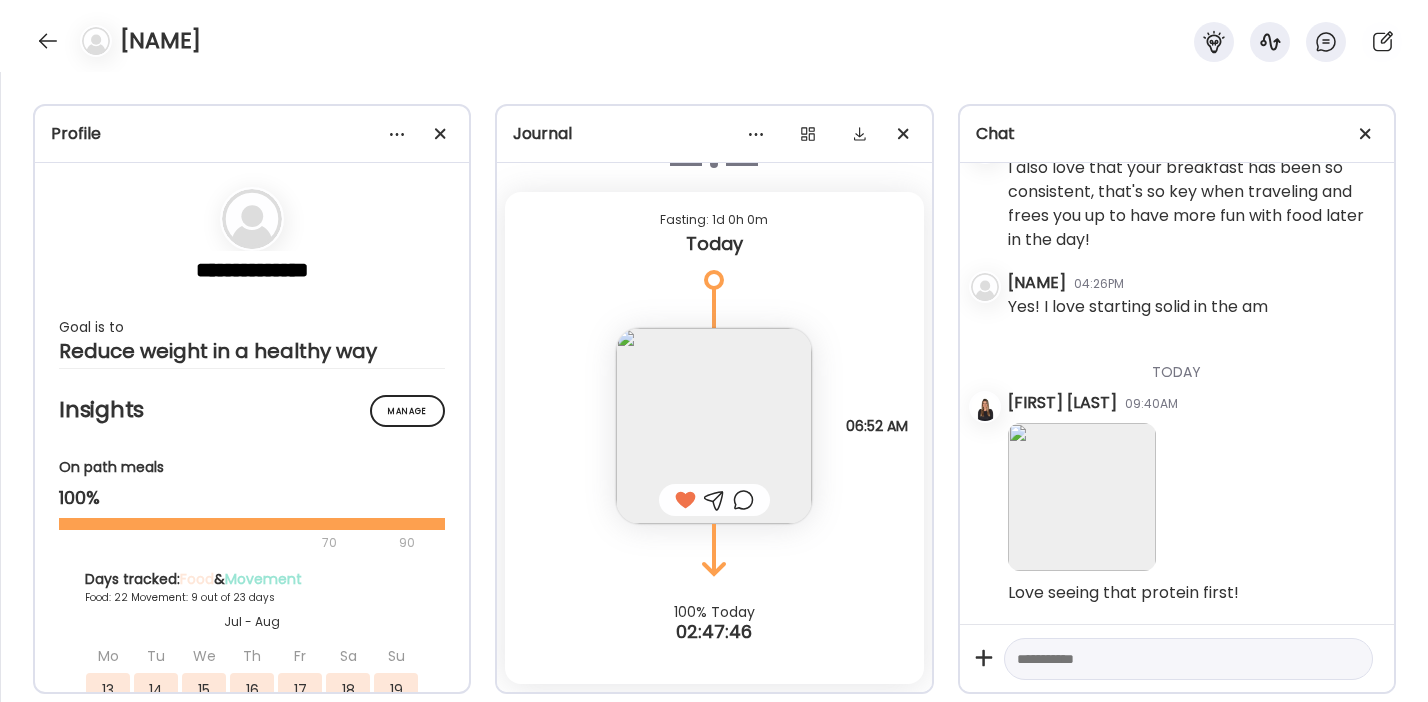 click at bounding box center [714, 426] 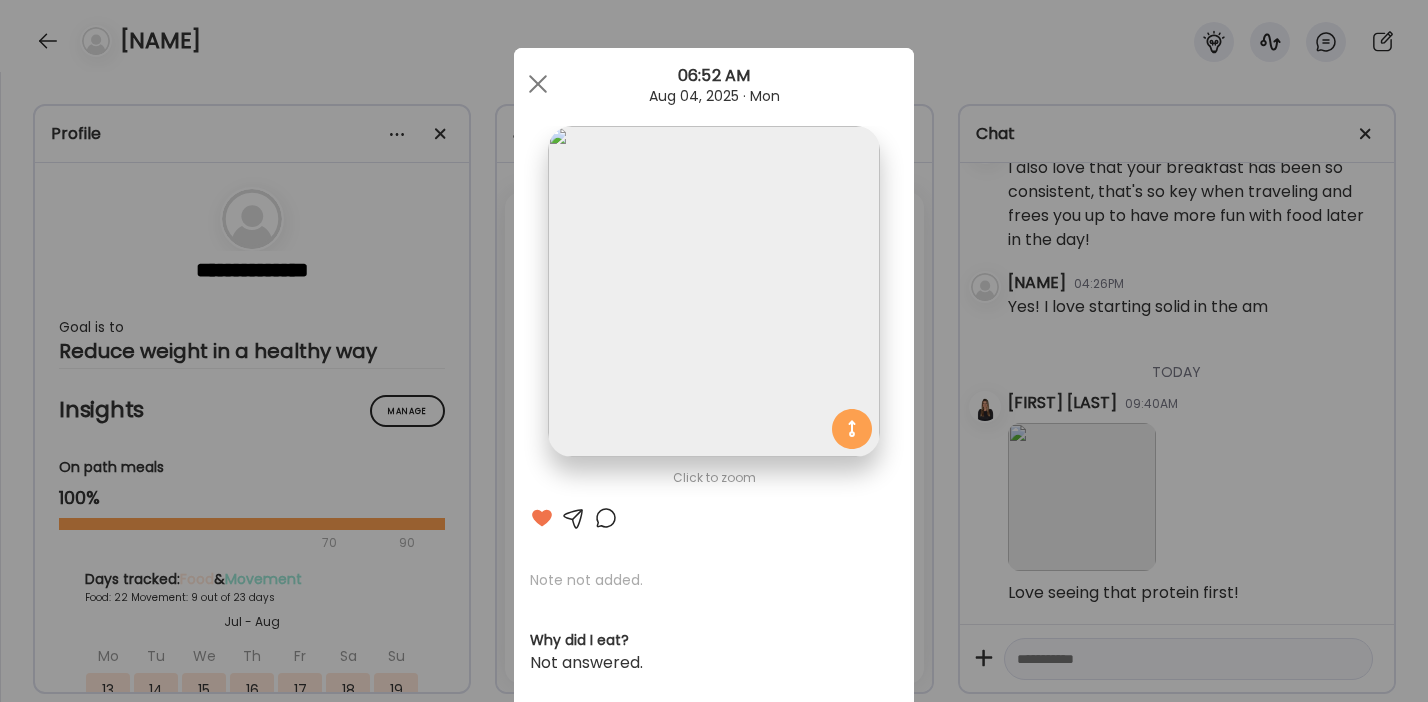 click at bounding box center [574, 518] 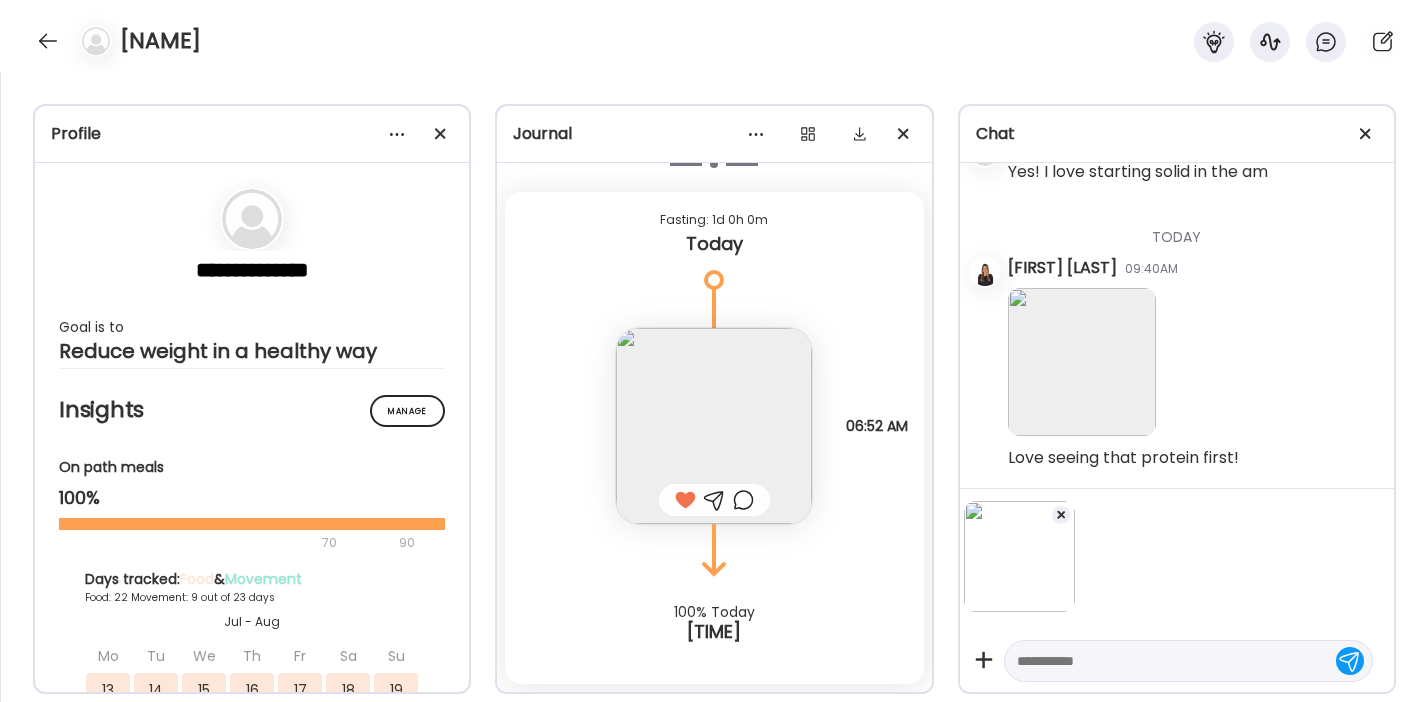 click at bounding box center (1170, 661) 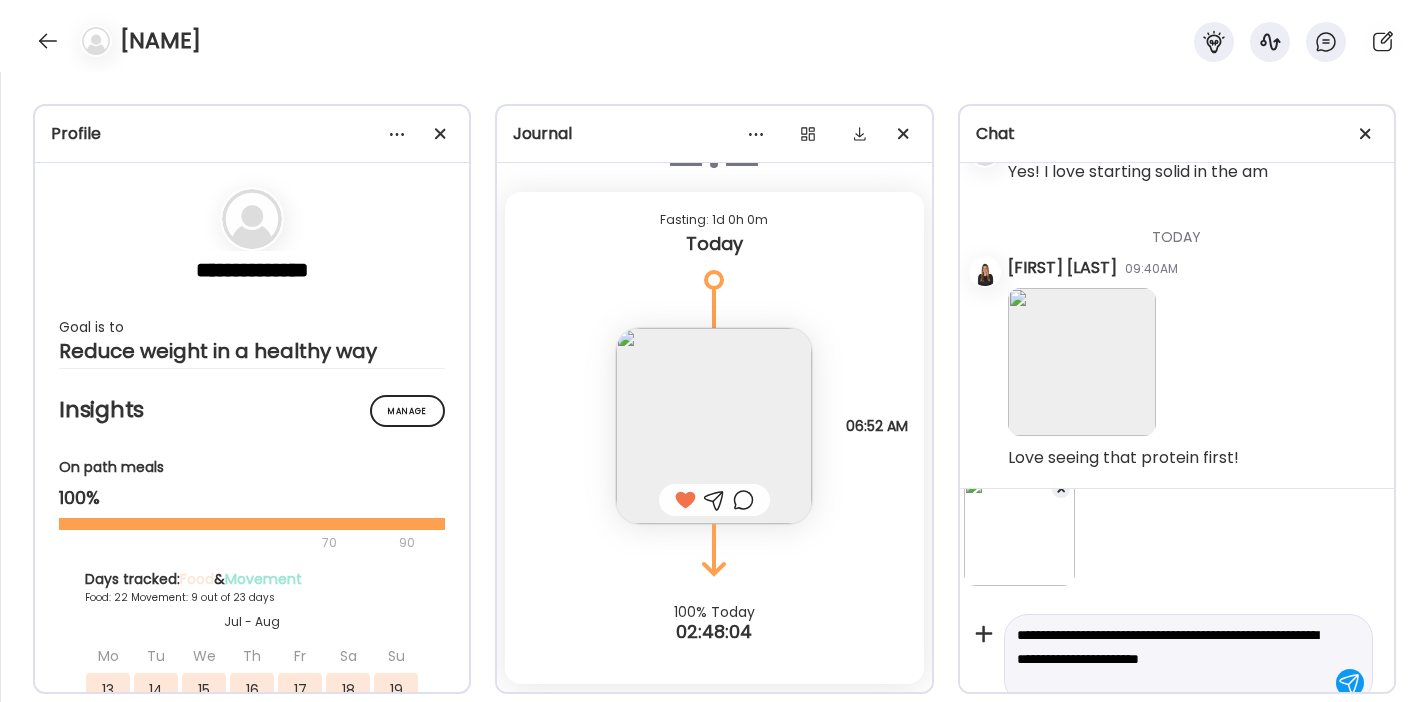 scroll, scrollTop: 50, scrollLeft: 0, axis: vertical 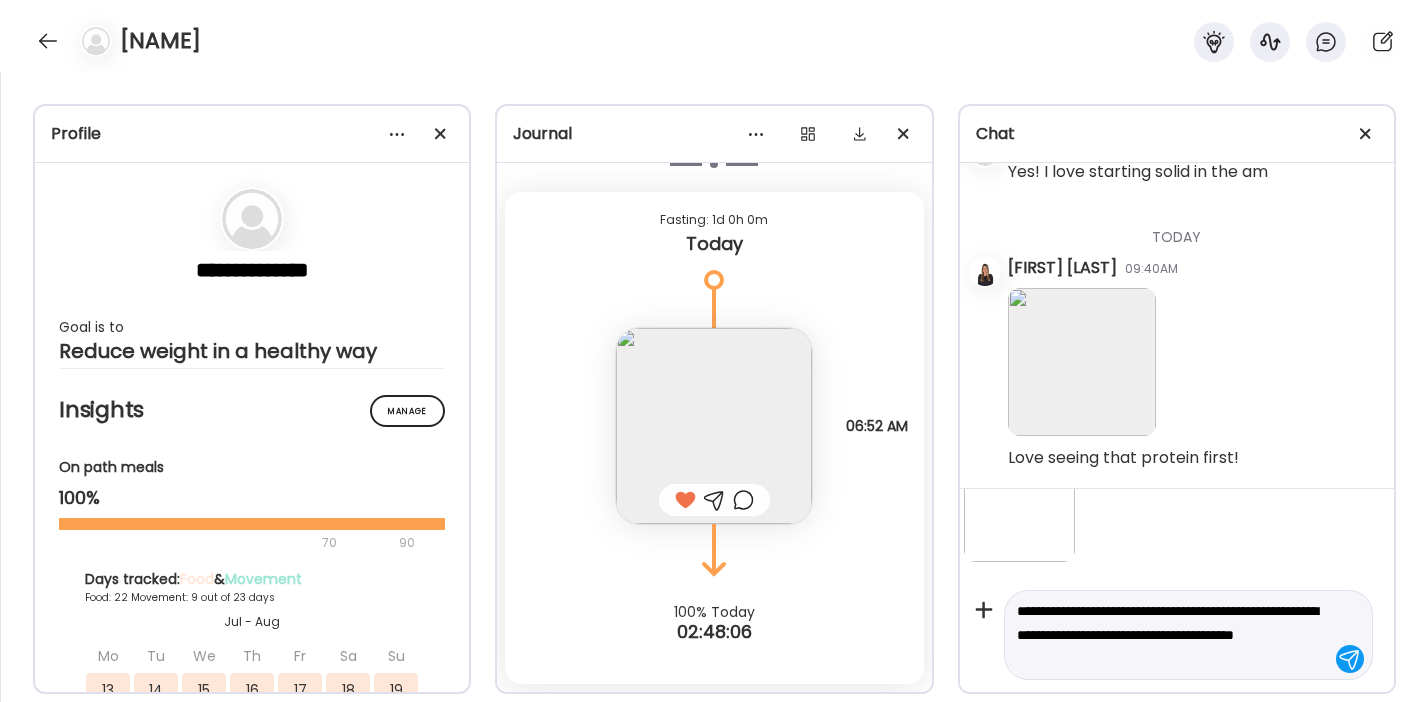 type on "**********" 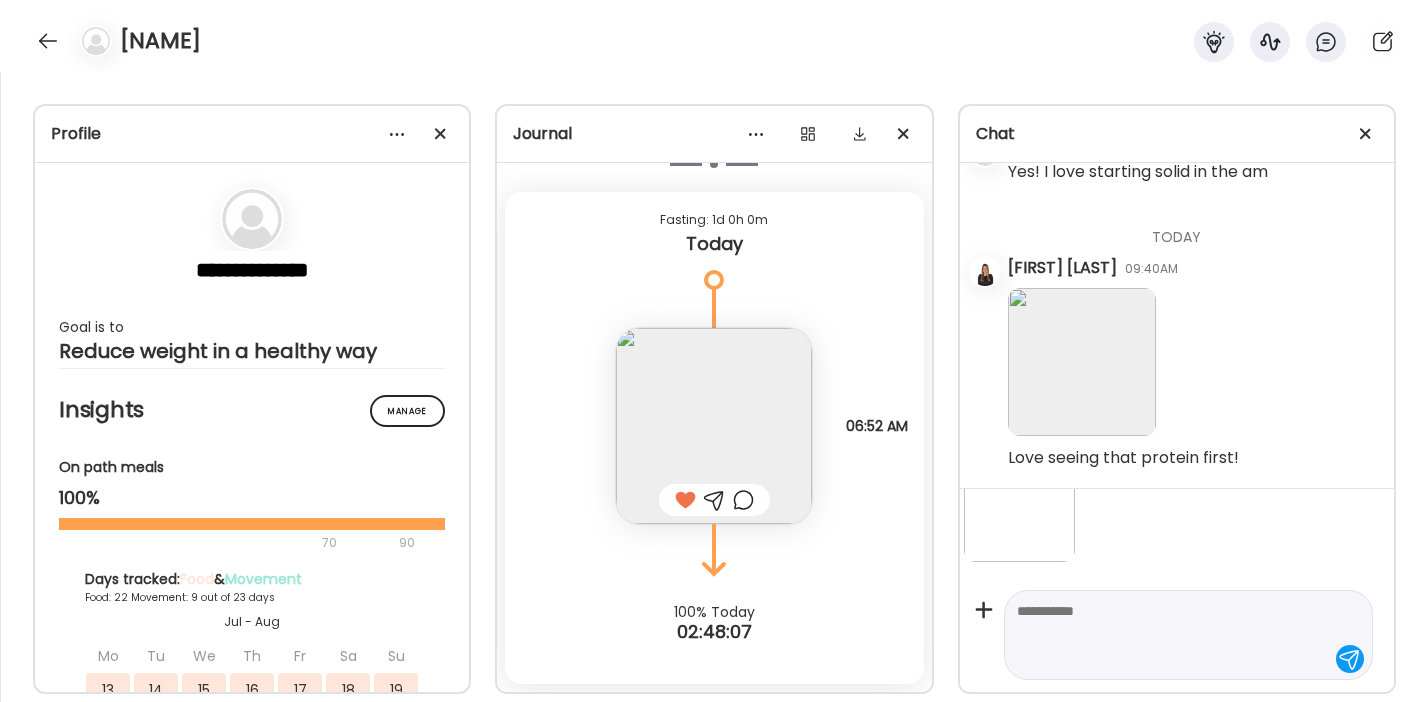 scroll, scrollTop: 33984, scrollLeft: 0, axis: vertical 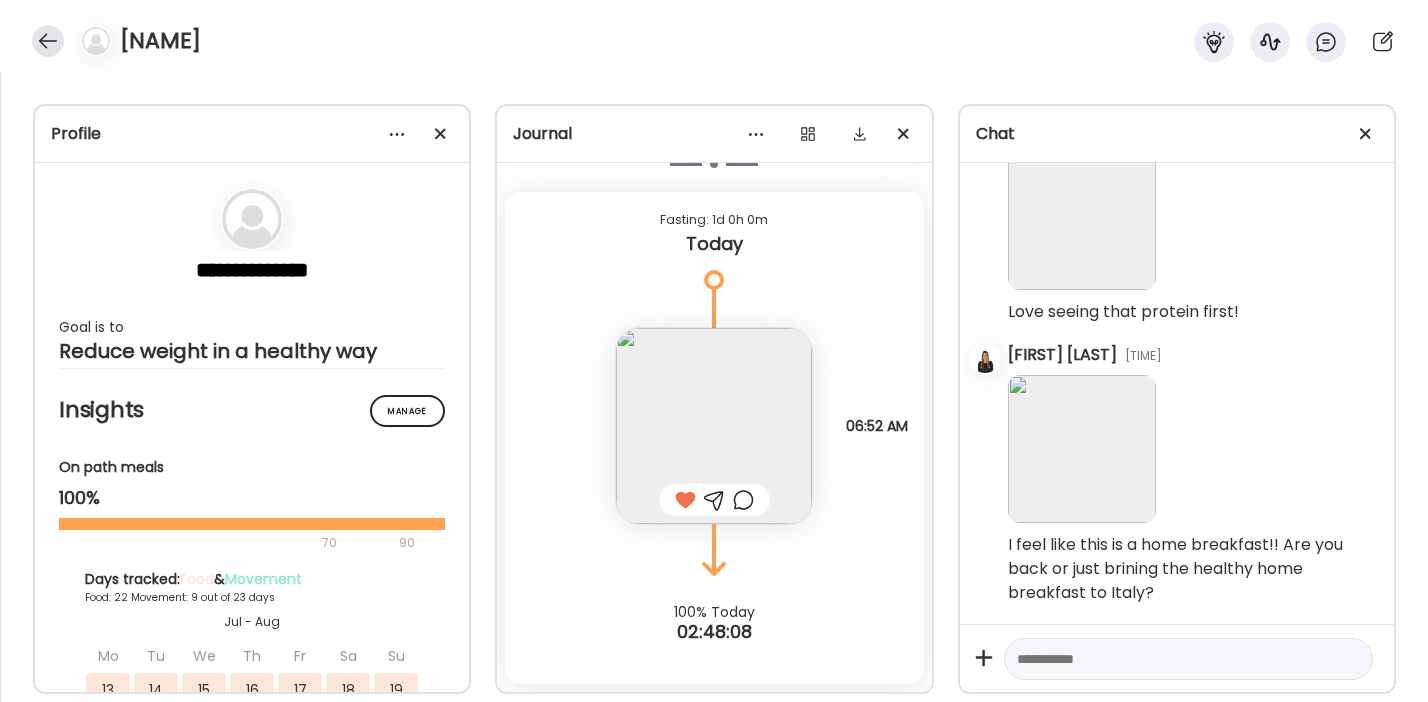 click at bounding box center [48, 41] 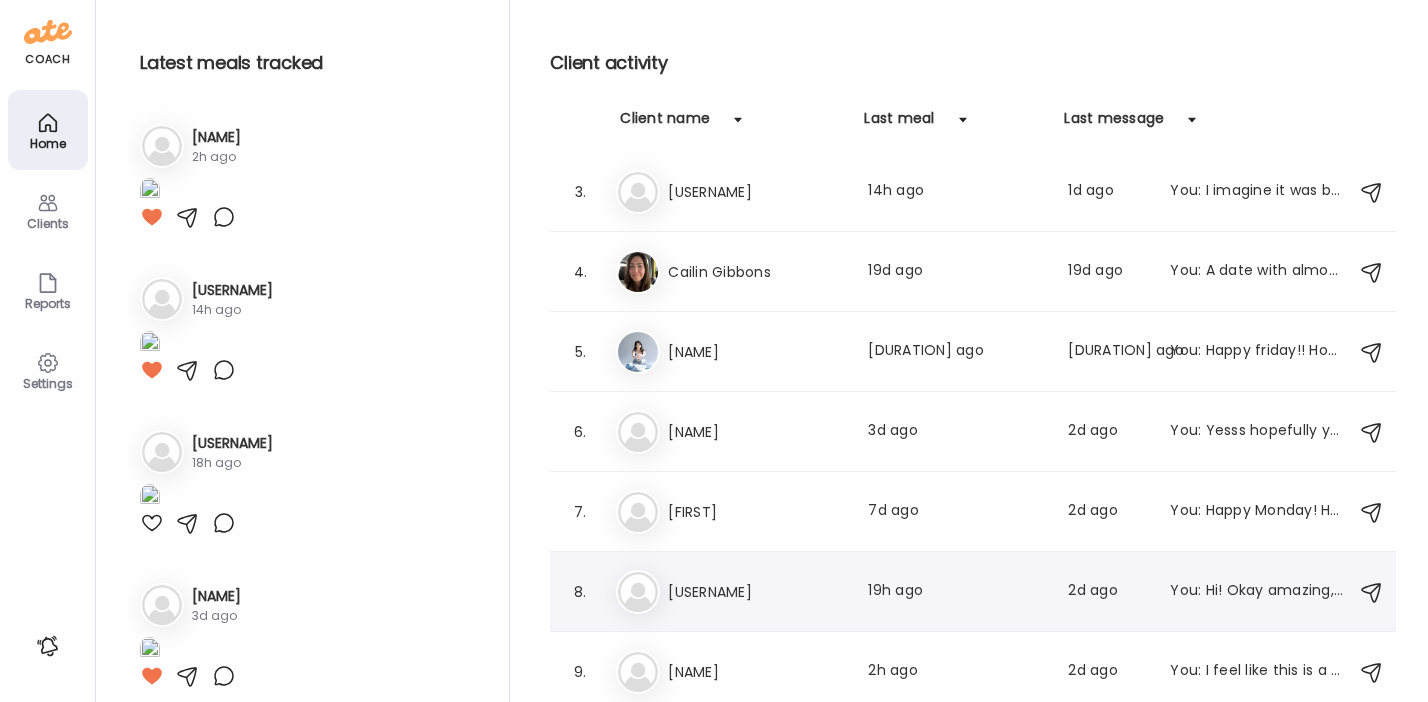 click on "[USERNAME]" at bounding box center [756, 592] 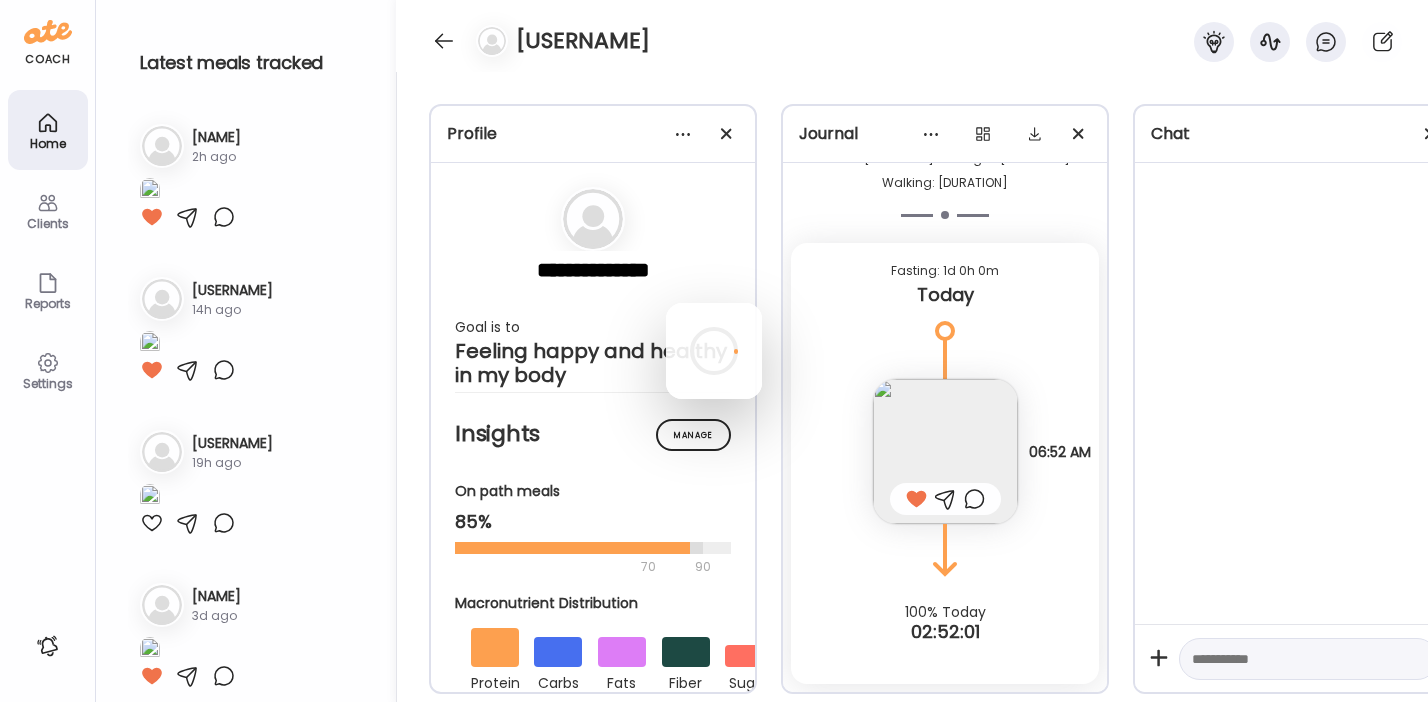 scroll, scrollTop: 51472, scrollLeft: 0, axis: vertical 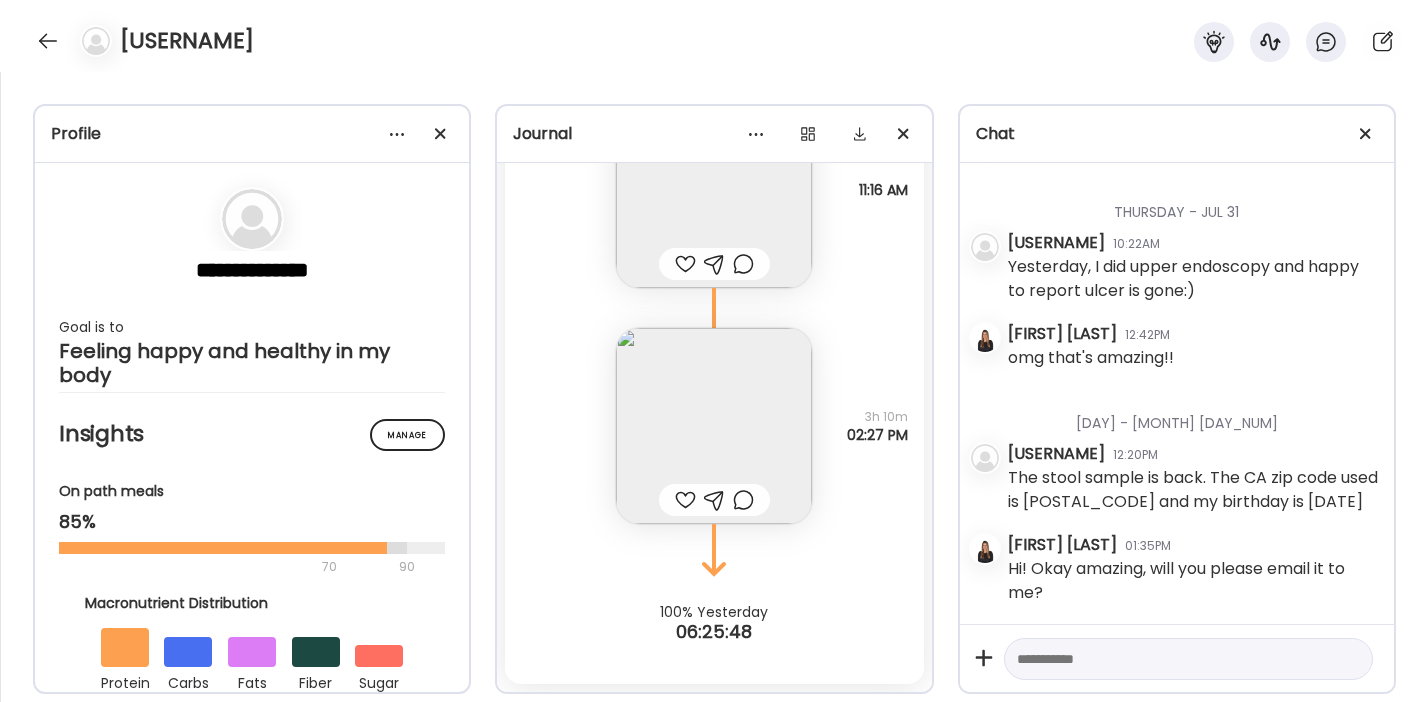 click at bounding box center [1170, 659] 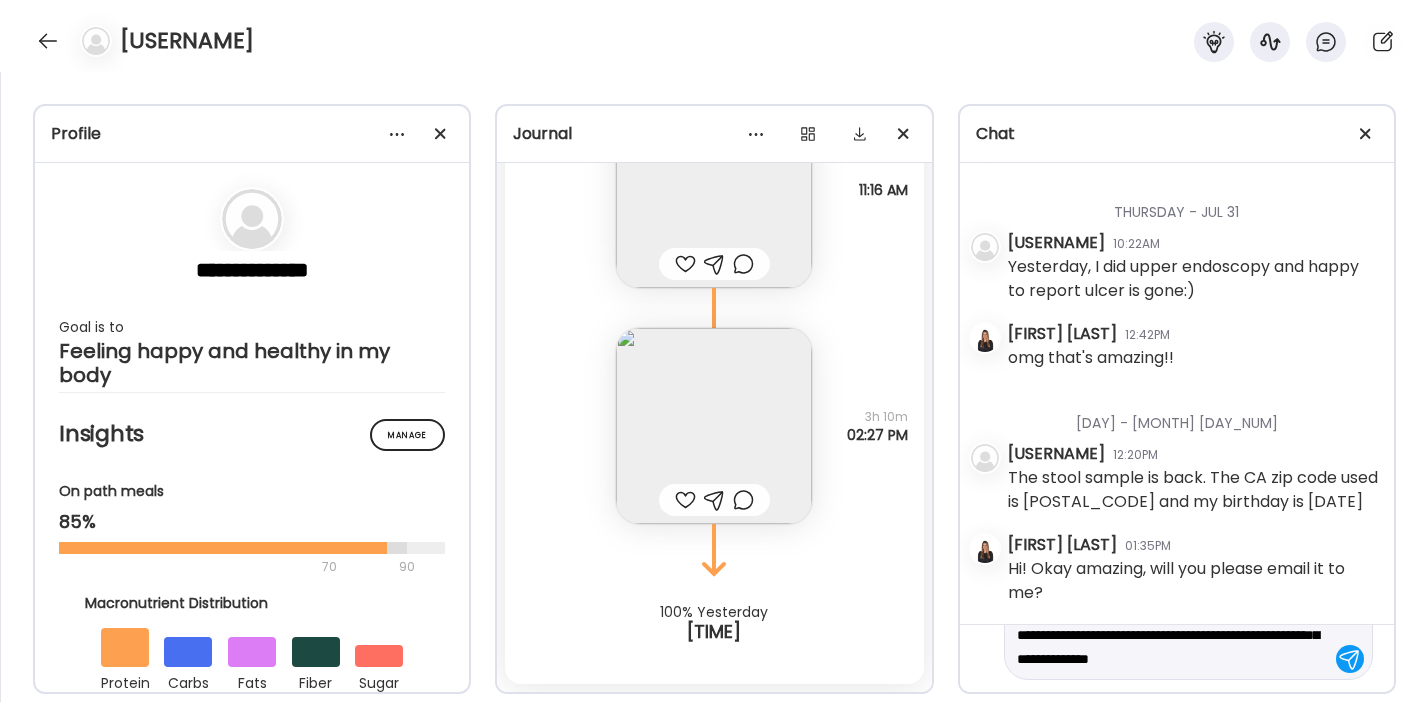 scroll, scrollTop: 71, scrollLeft: 0, axis: vertical 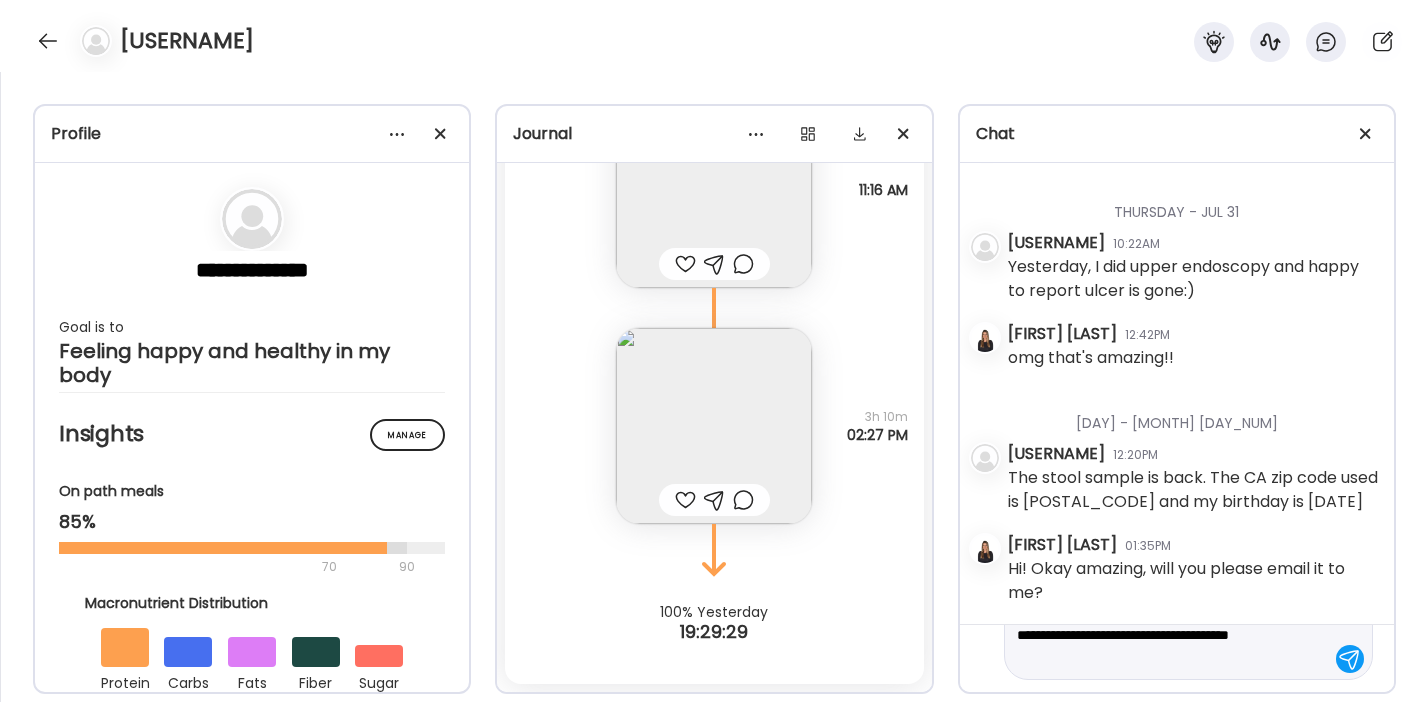 type on "**********" 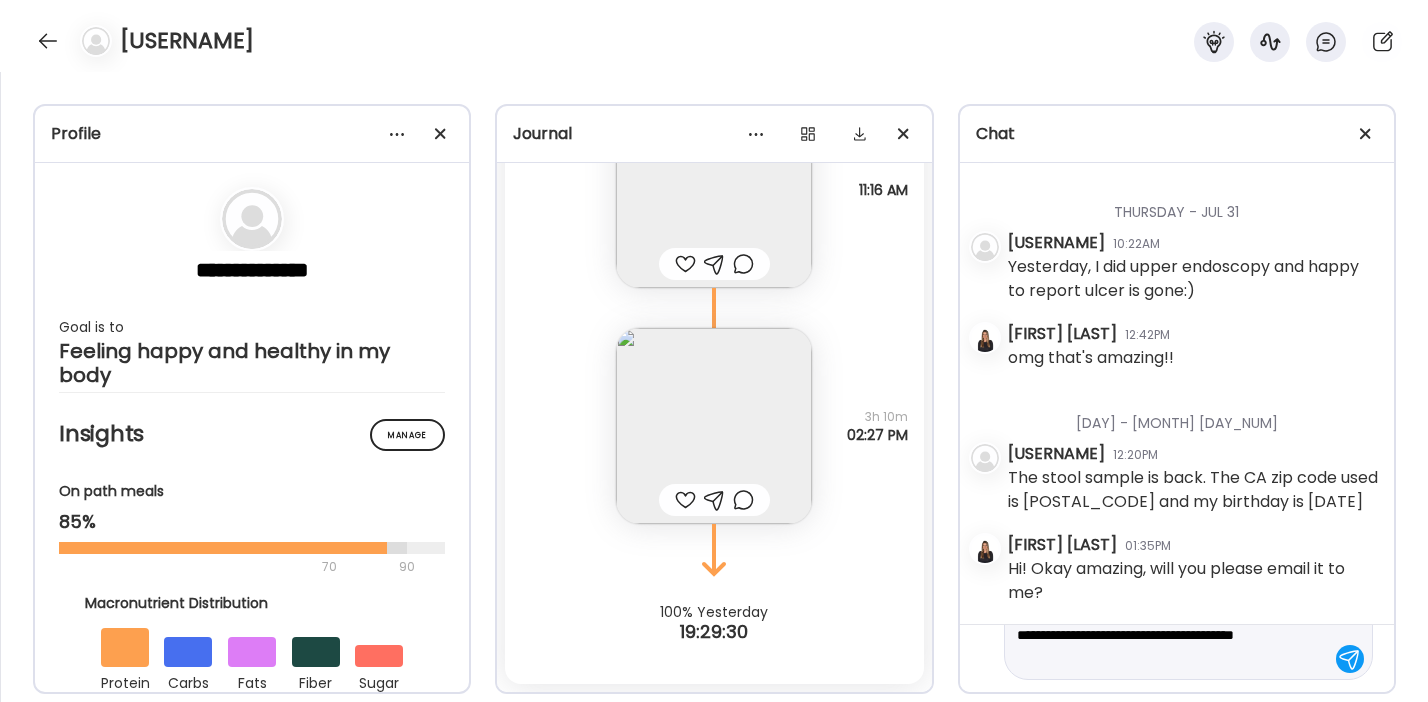 type 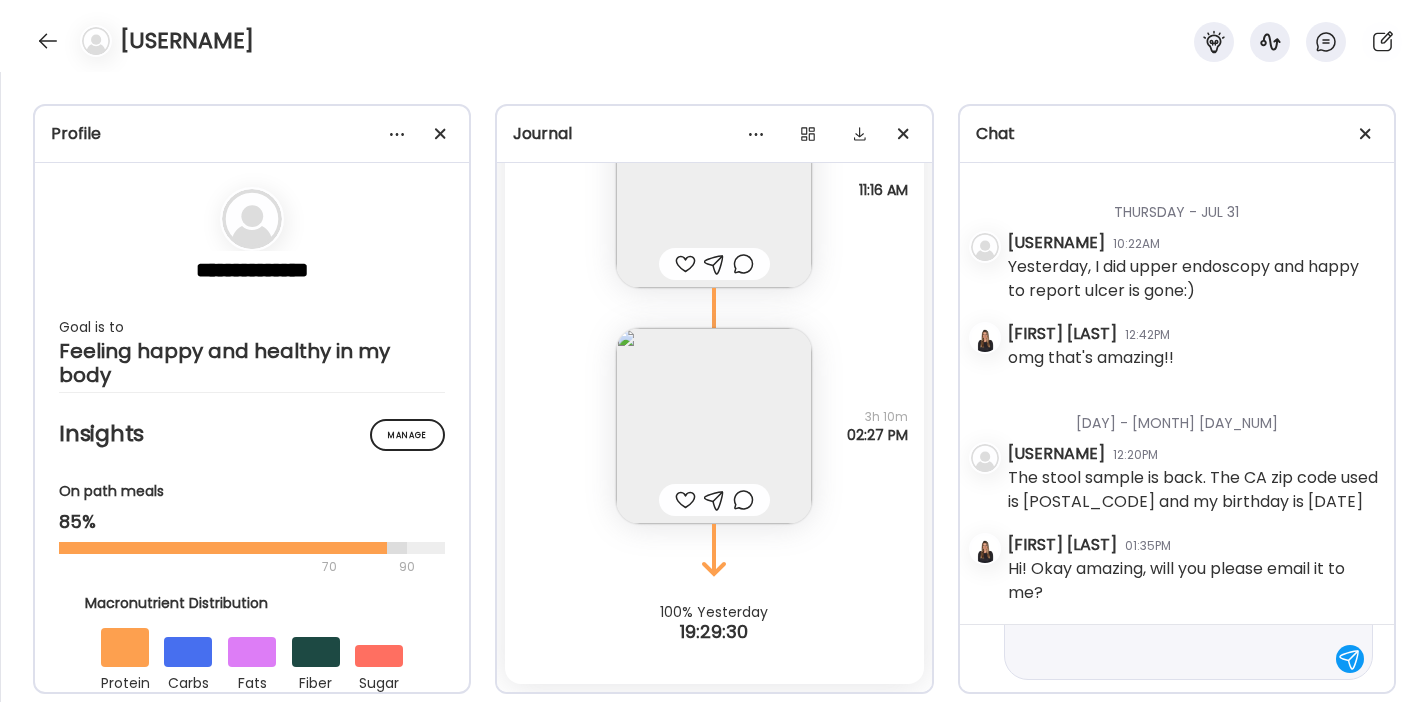 scroll, scrollTop: 0, scrollLeft: 0, axis: both 